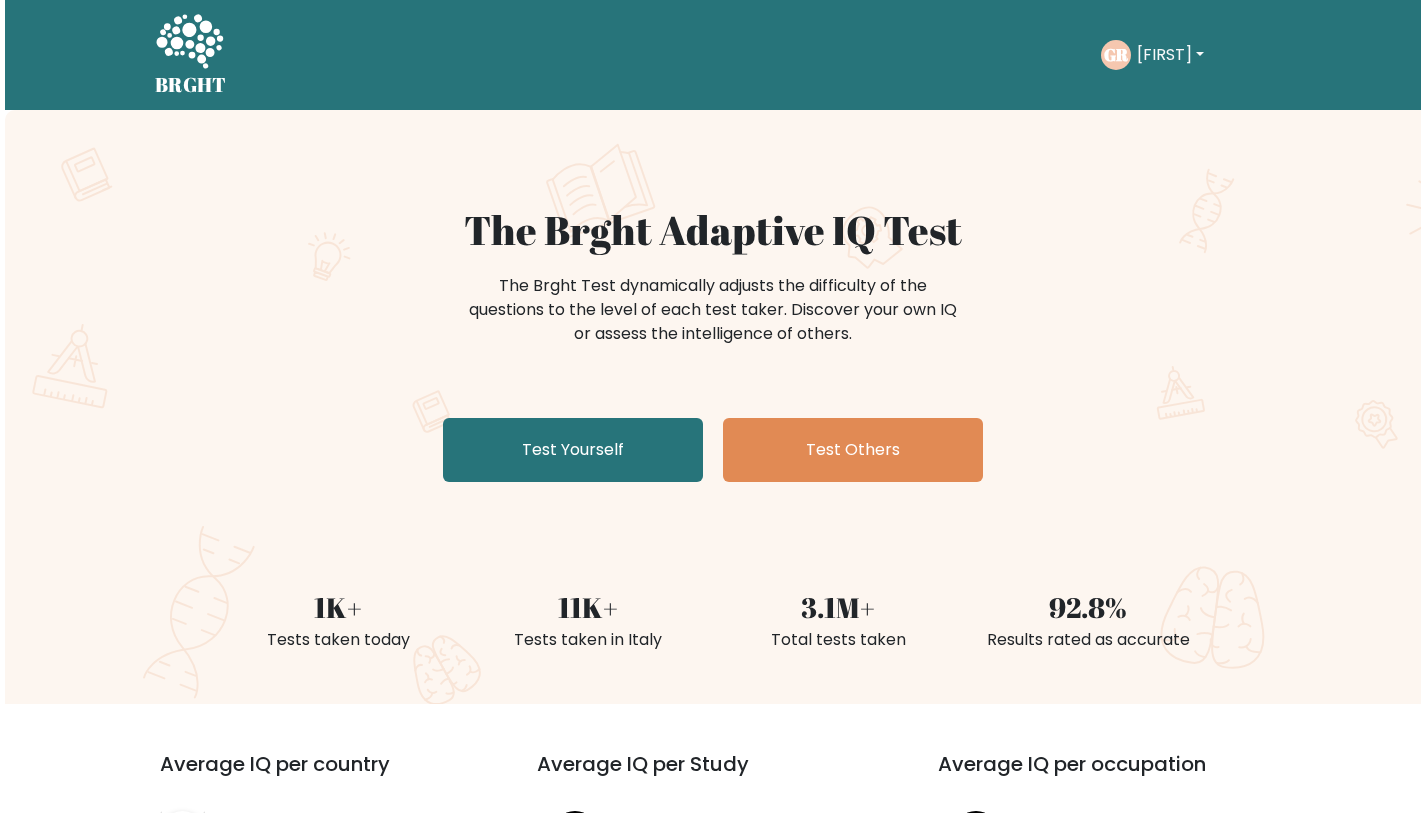 scroll, scrollTop: 0, scrollLeft: 0, axis: both 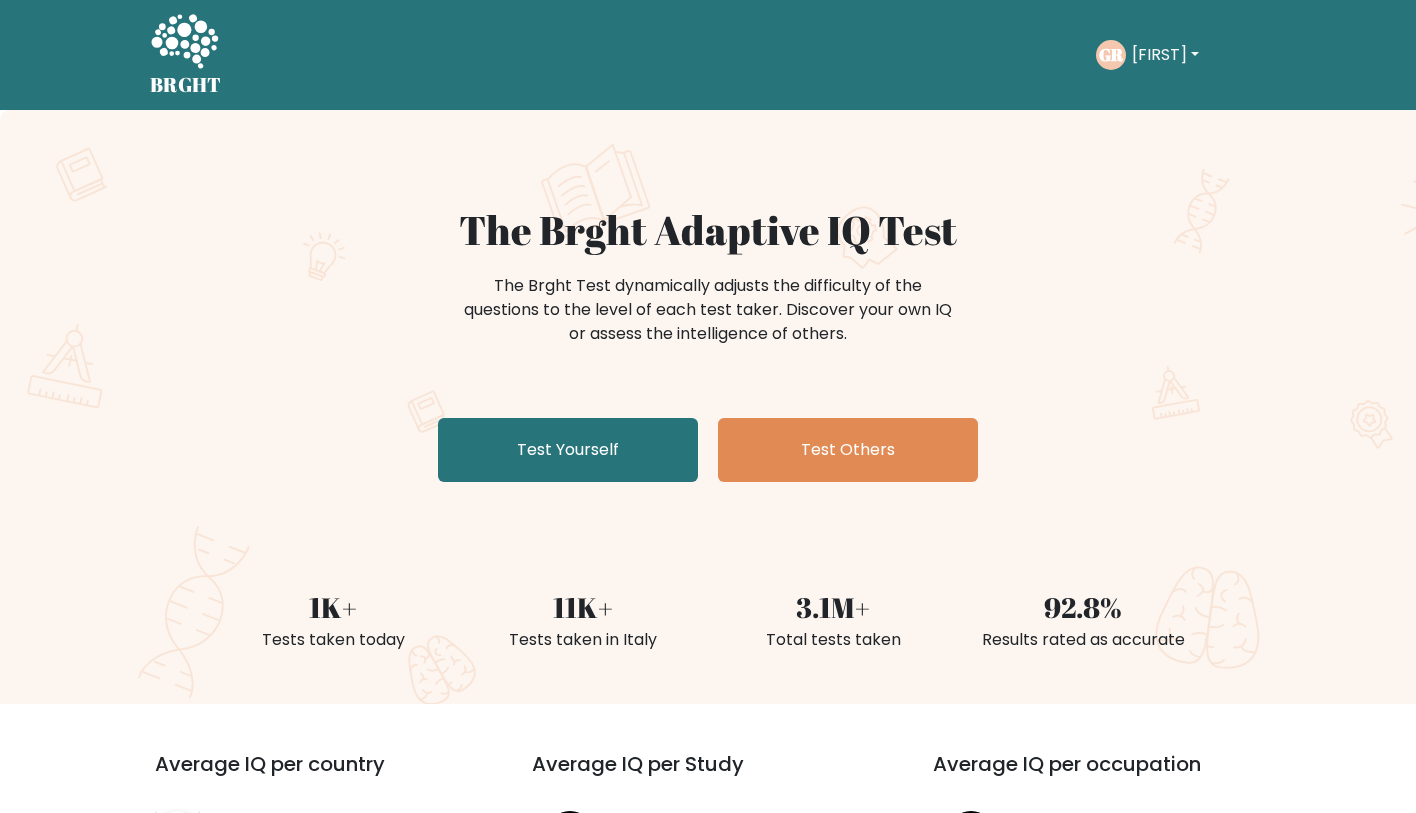 click on "The Brght Adaptive IQ Test
The Brght Test dynamically adjusts the difficulty of the questions to the level of each test taker. Discover your own IQ or assess the intelligence of others.
Test Yourself
Test Others
1K+
Tests taken today
11K+
Tests taken in Italy
3.1M+
Total tests taken
92.8%
Results rated as accurate" at bounding box center [708, 407] 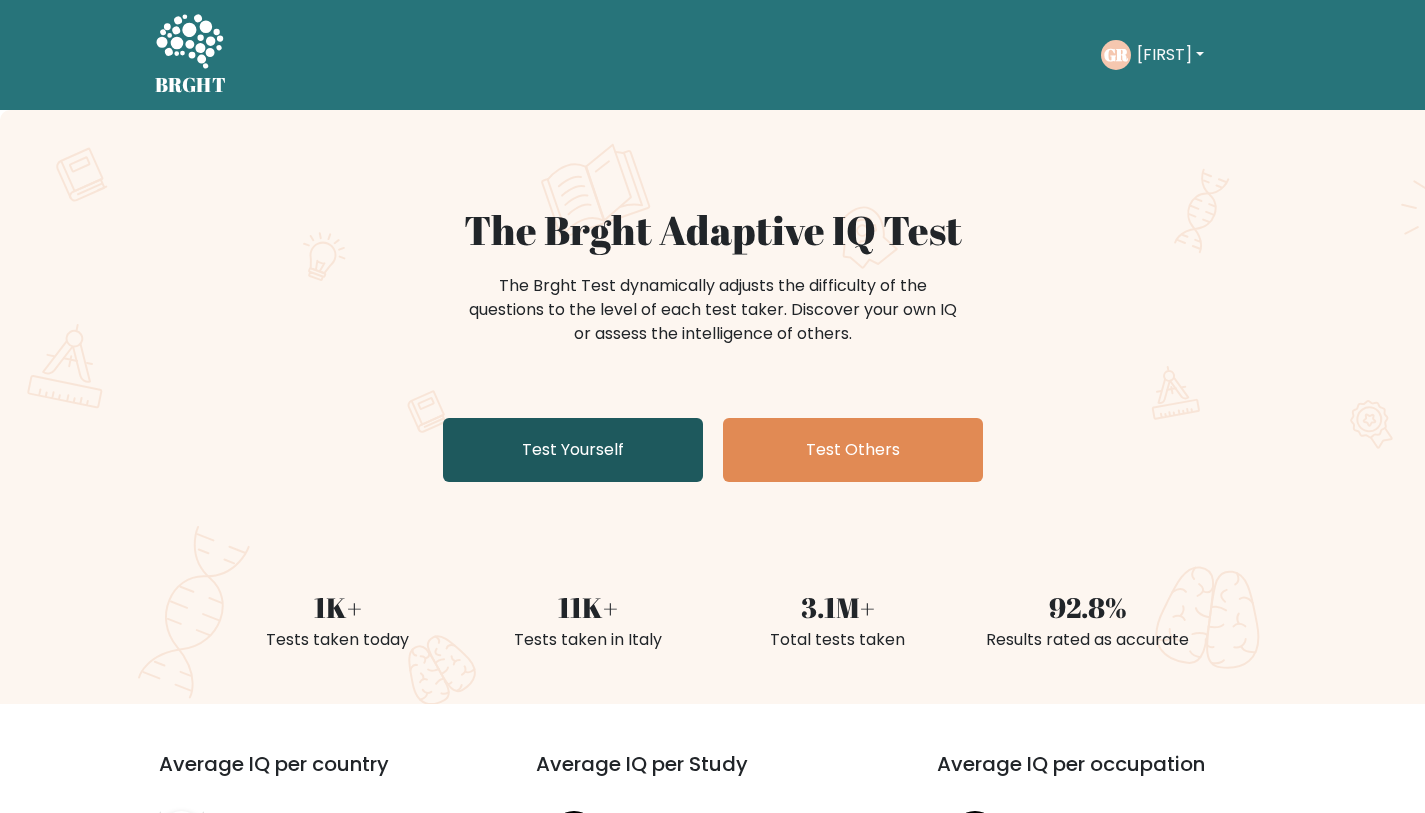 click on "Test Yourself" at bounding box center [573, 450] 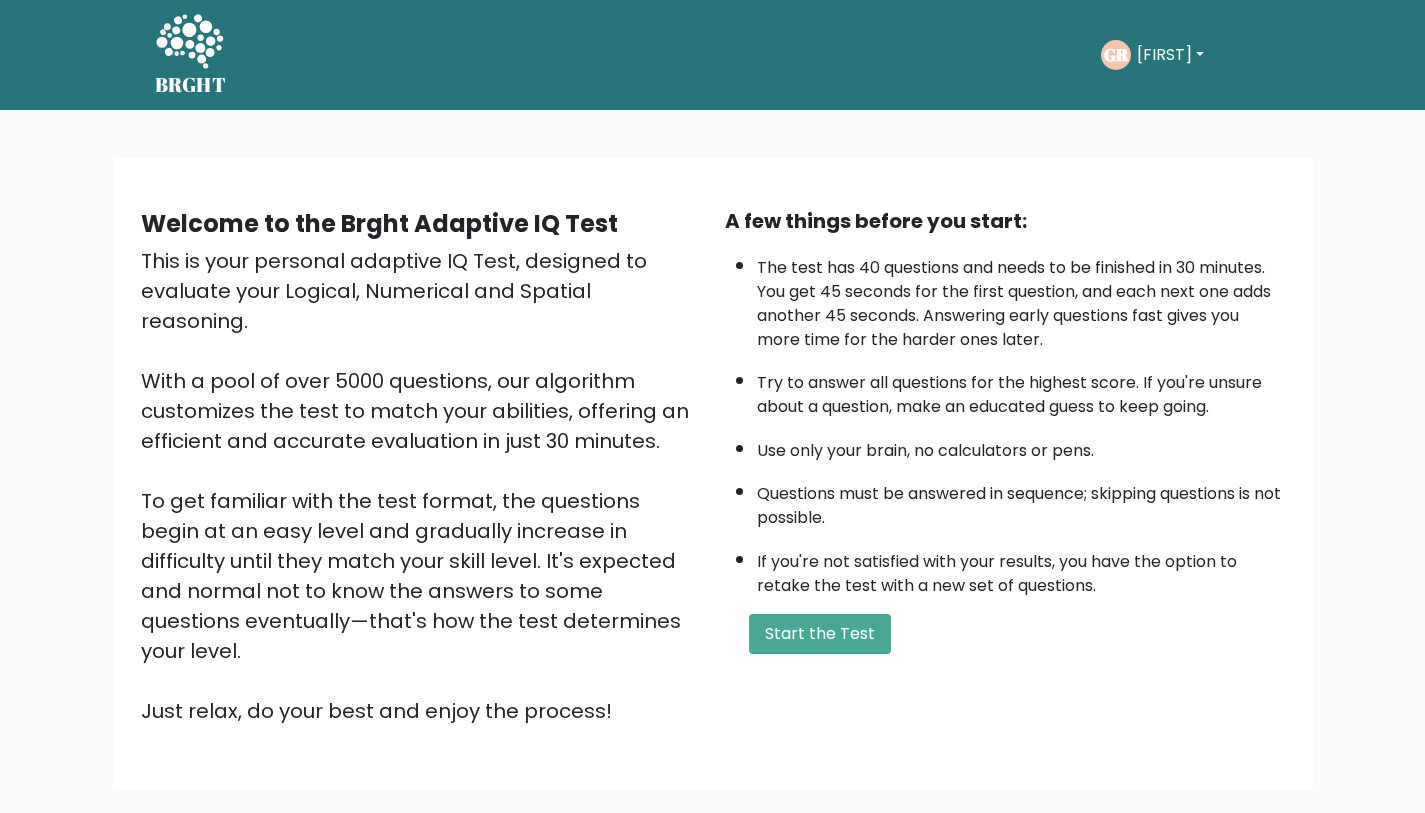 scroll, scrollTop: 0, scrollLeft: 0, axis: both 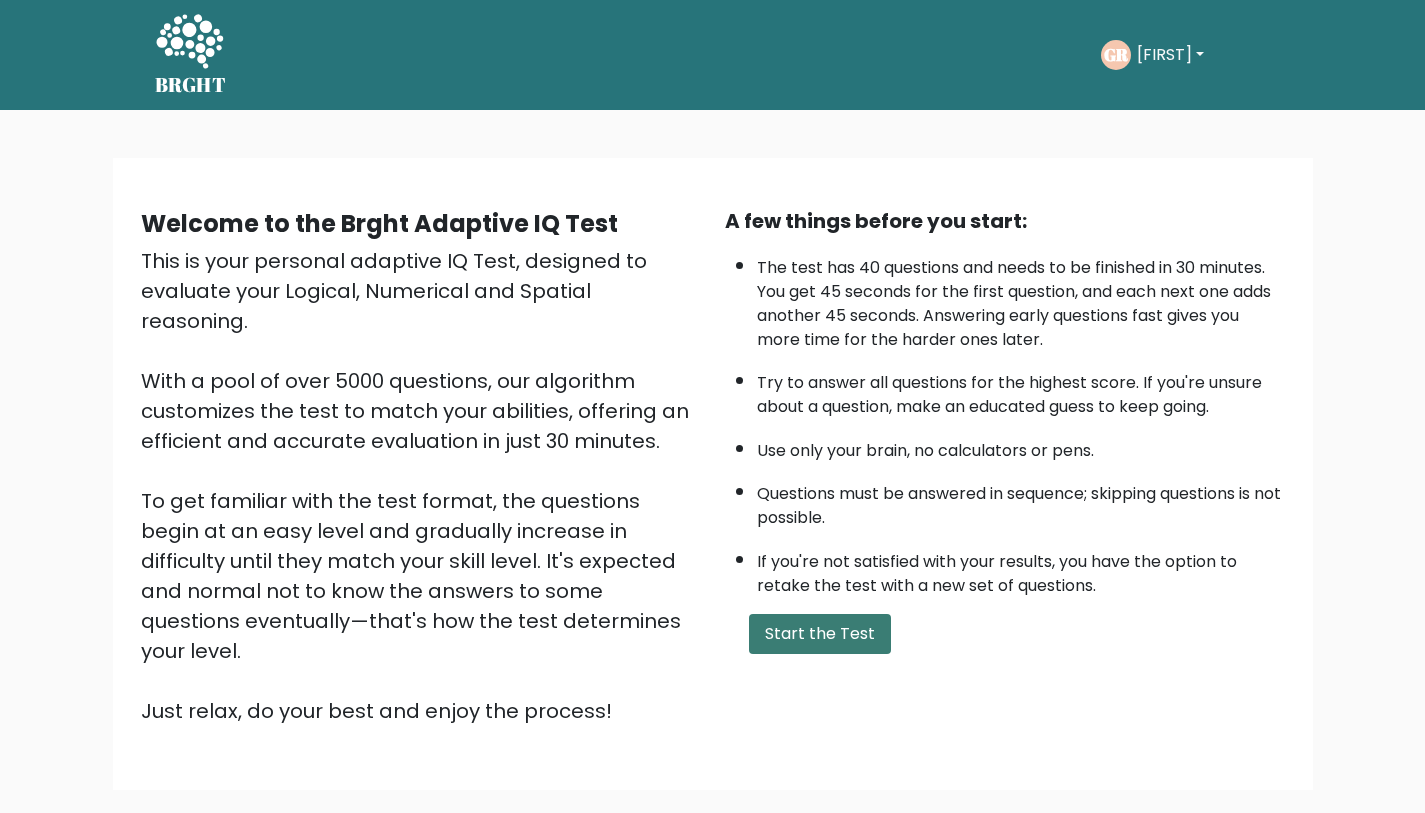 click on "Start the Test" at bounding box center [820, 634] 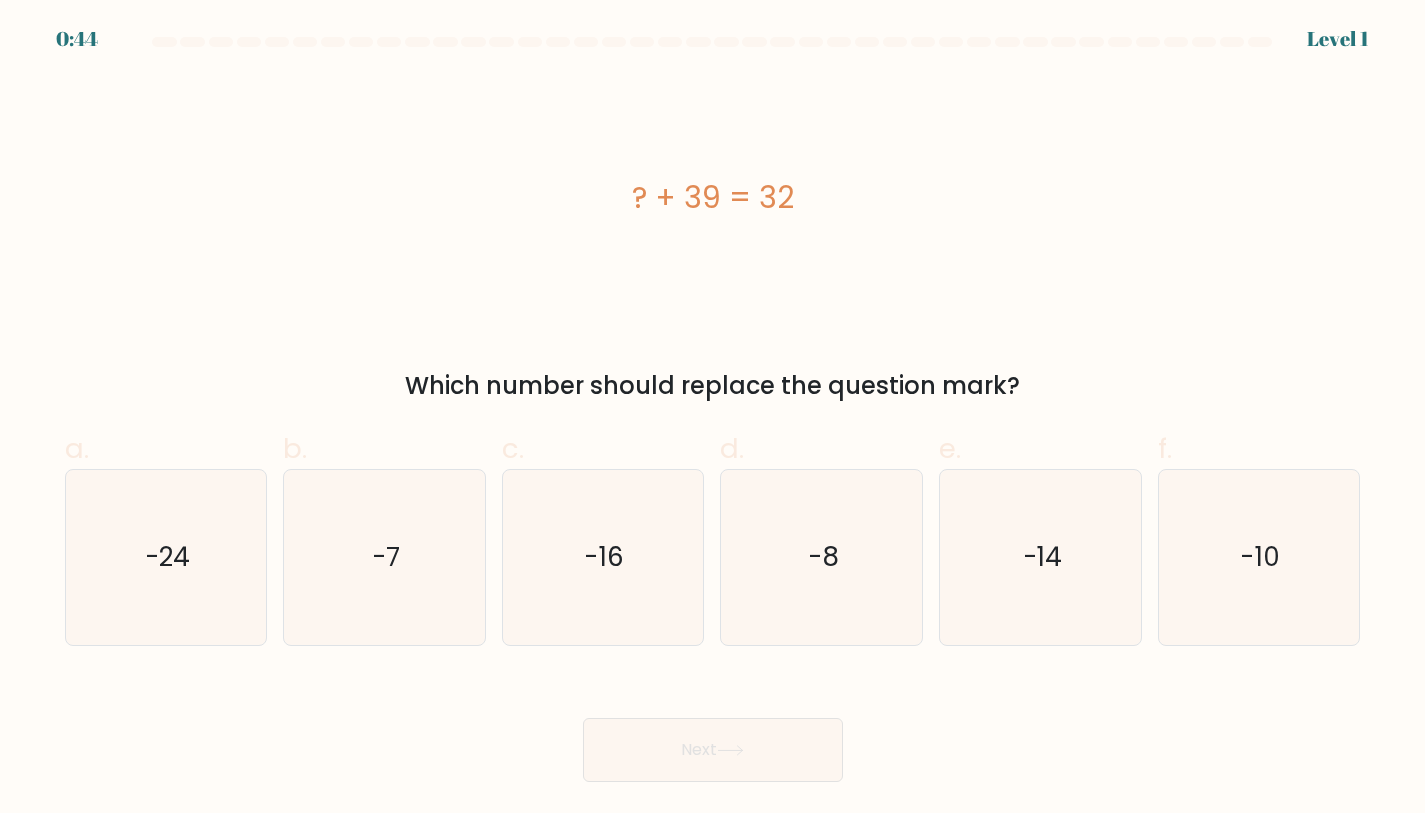 scroll, scrollTop: 0, scrollLeft: 0, axis: both 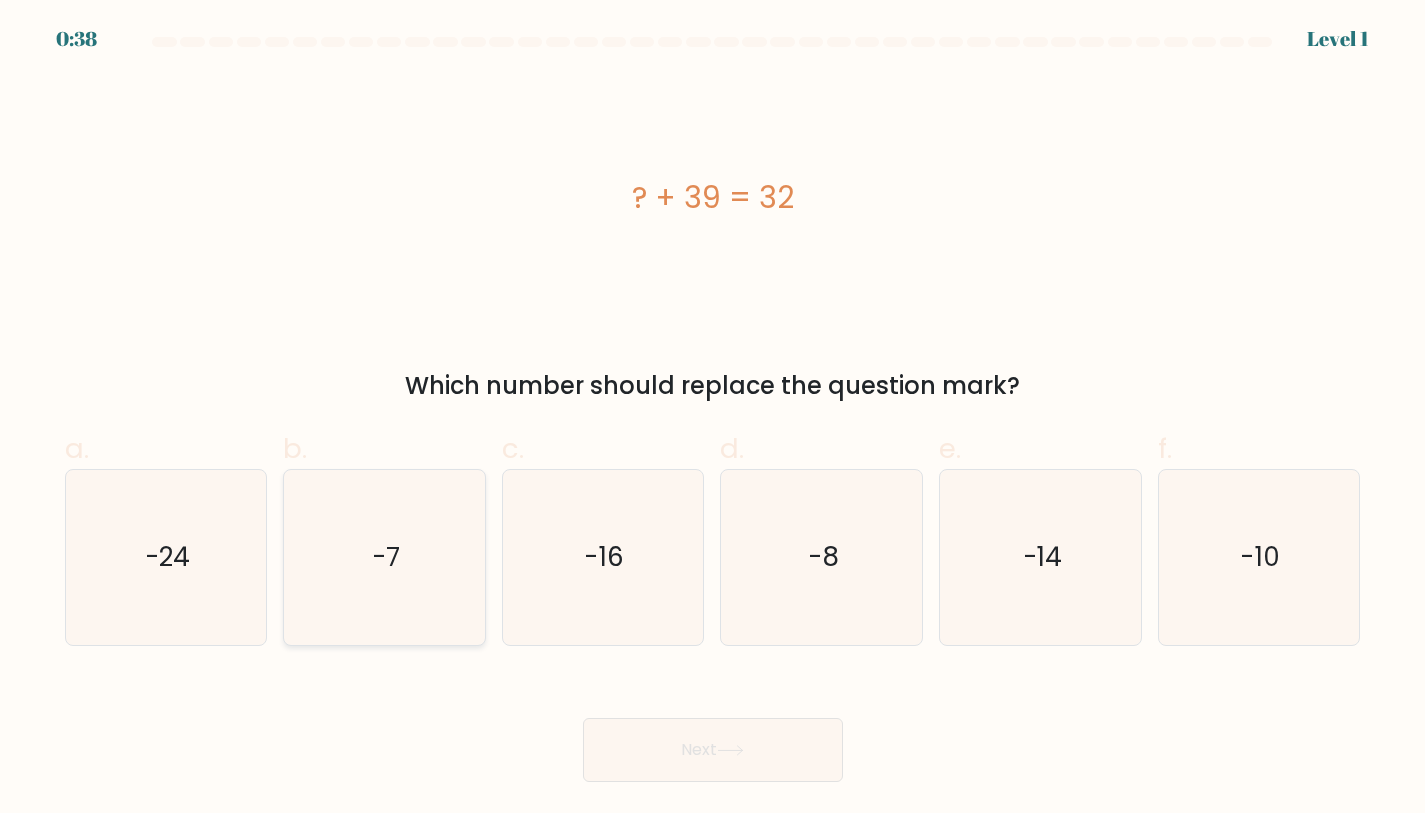 click on "-7" 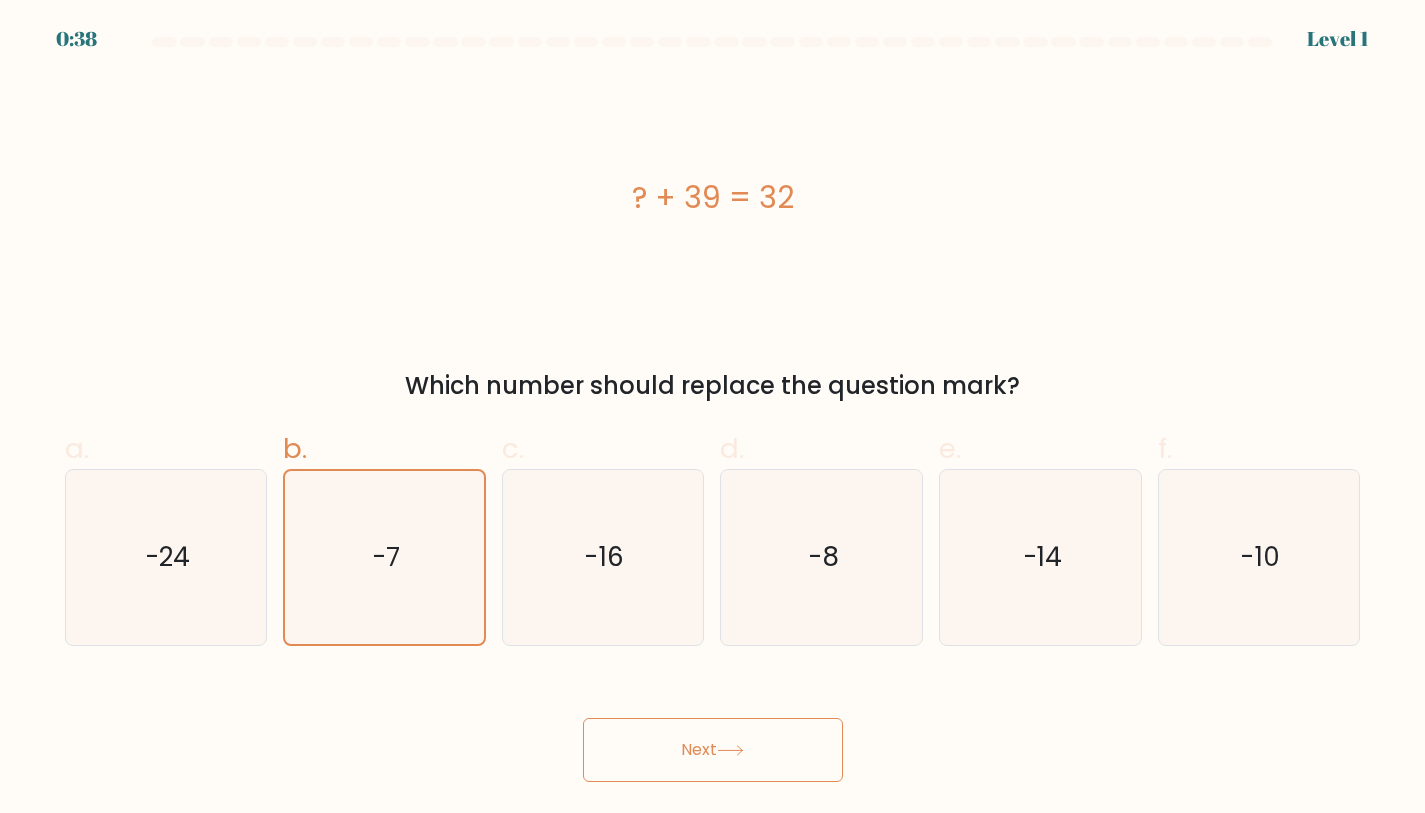 click on "Next" at bounding box center (713, 750) 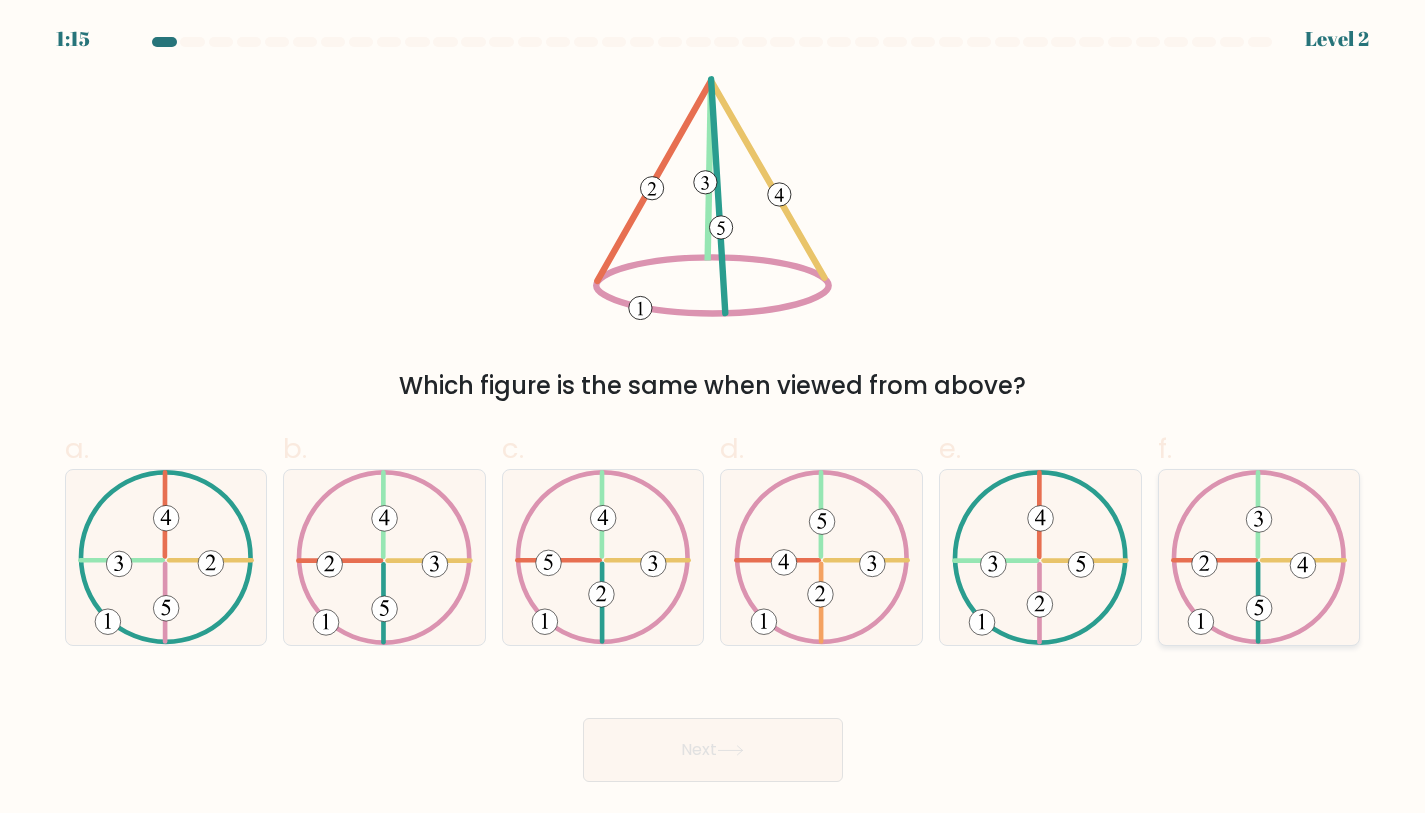 click 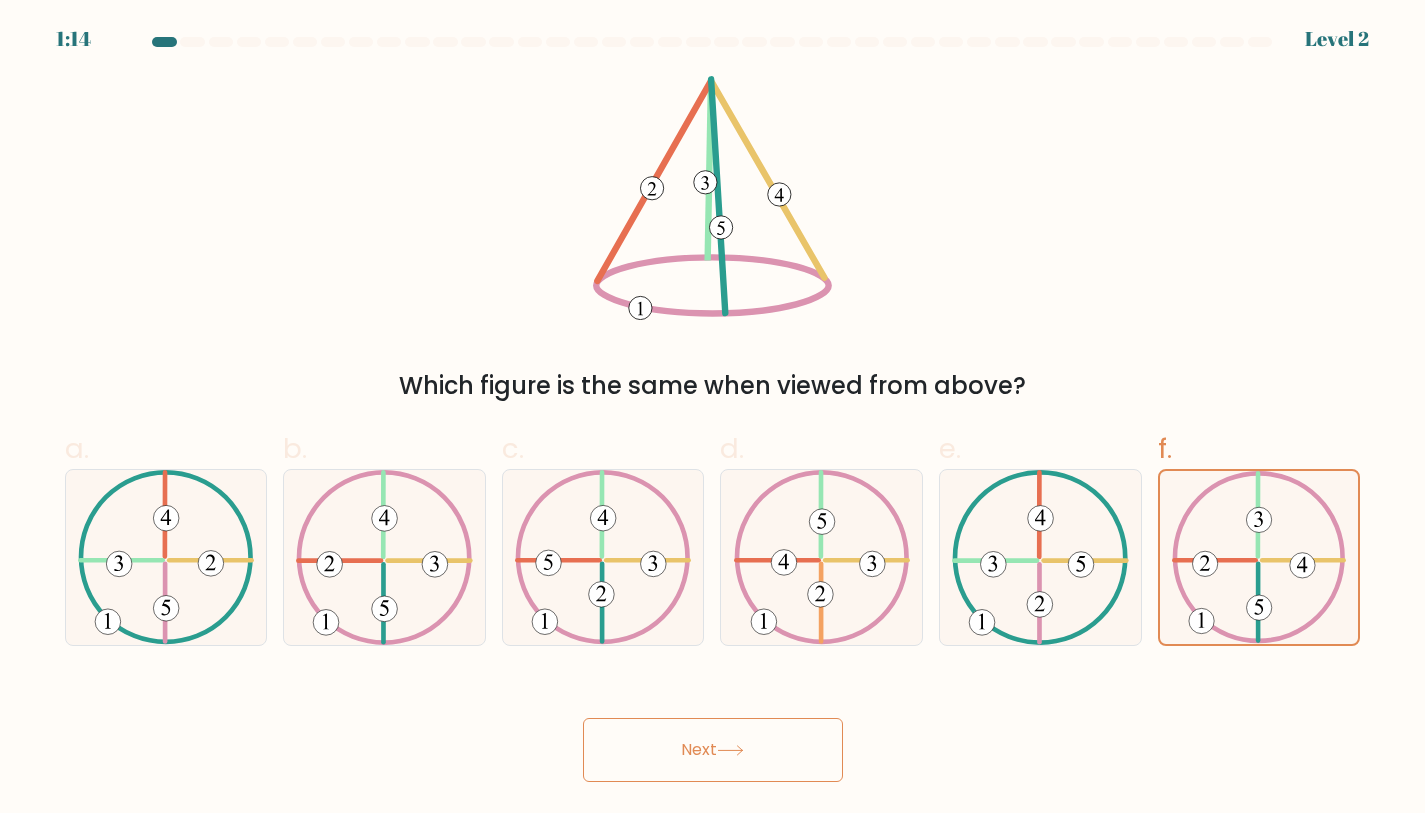 click on "Next" at bounding box center (713, 750) 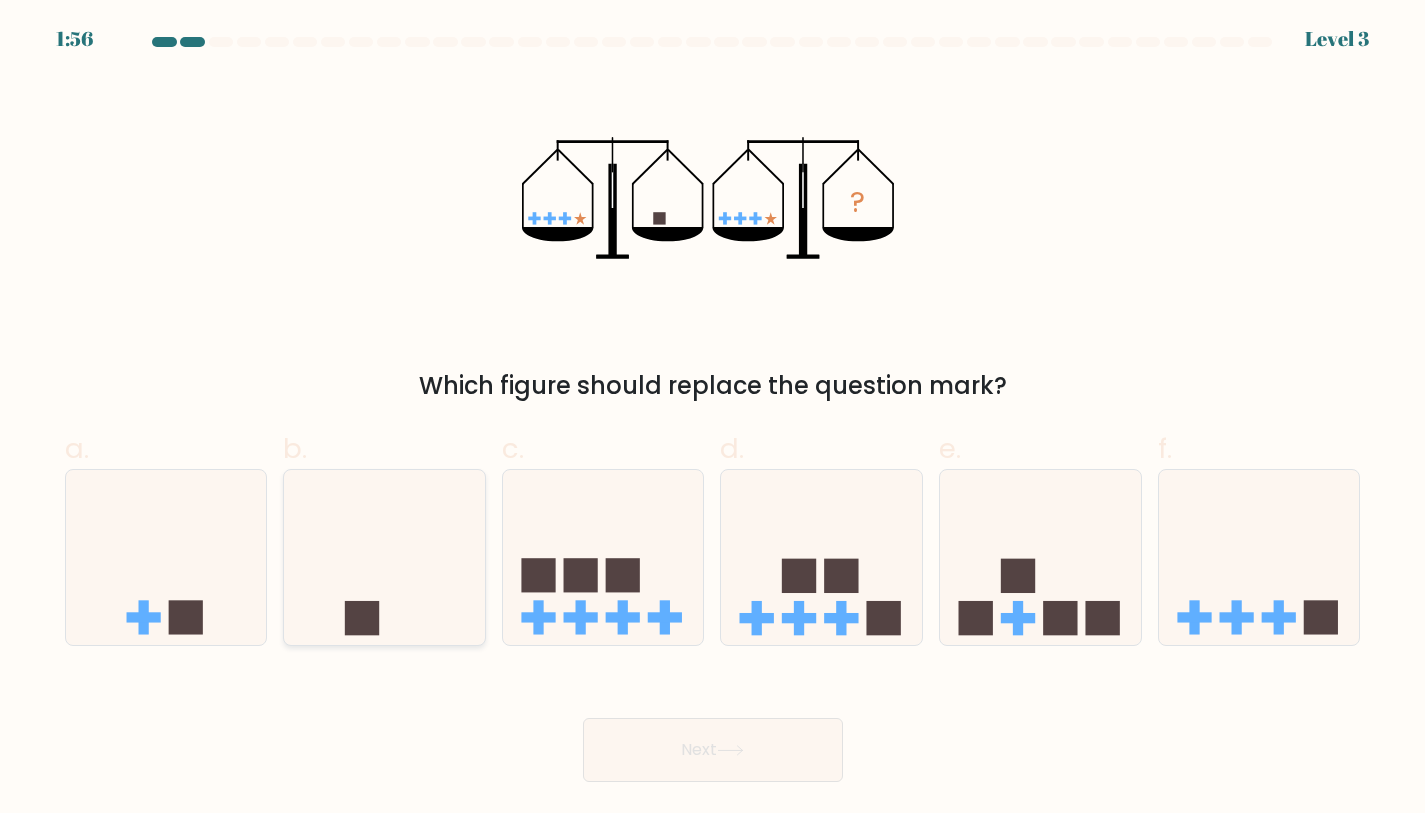 click 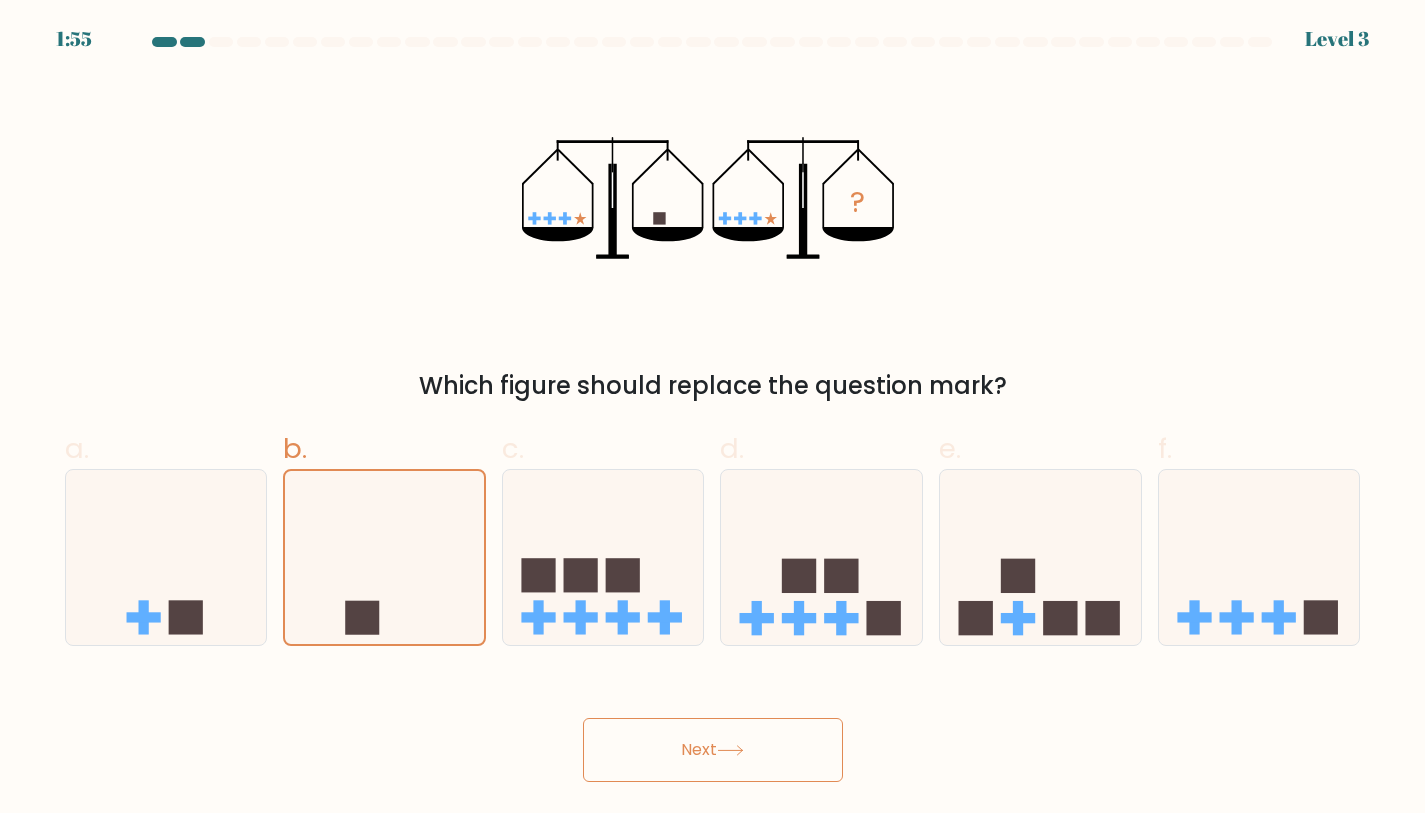 click on "Next" at bounding box center [713, 750] 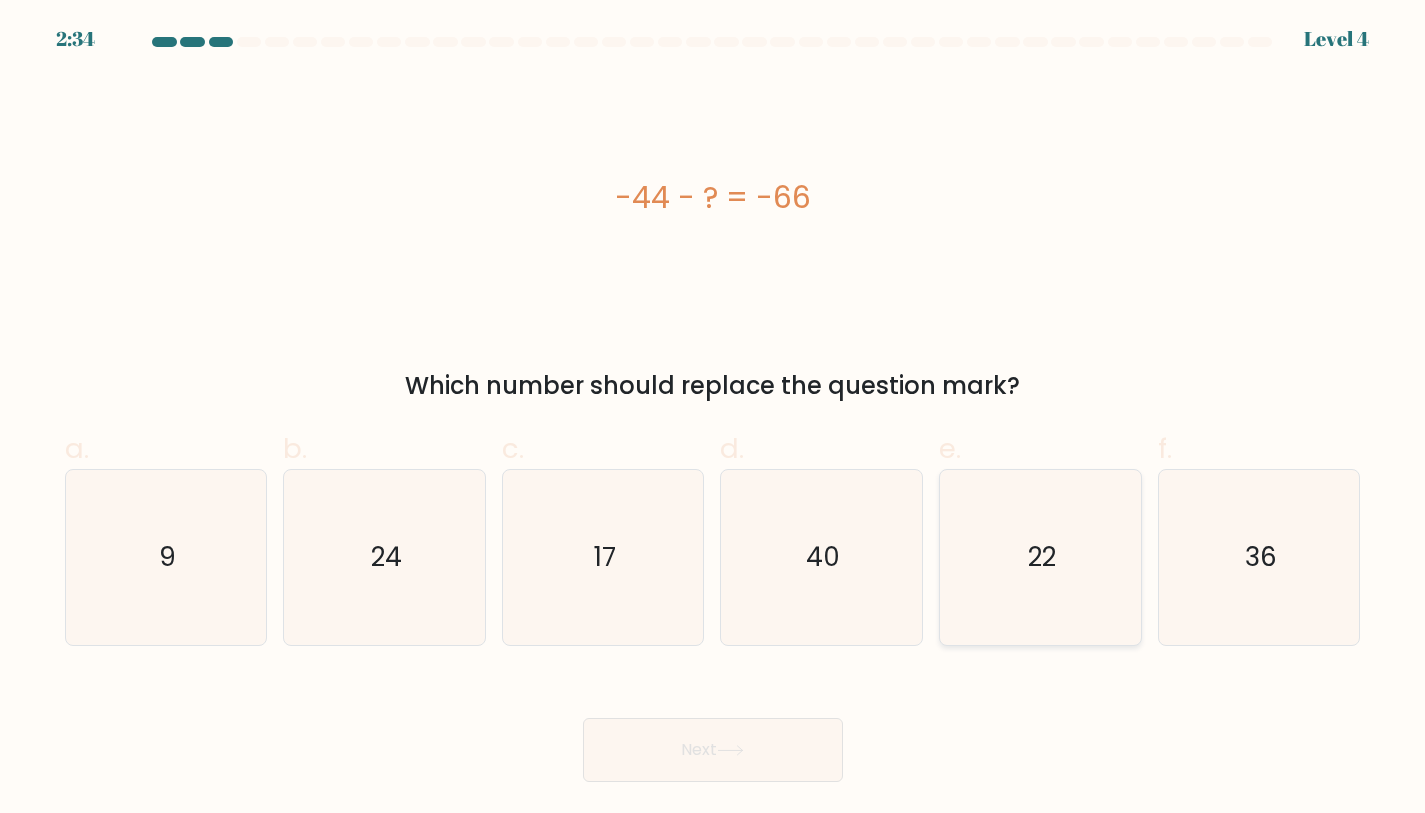 click on "22" 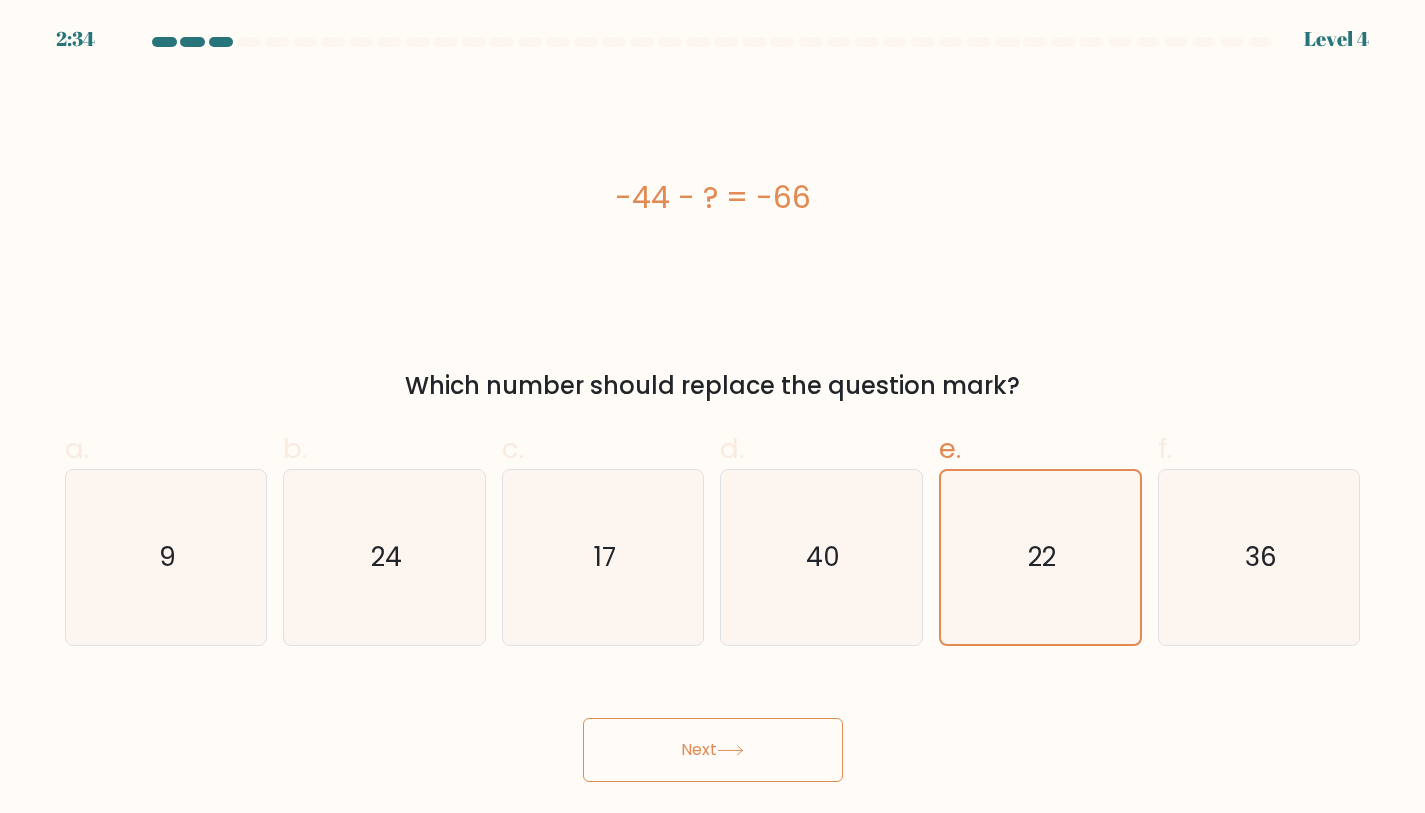 click on "Next" at bounding box center (713, 750) 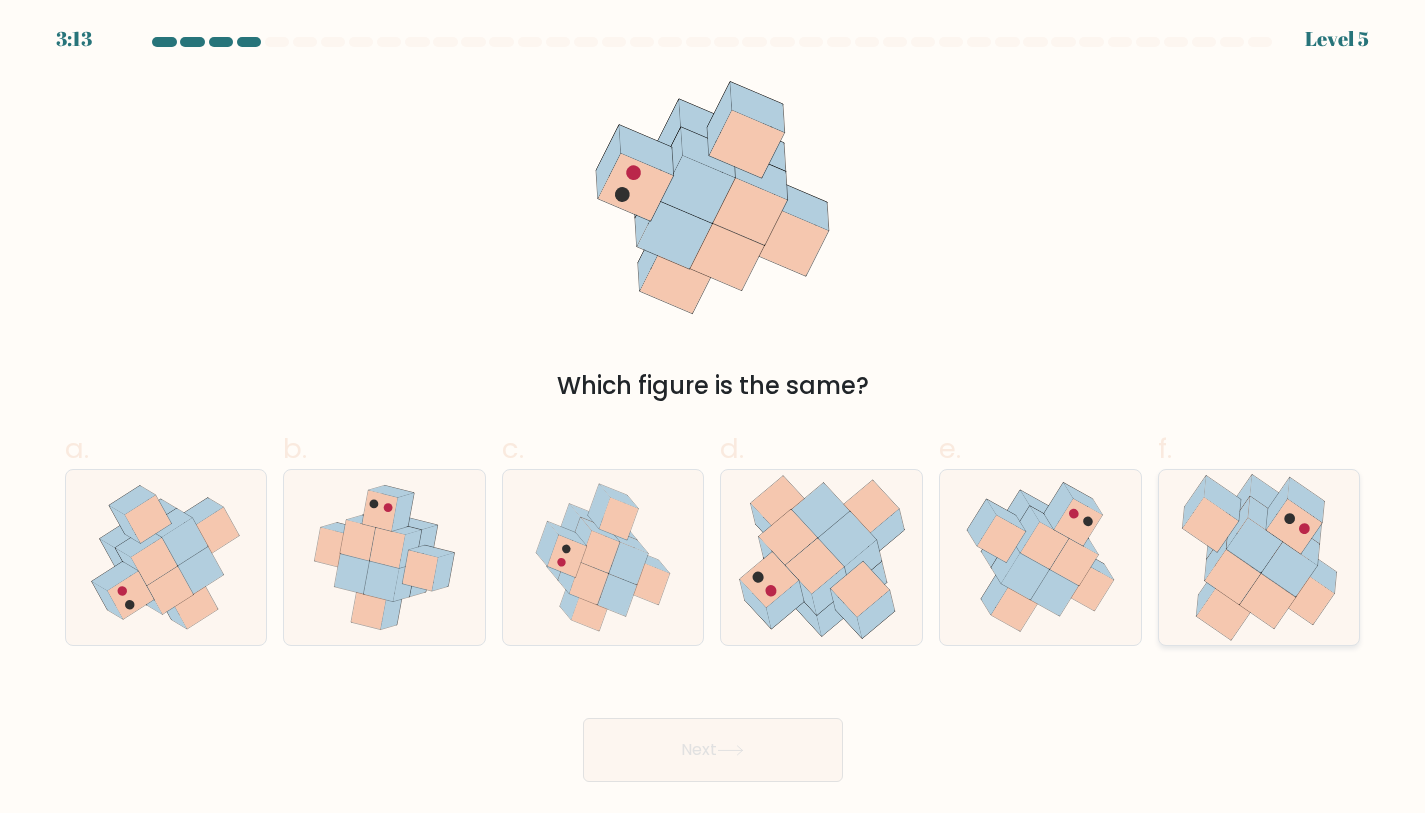 click 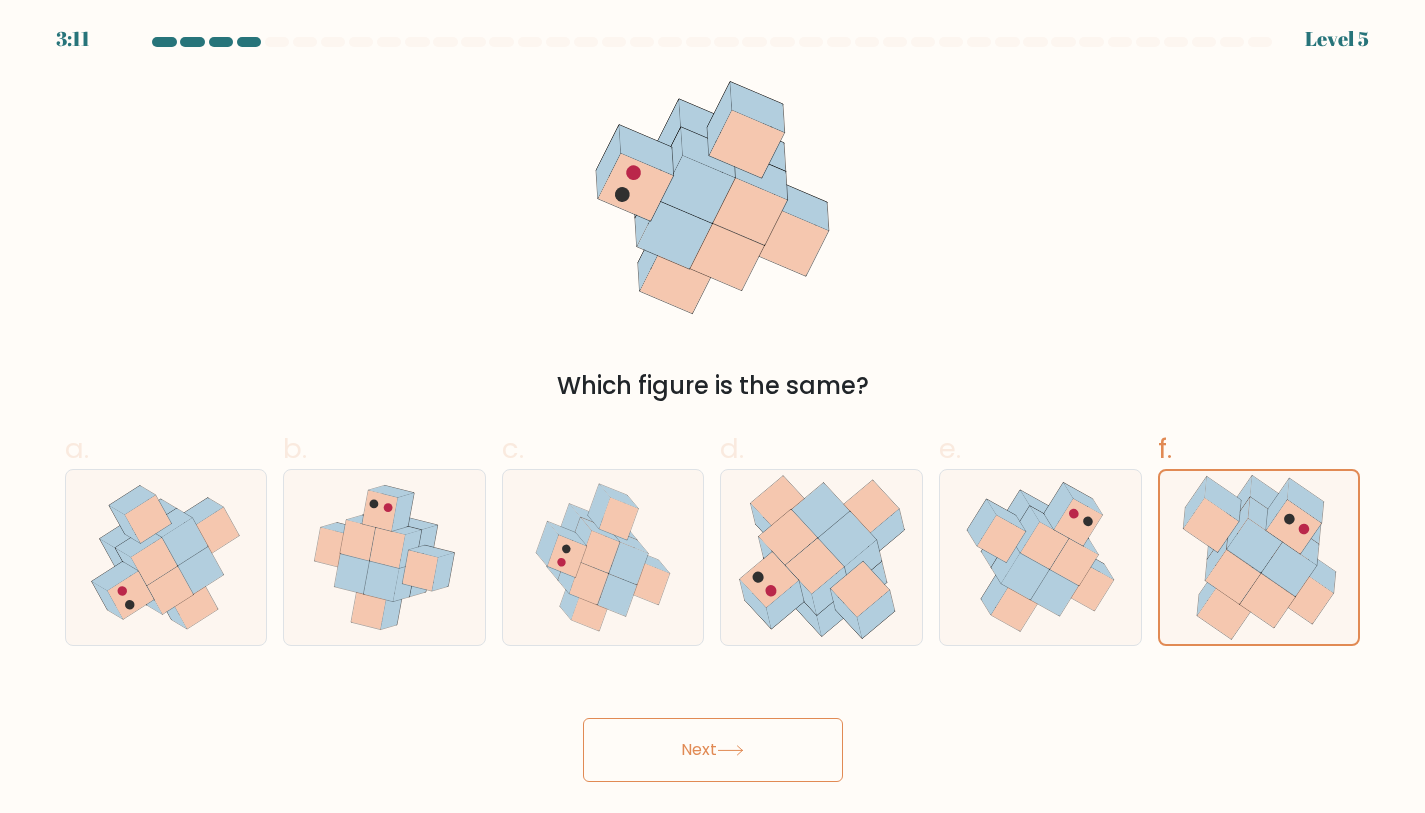 click on "Next" at bounding box center [713, 750] 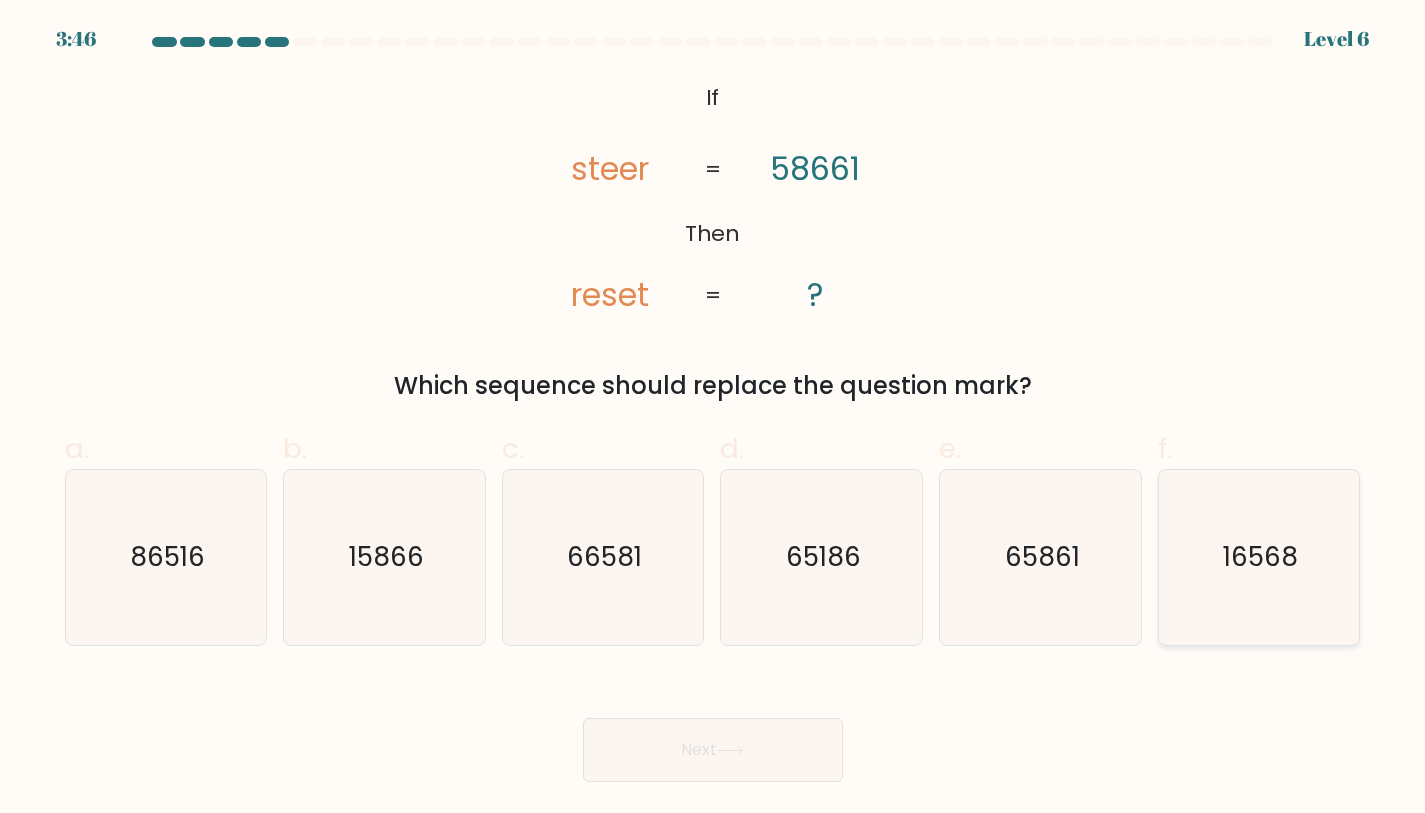 click on "16568" 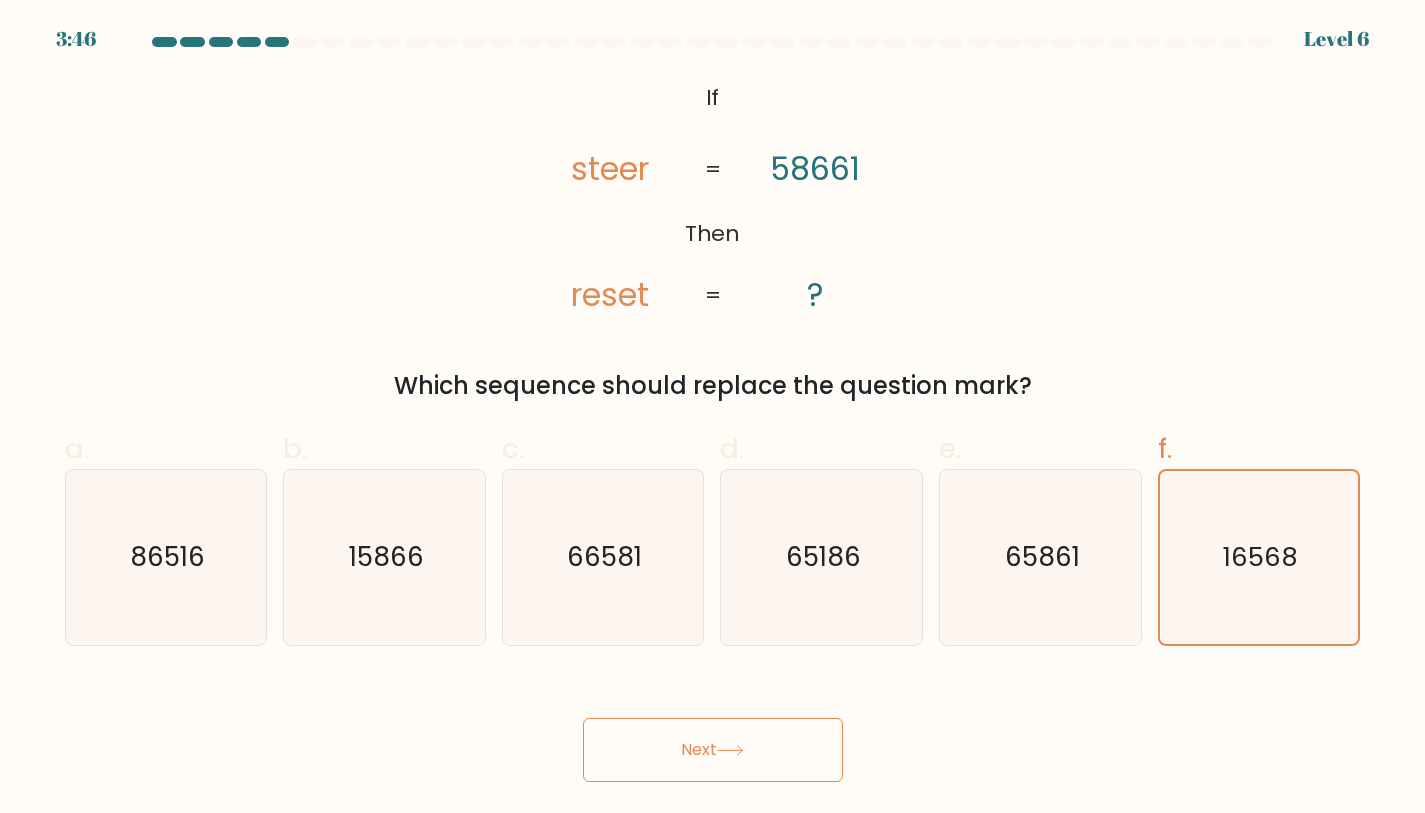 click 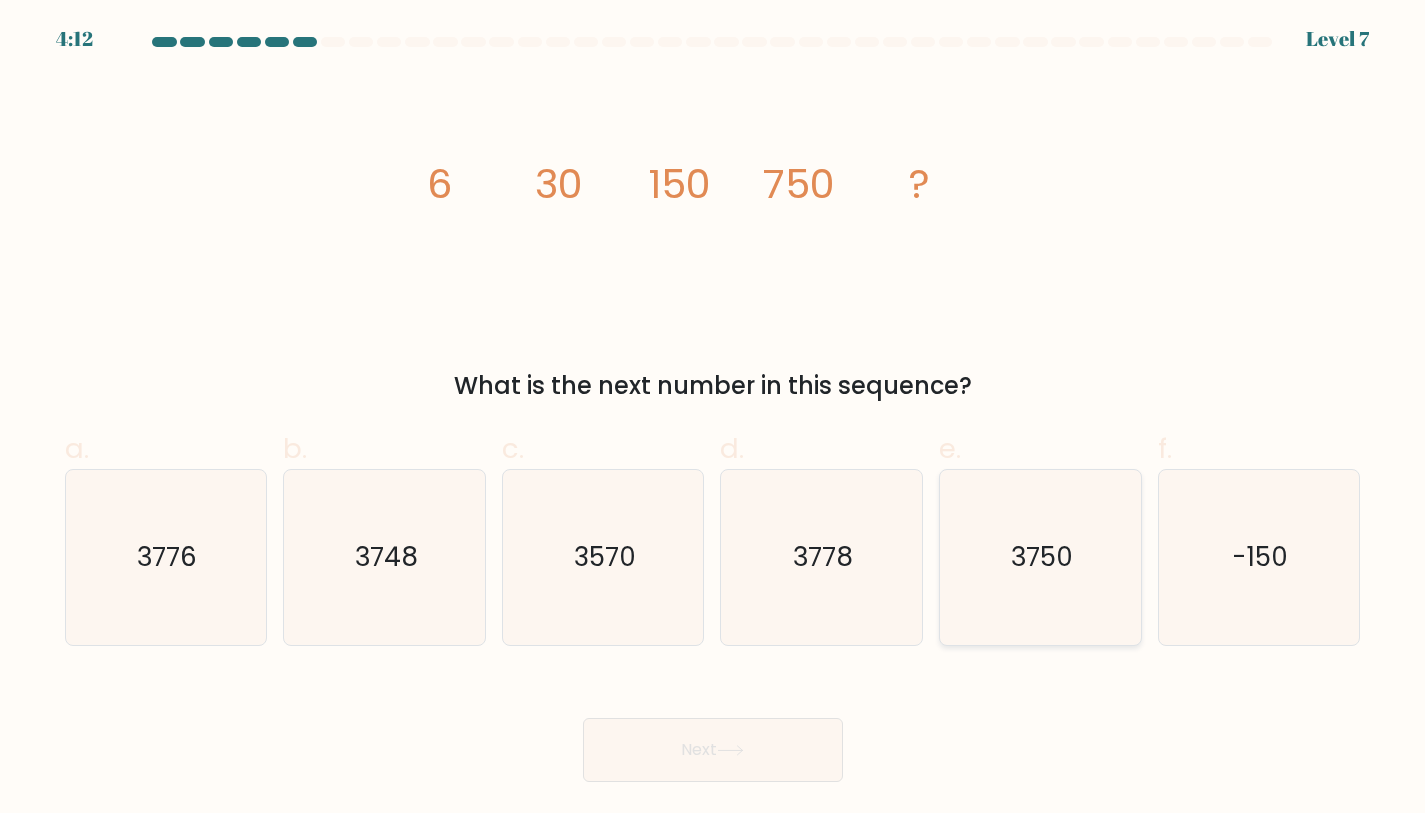 click on "3750" 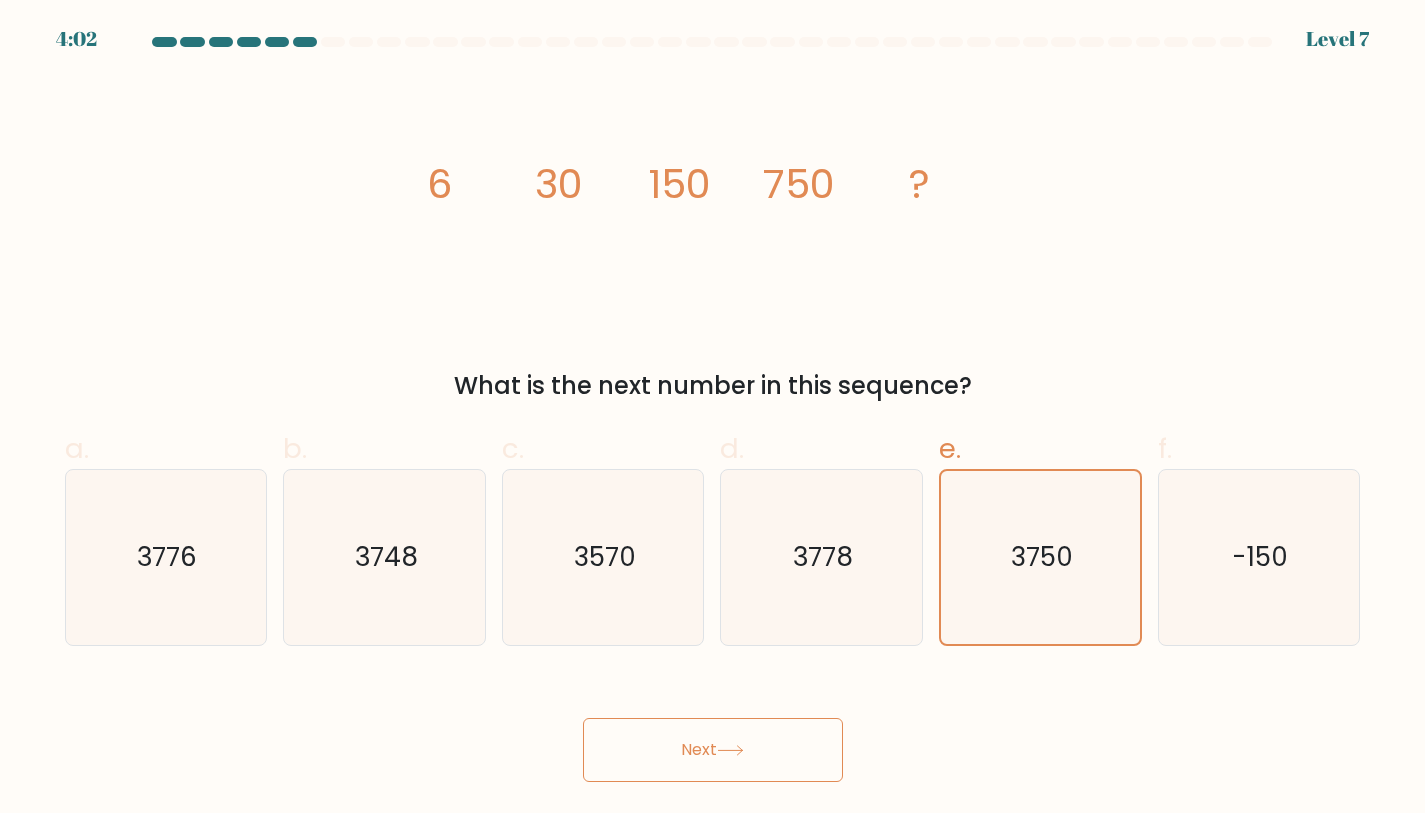 click on "Next" at bounding box center (713, 750) 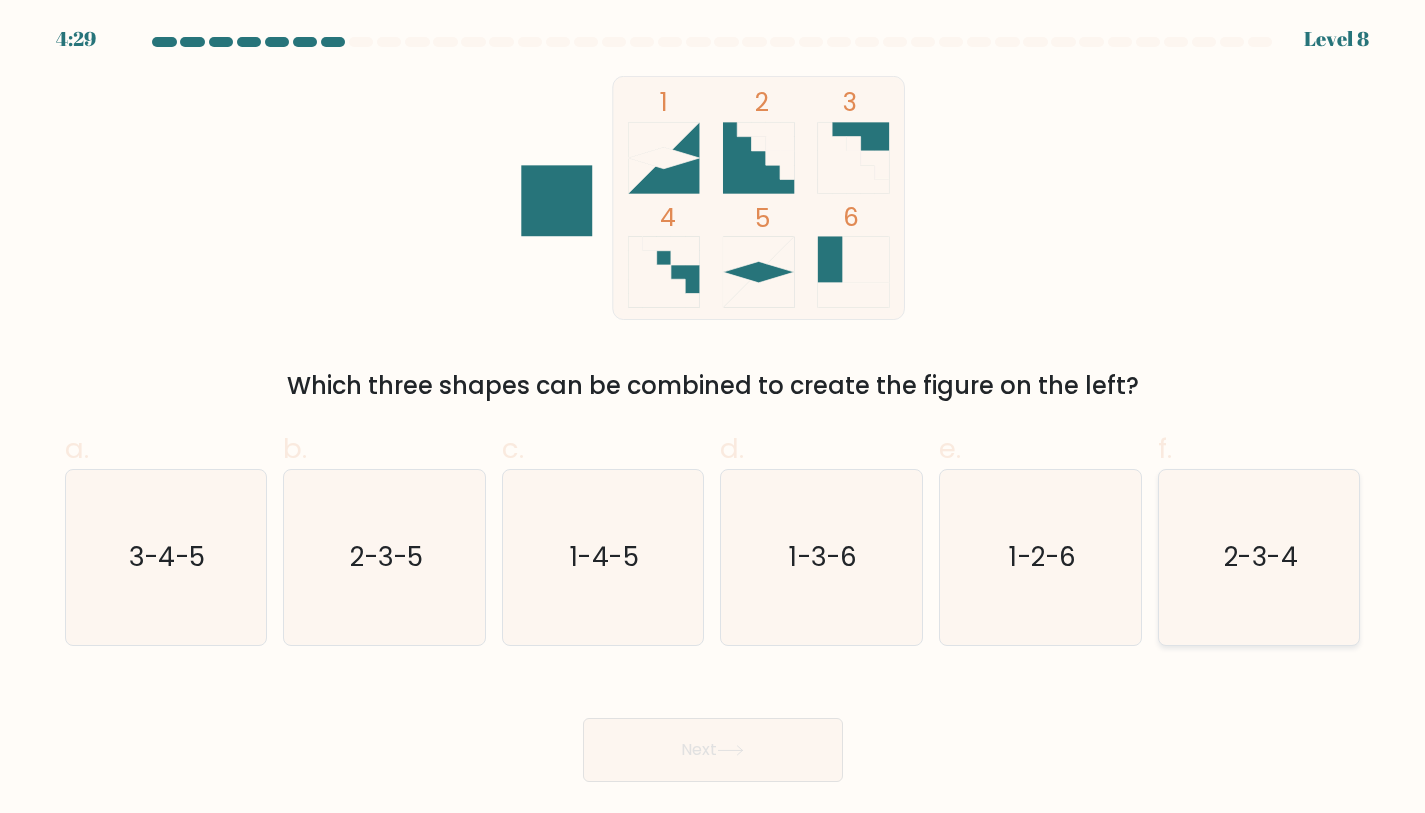 click on "2-3-4" 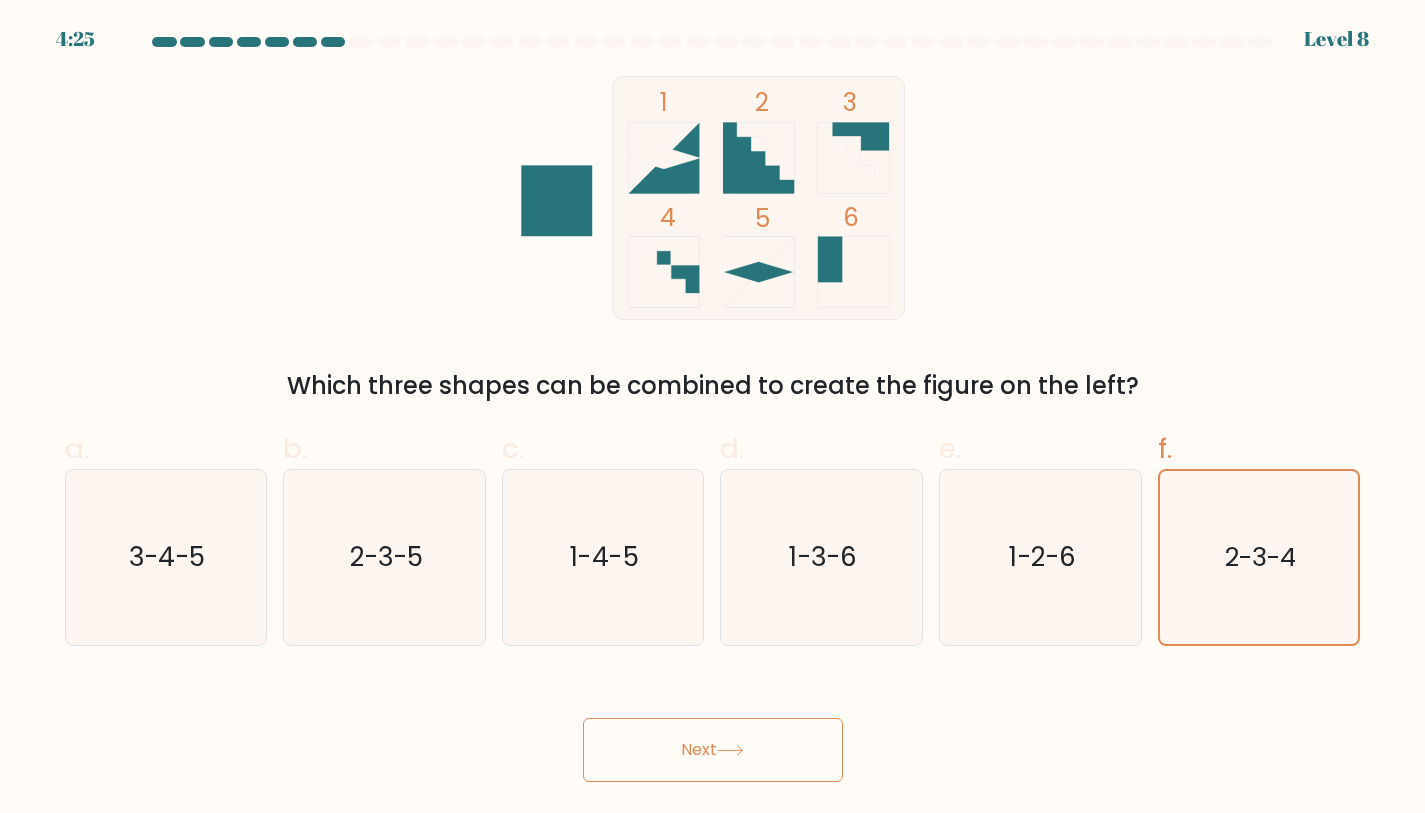 click on "Next" at bounding box center (713, 750) 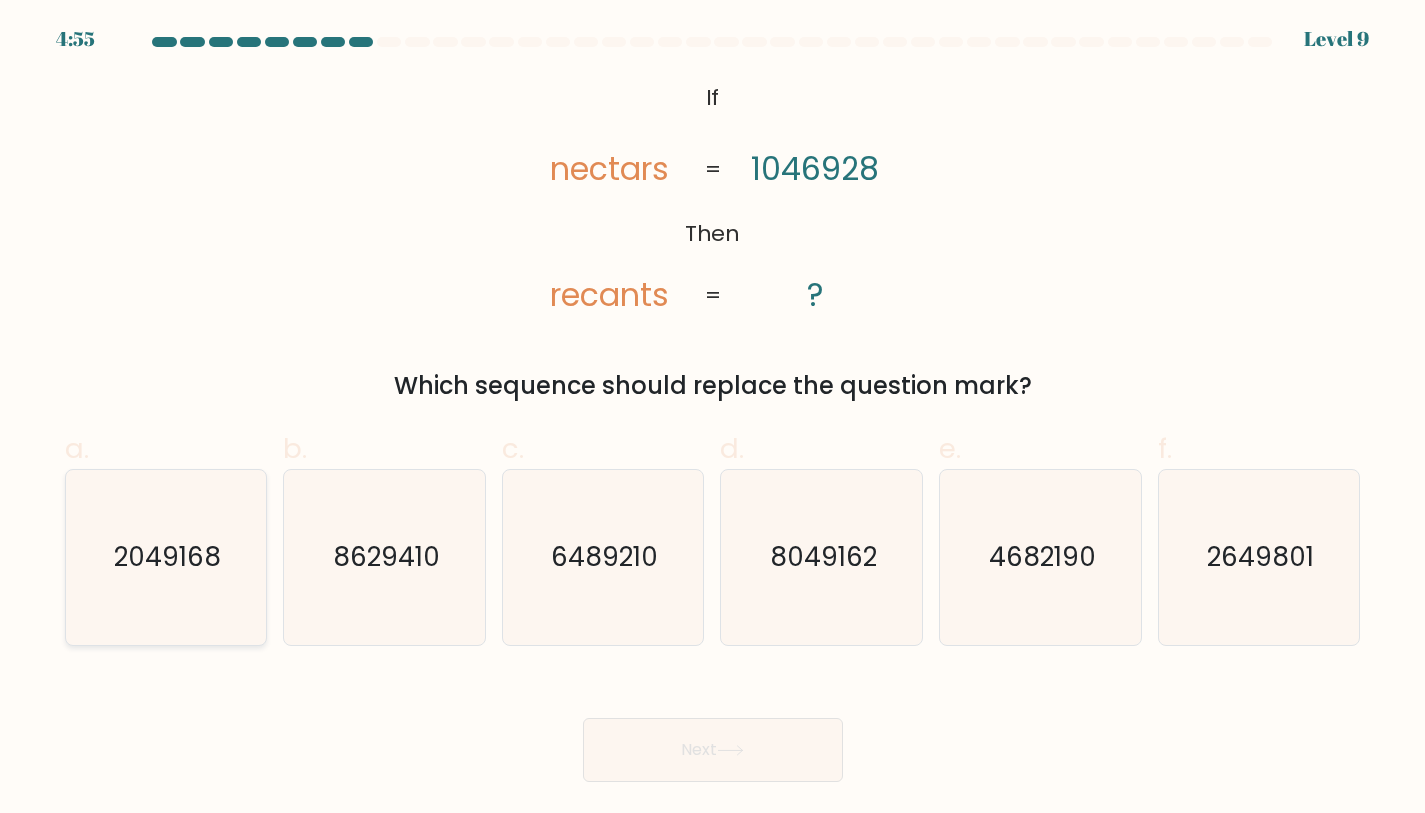 click on "2049168" 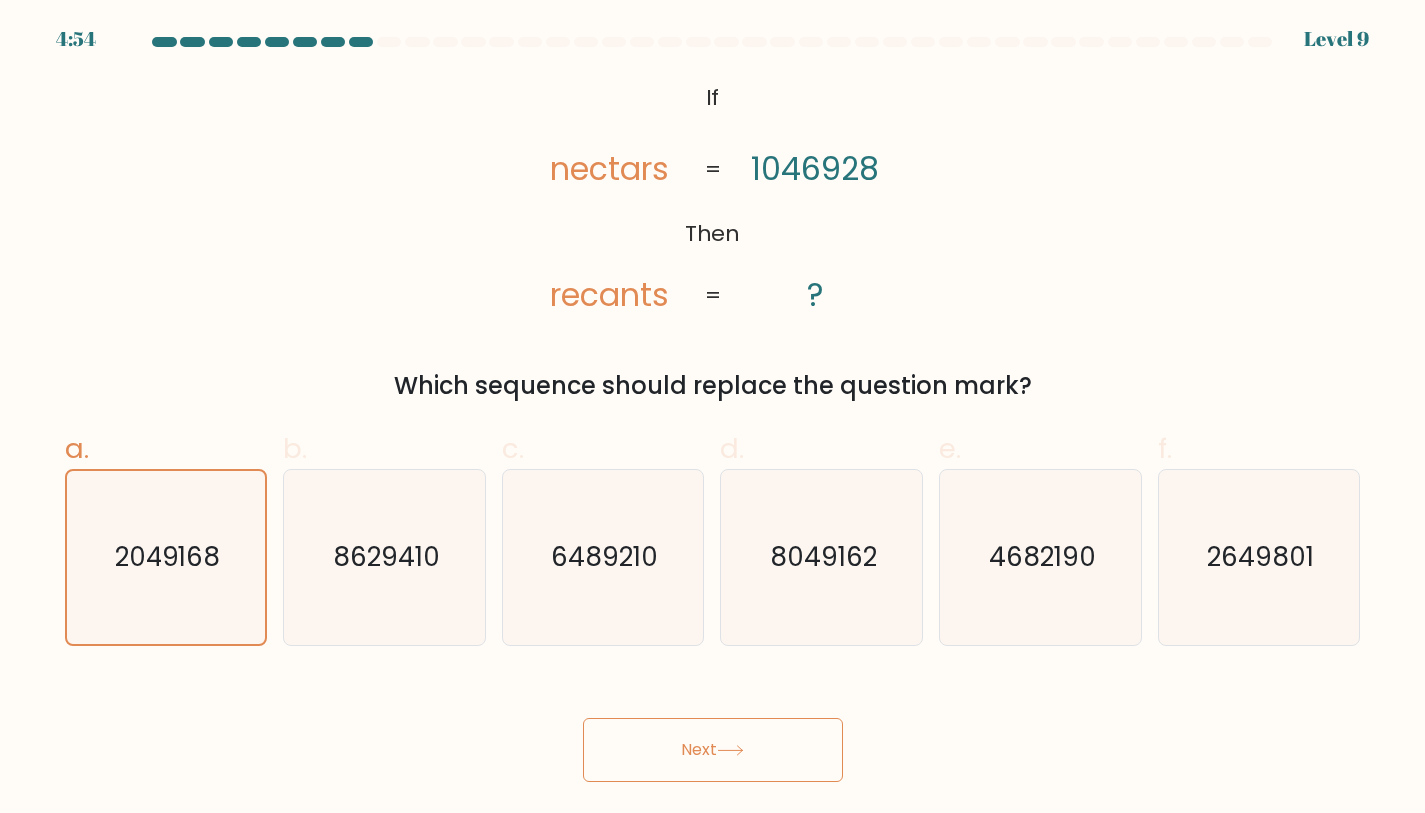 click on "Next" at bounding box center (713, 750) 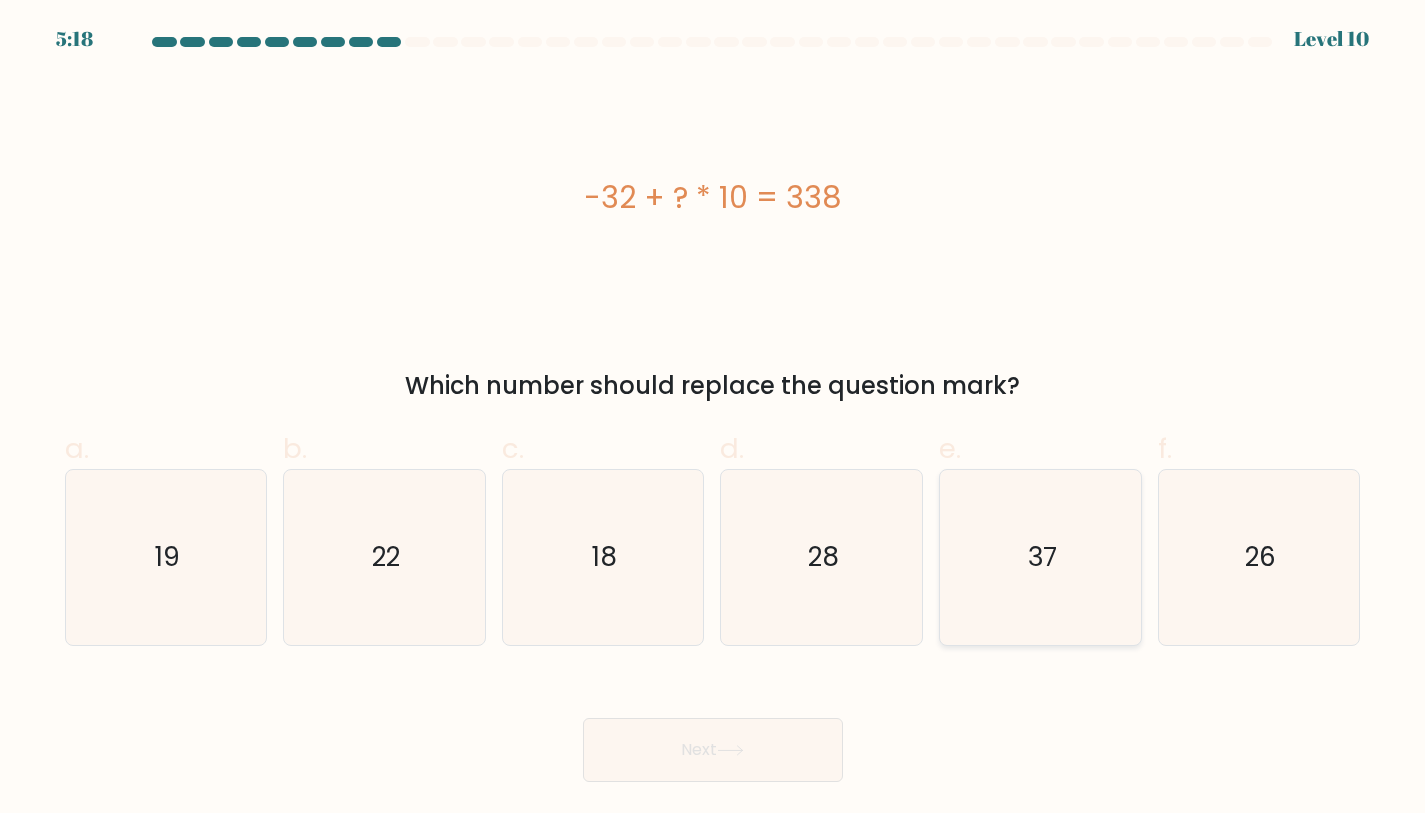 click on "37" 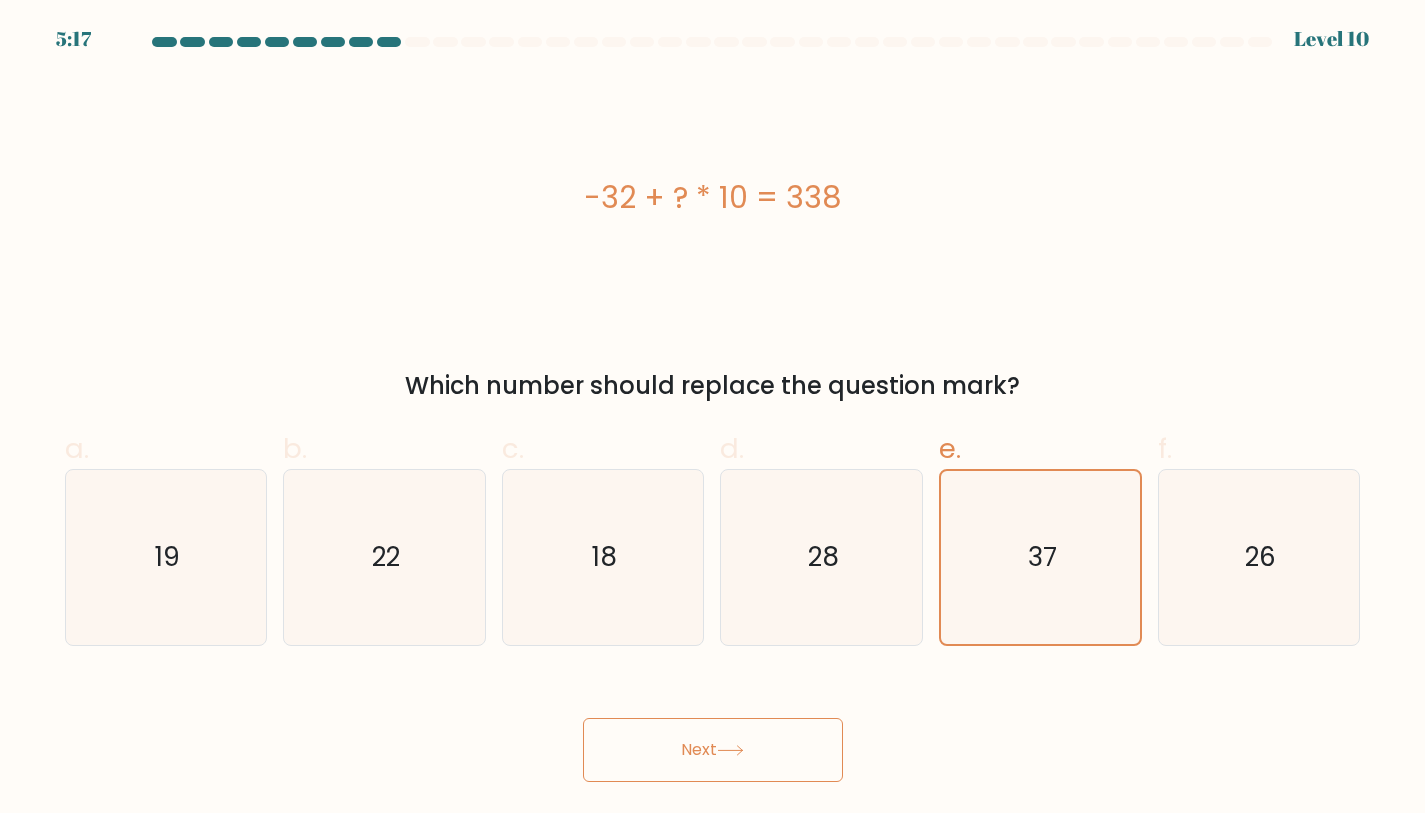 click on "Next" at bounding box center (713, 750) 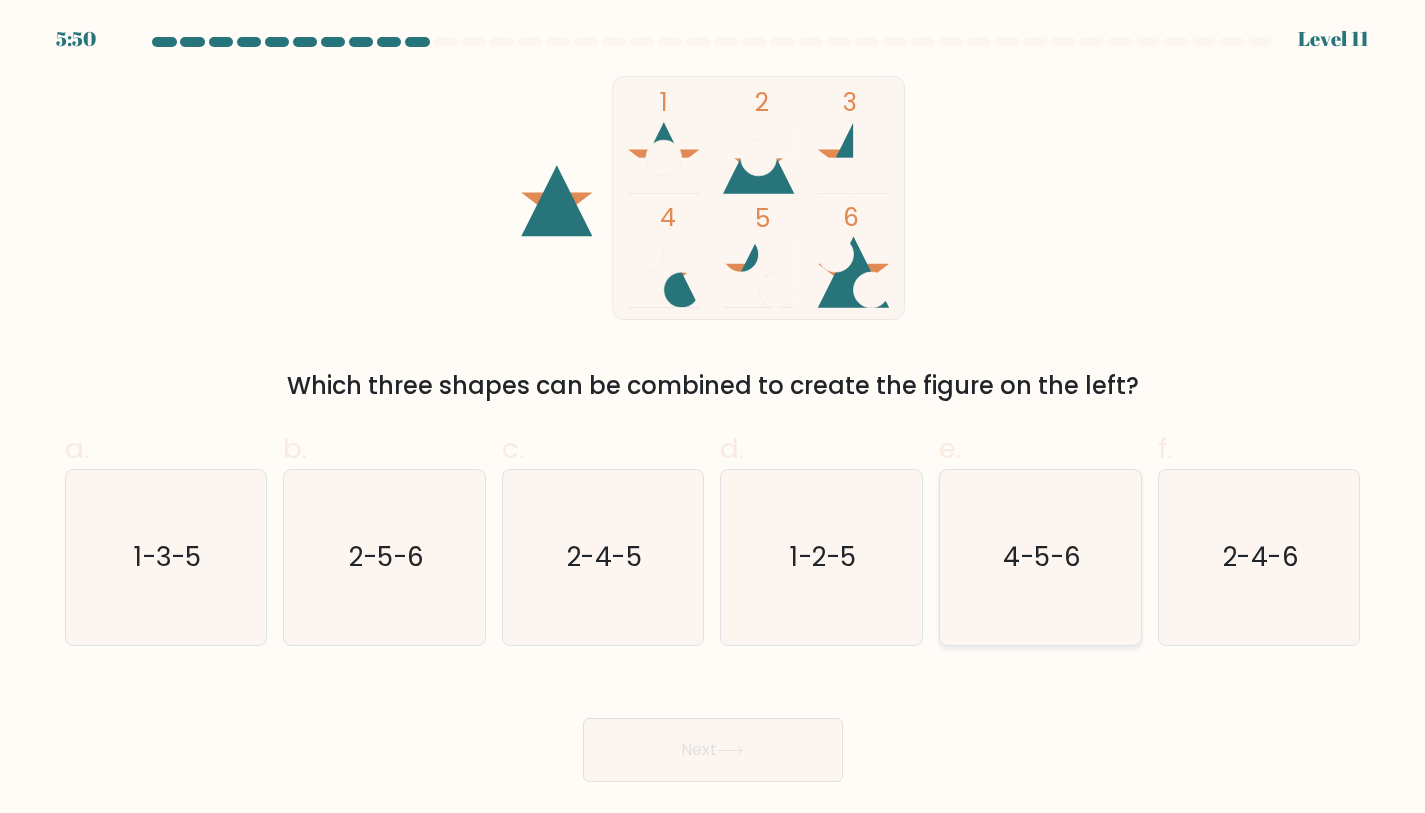 click on "4-5-6" 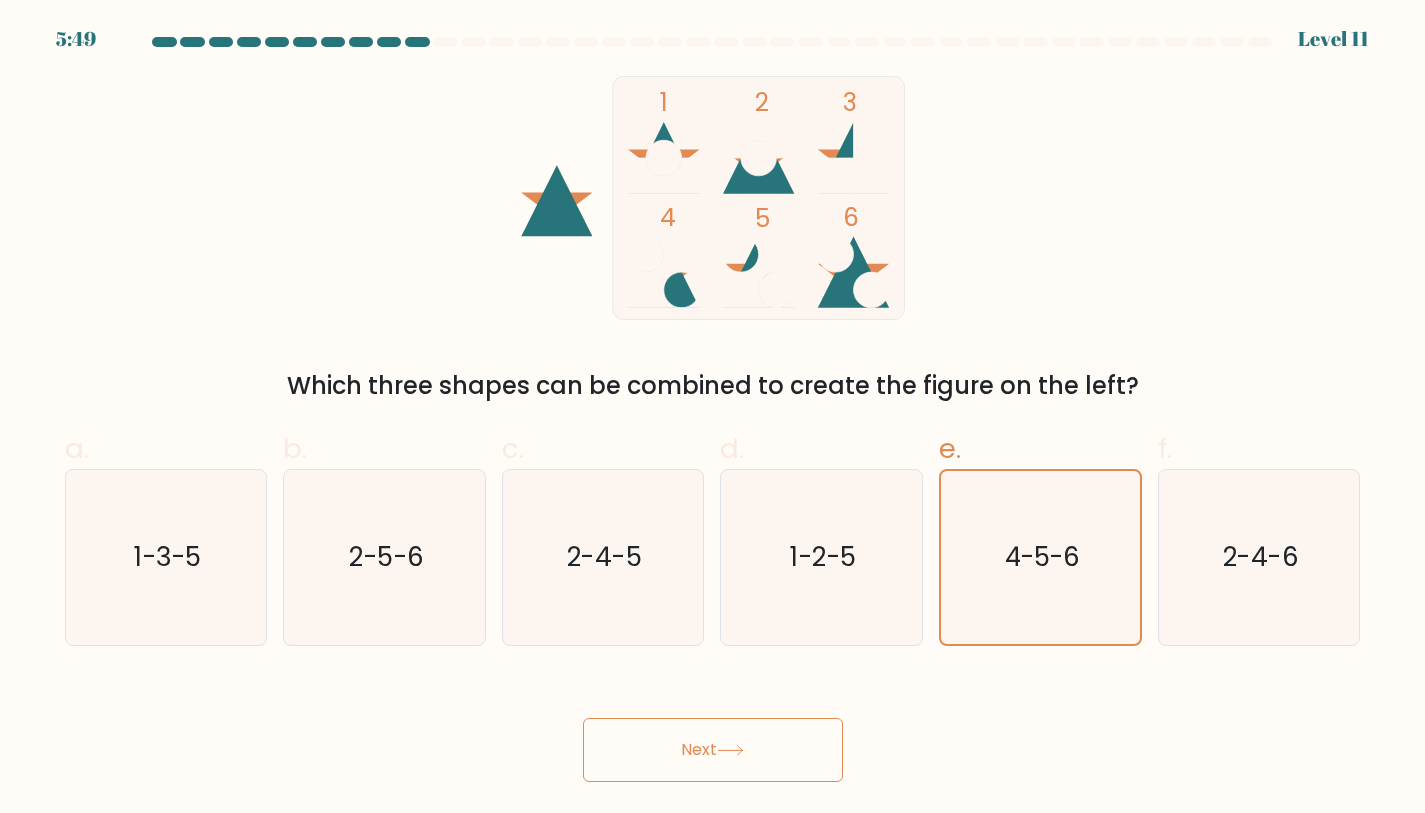 click on "Next" at bounding box center [713, 750] 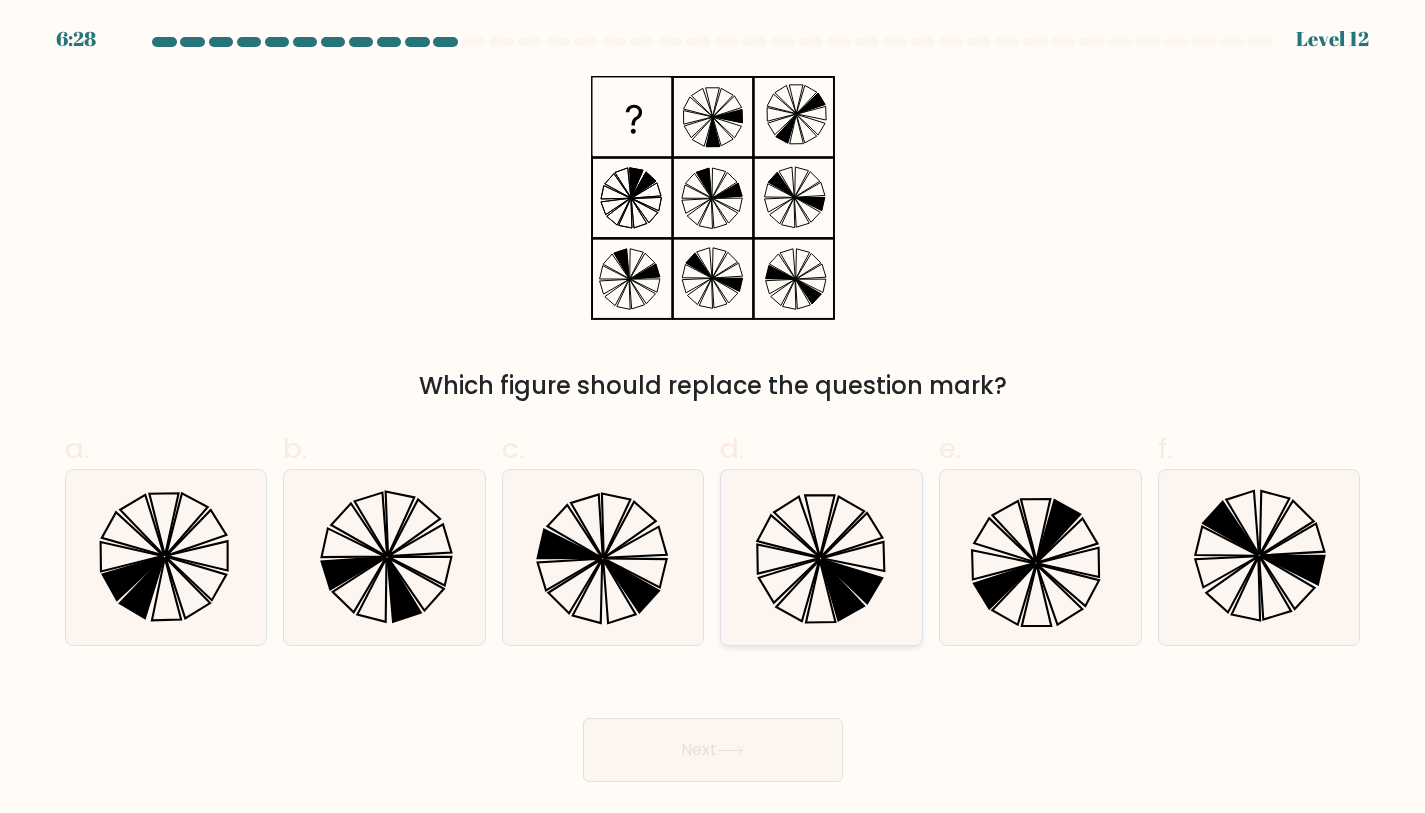 click 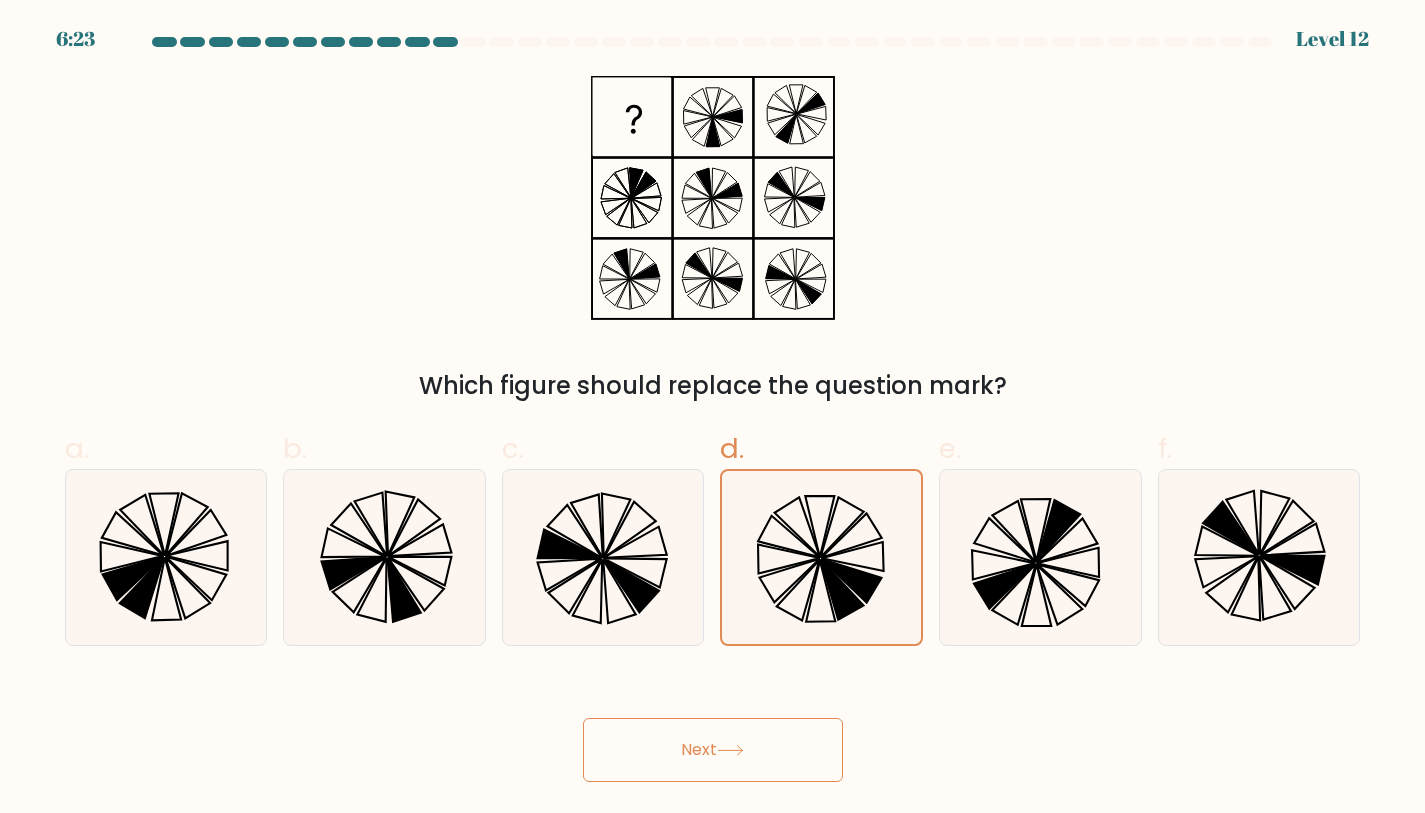 click on "Next" at bounding box center (713, 750) 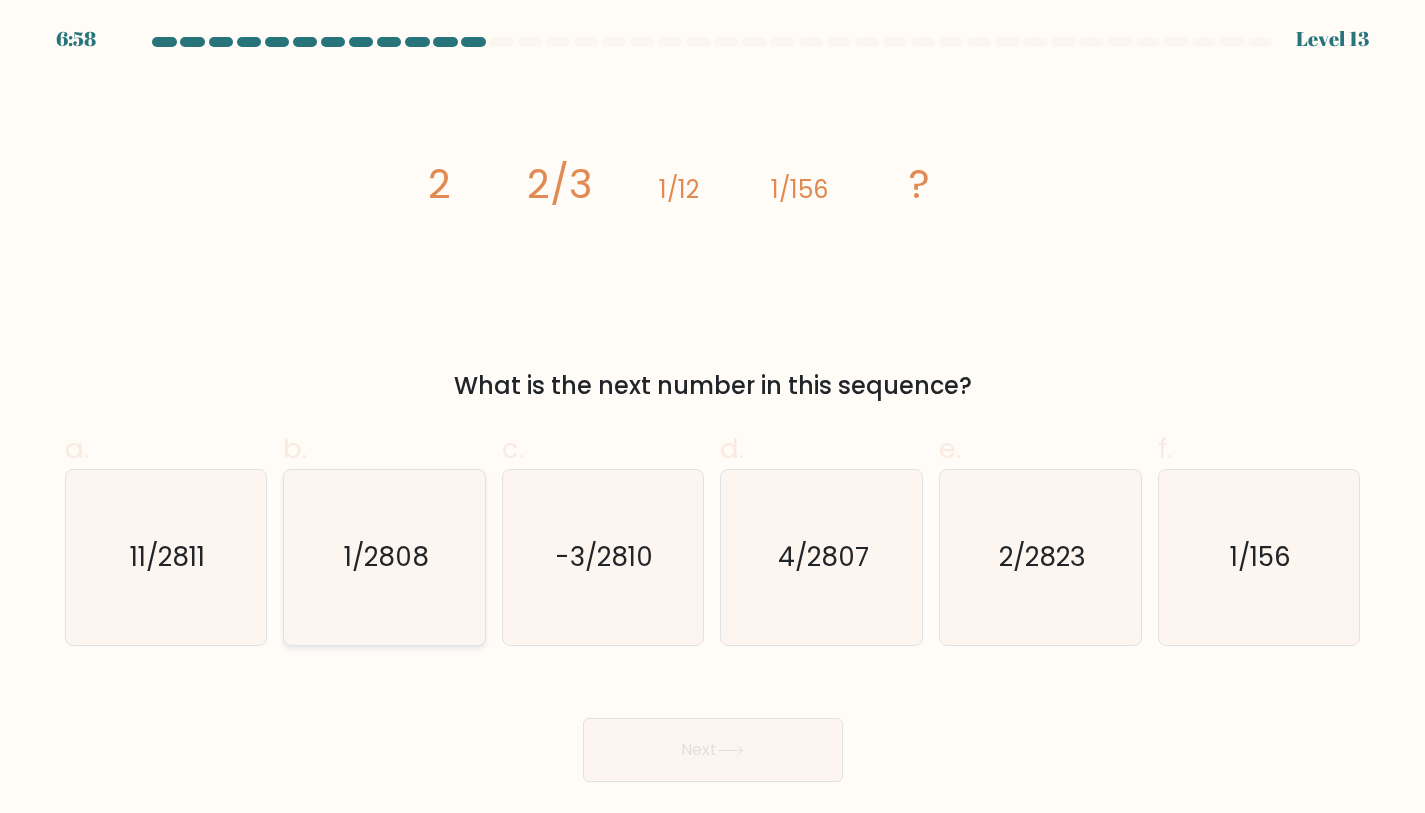 click on "1/2808" 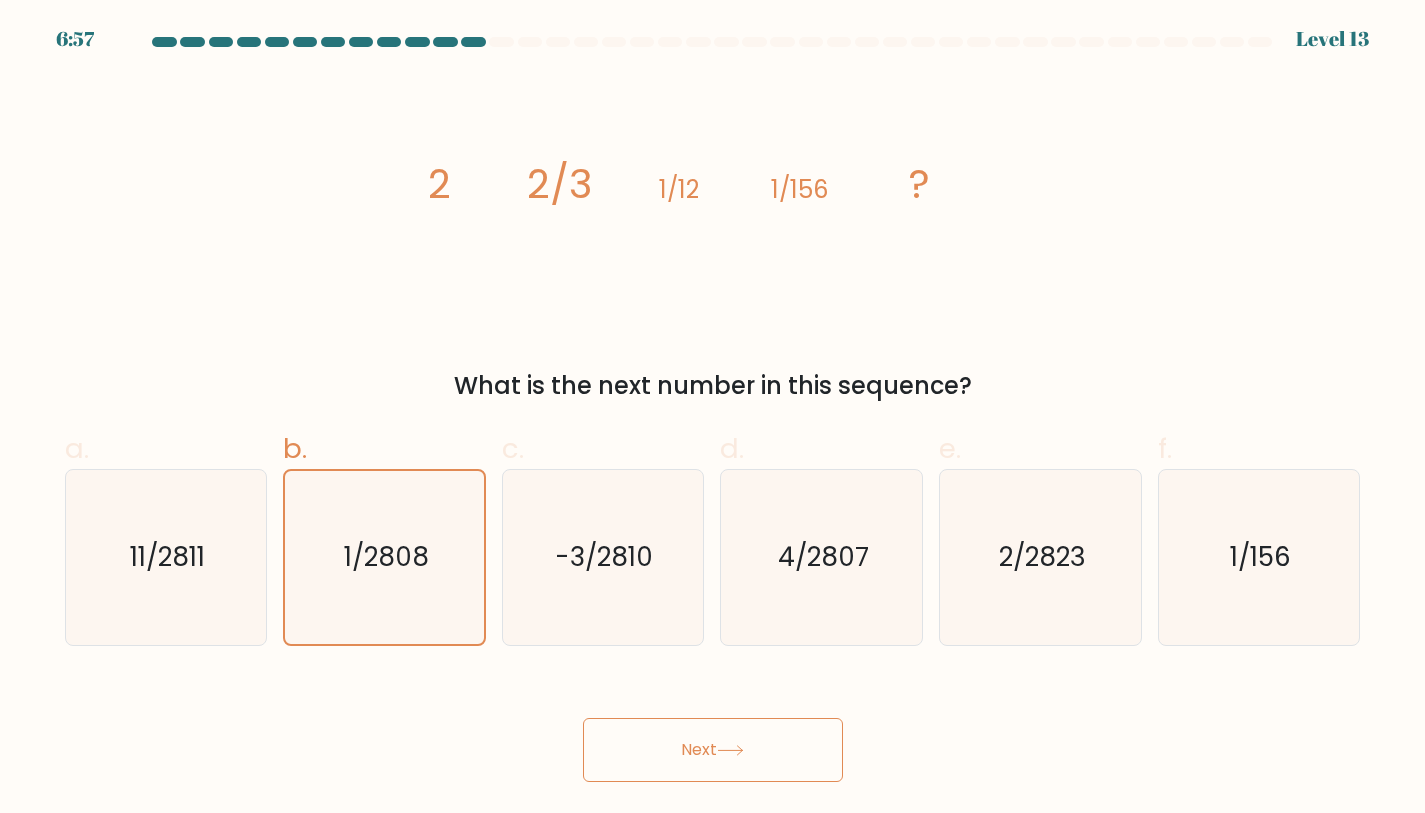 click on "Next" at bounding box center (713, 750) 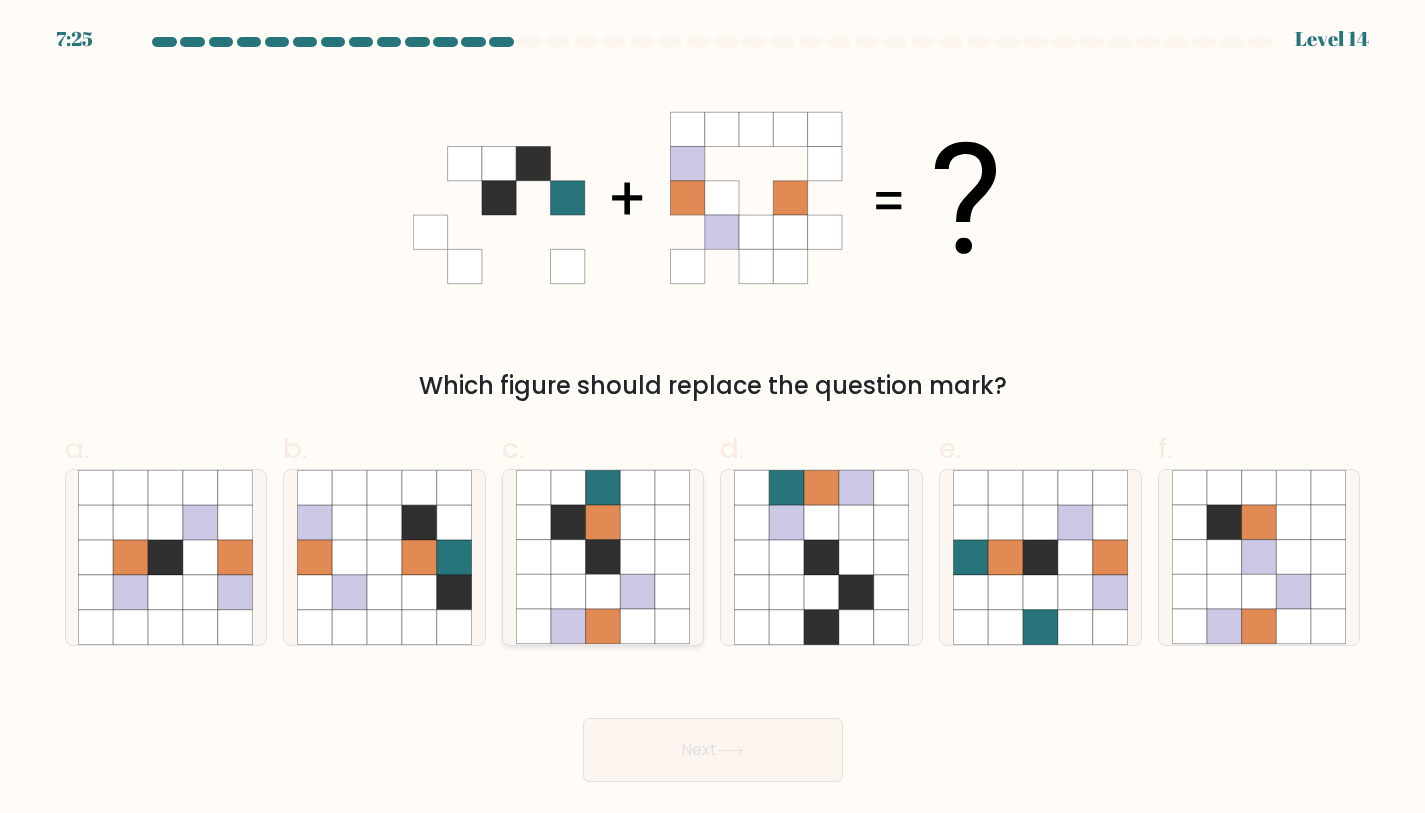 click 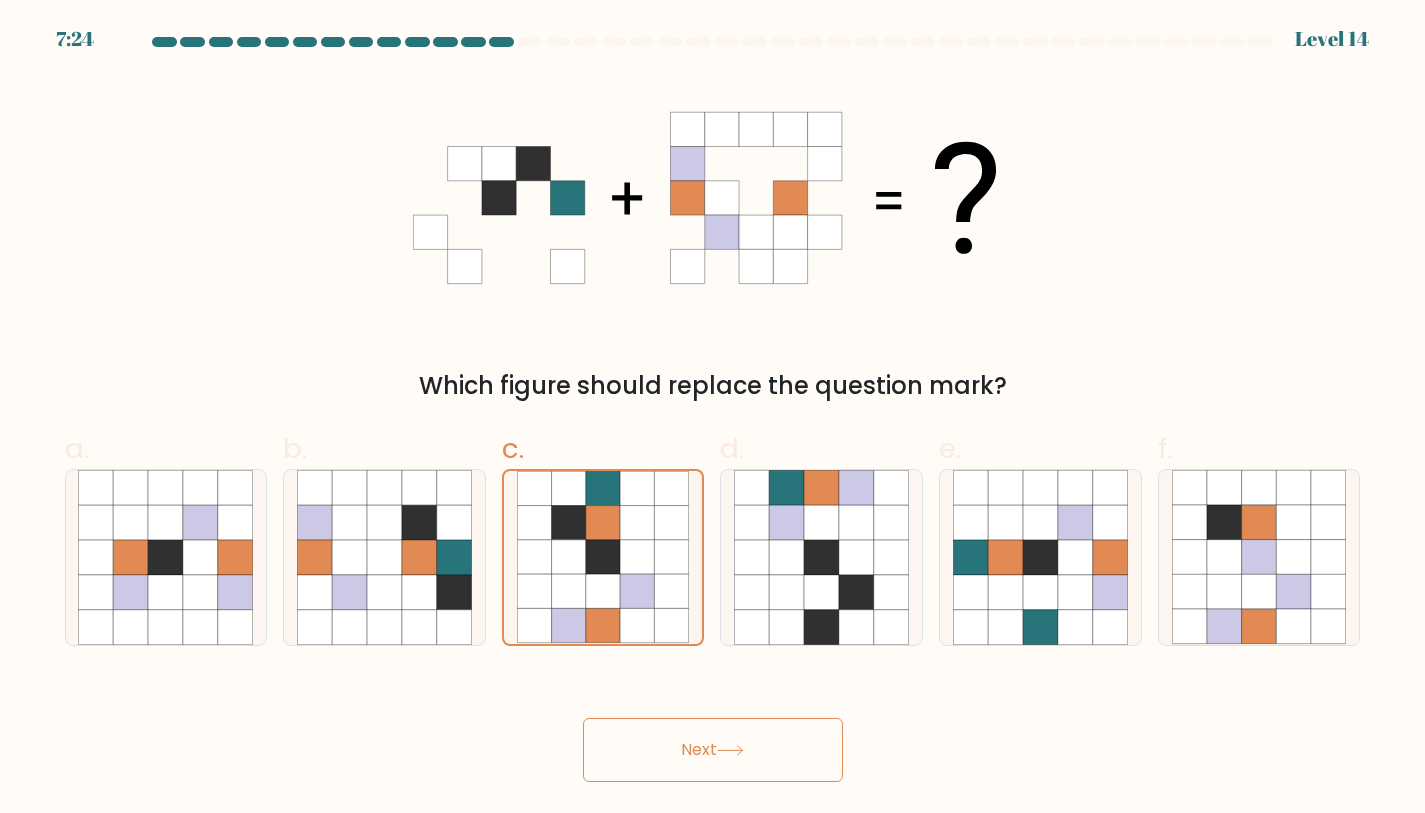 click on "Next" at bounding box center (713, 750) 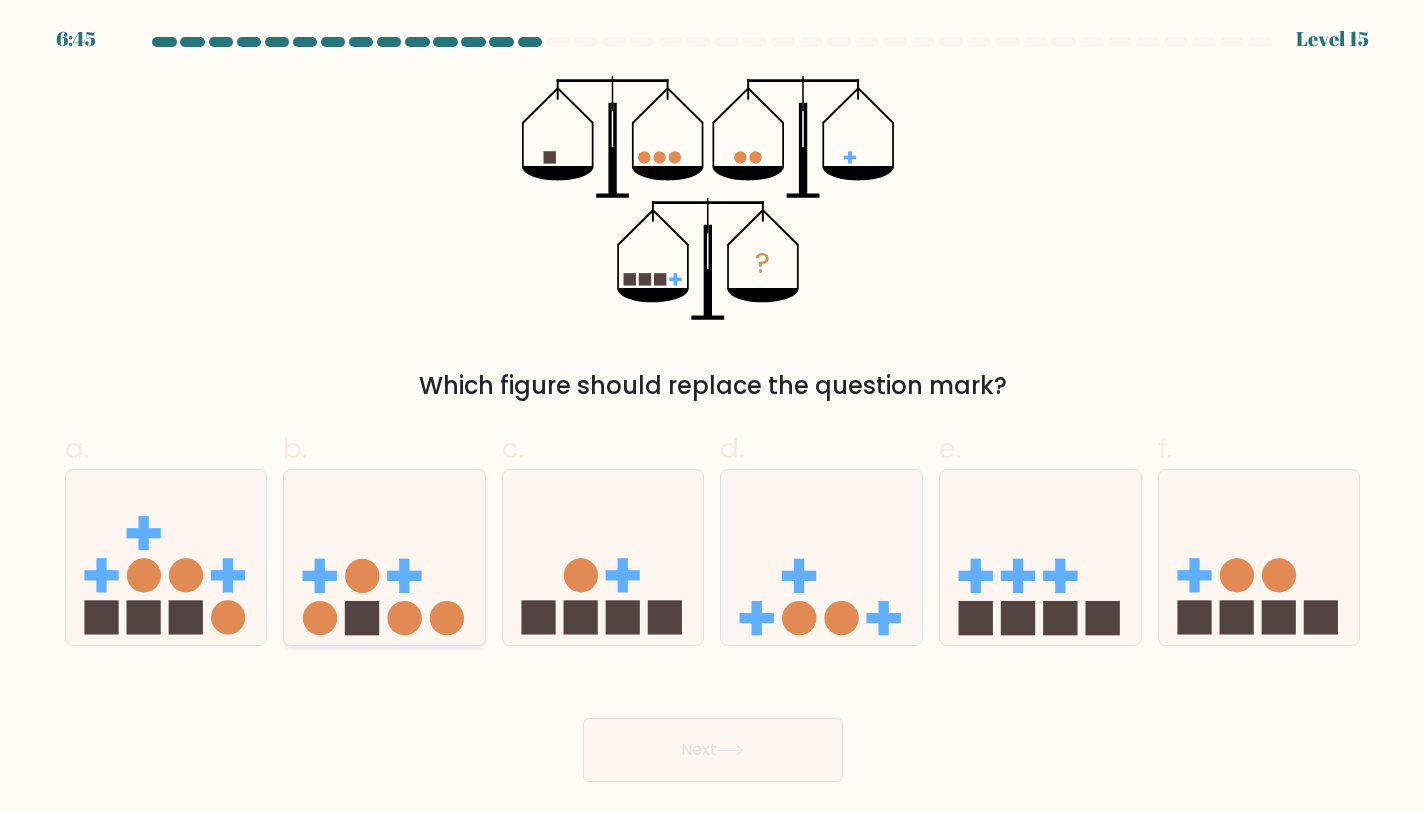 click 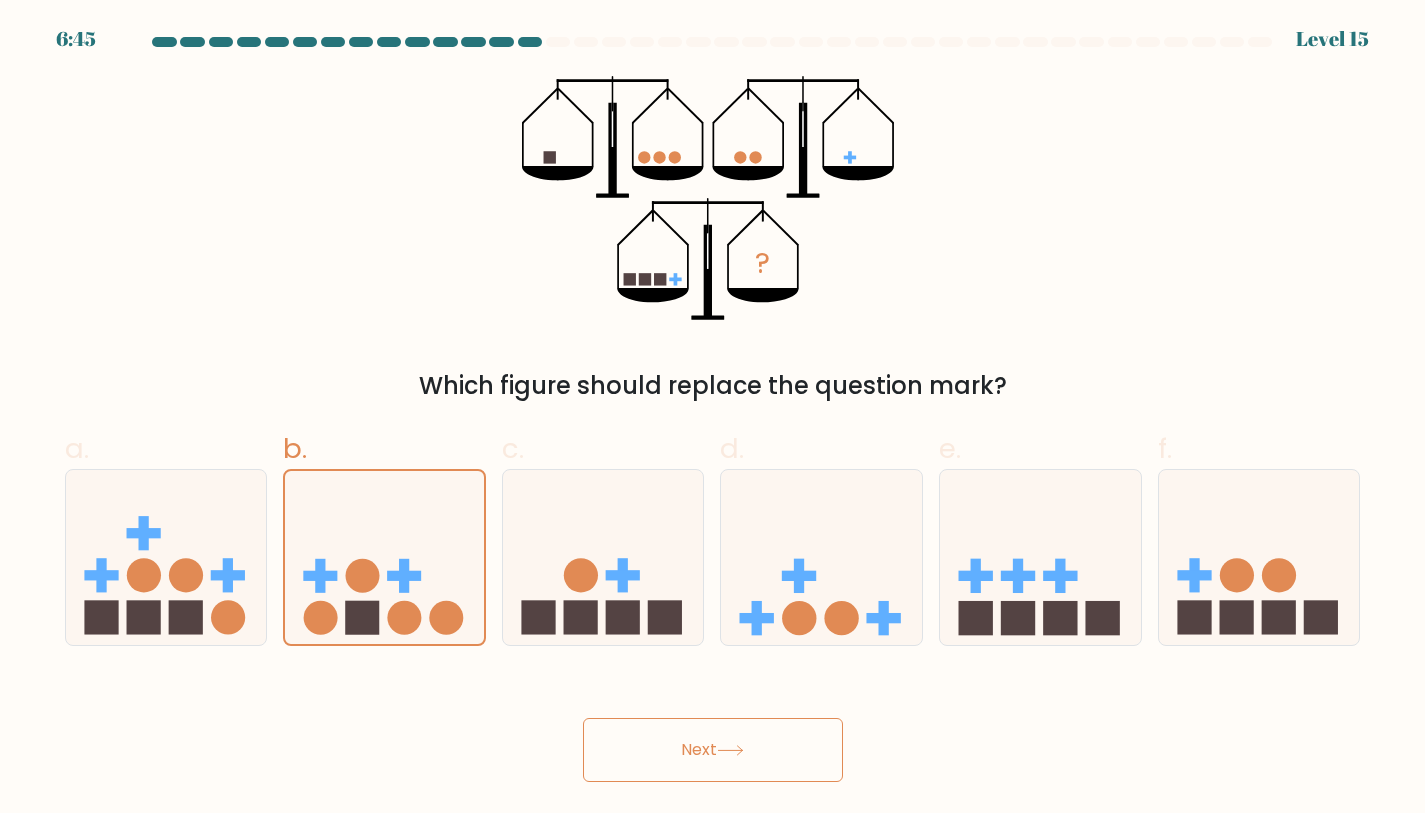click on "Next" at bounding box center [713, 750] 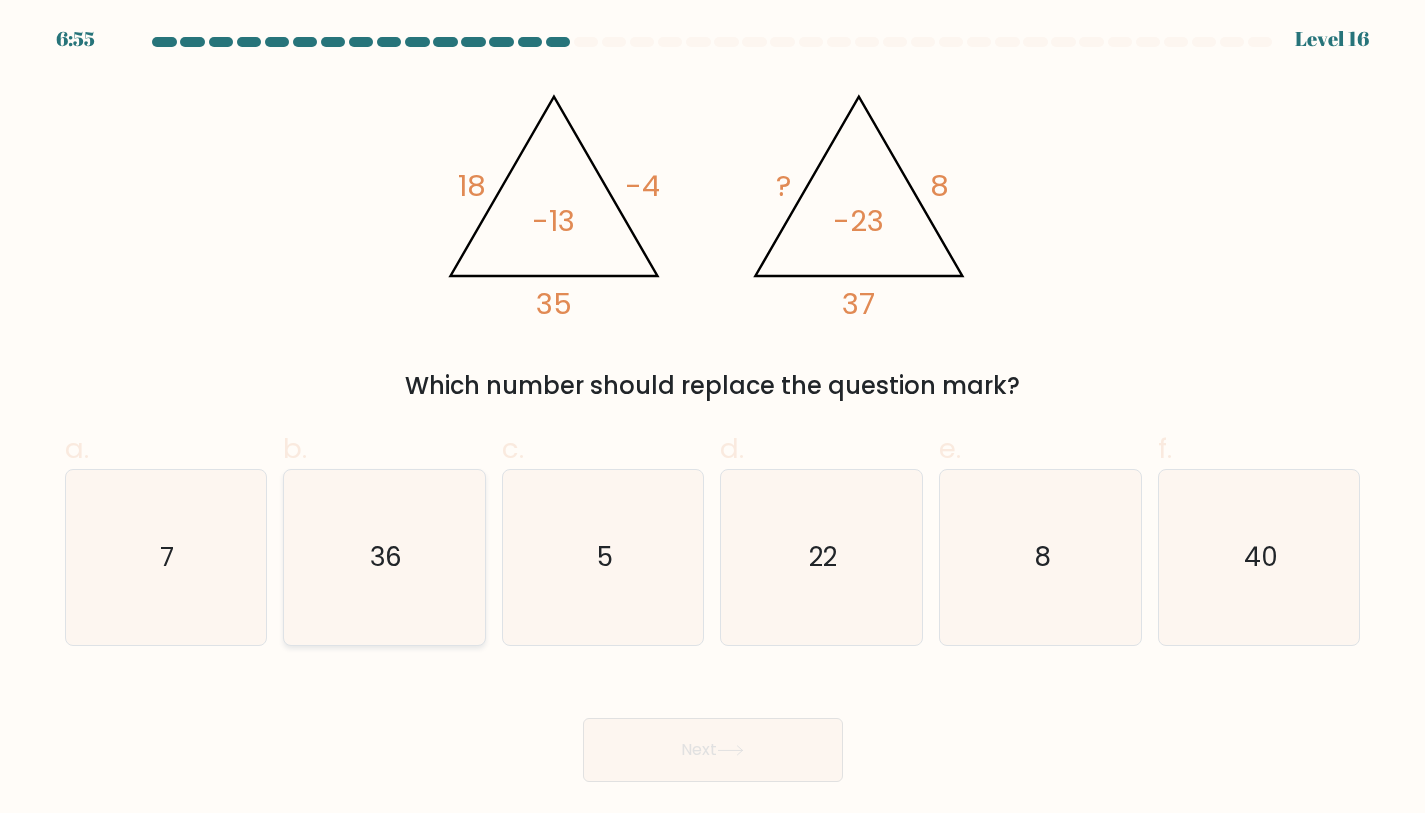 click on "36" 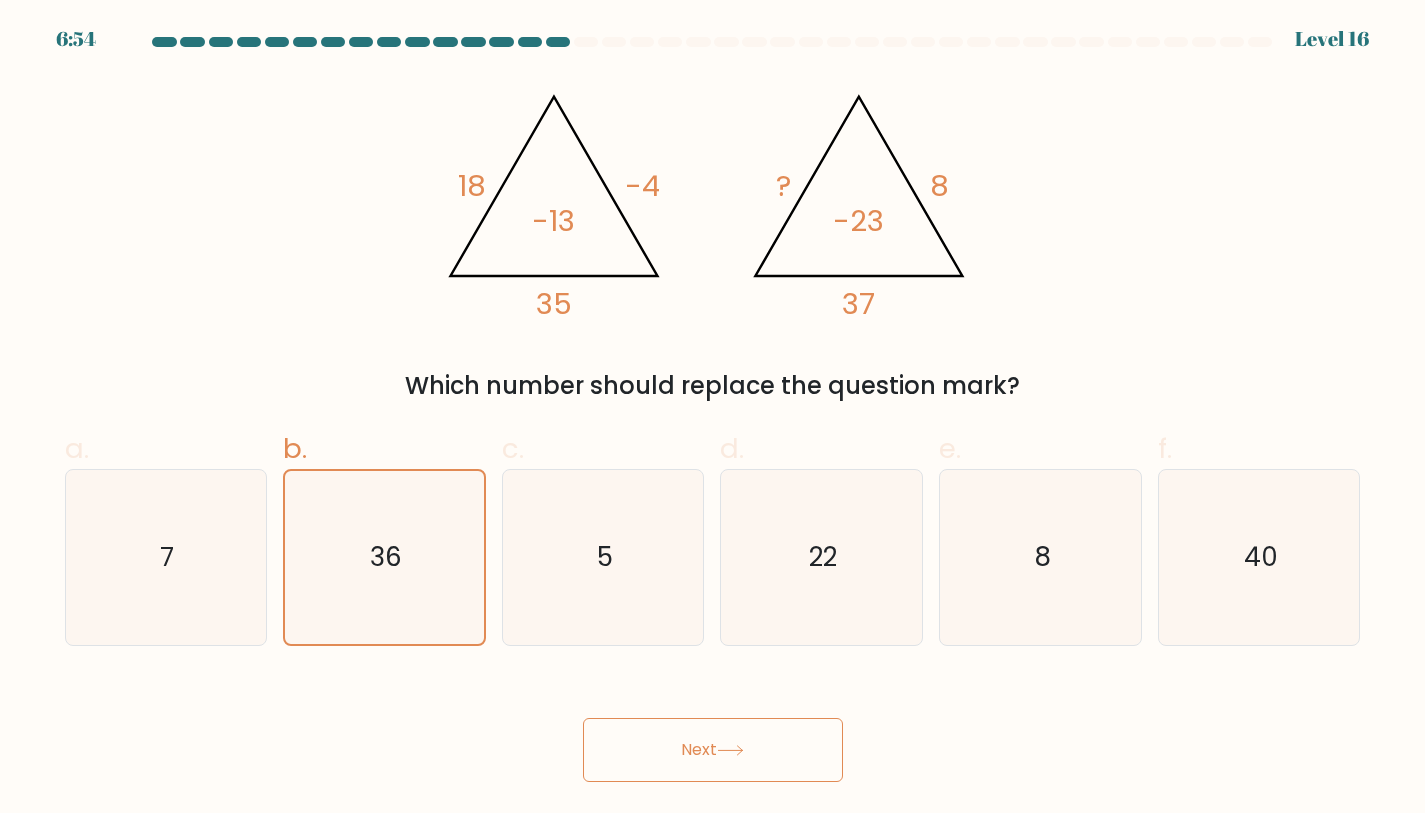 click on "Next" at bounding box center (713, 750) 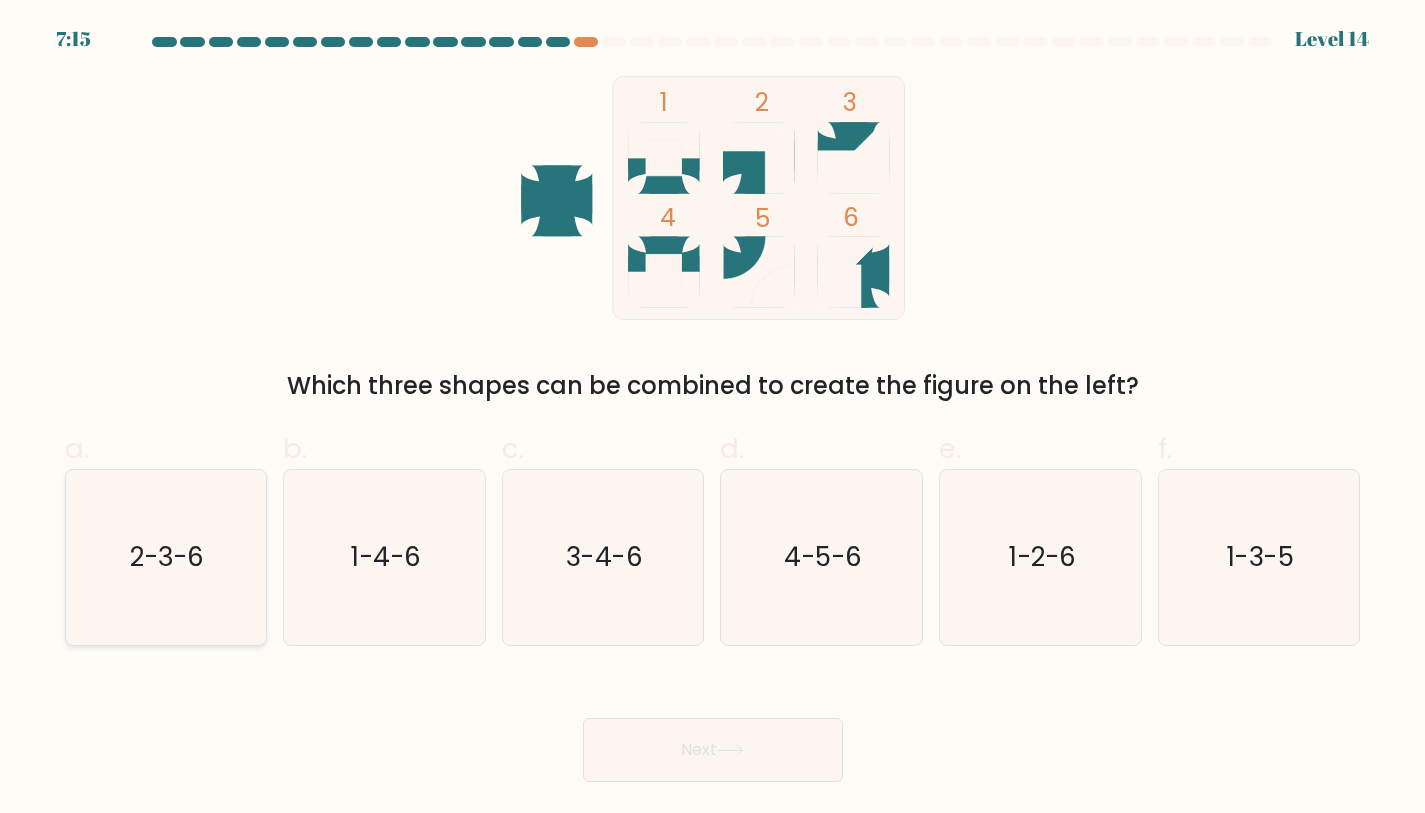 click on "2-3-6" 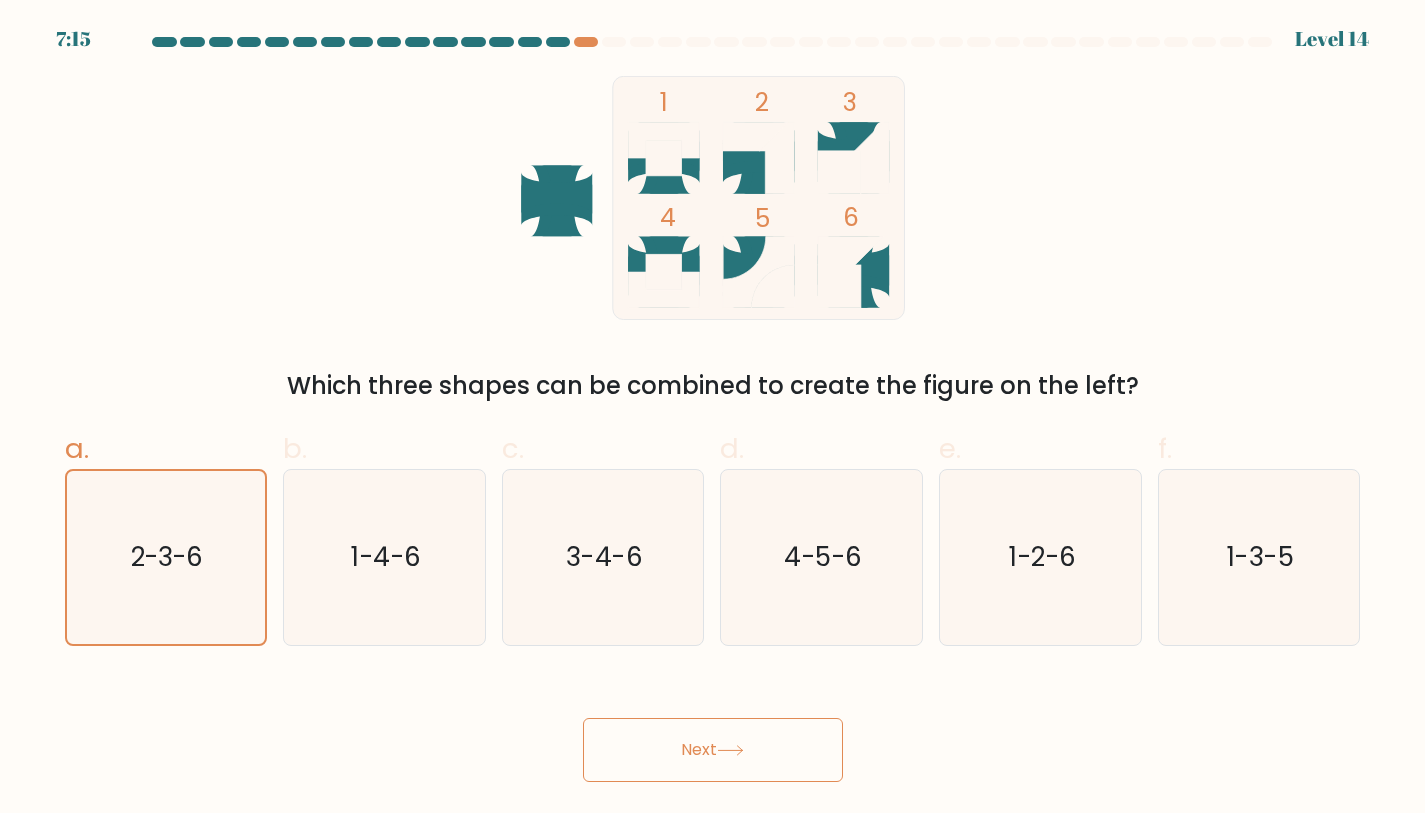 click on "Next" at bounding box center [713, 750] 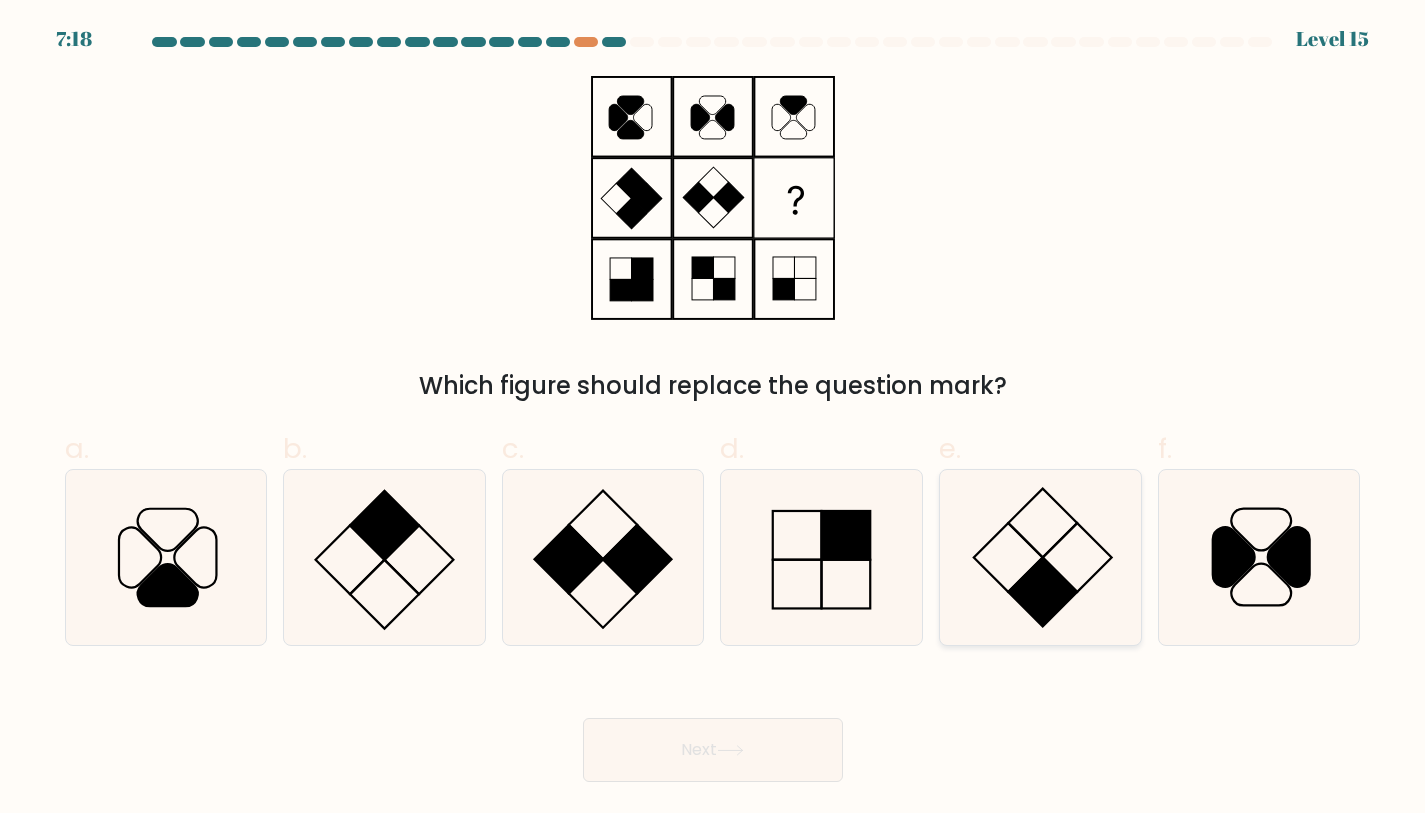 click 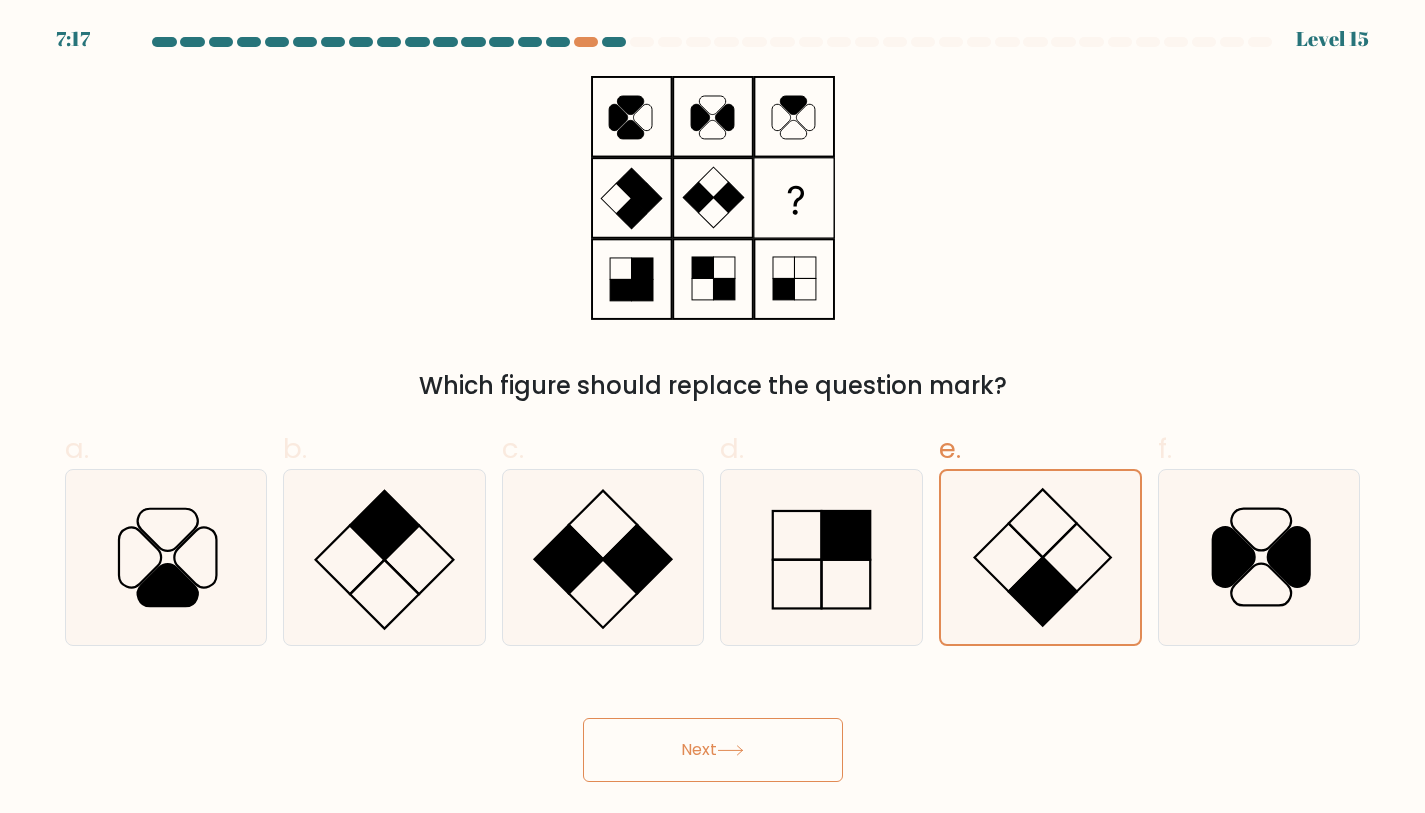 click on "Next" at bounding box center [713, 750] 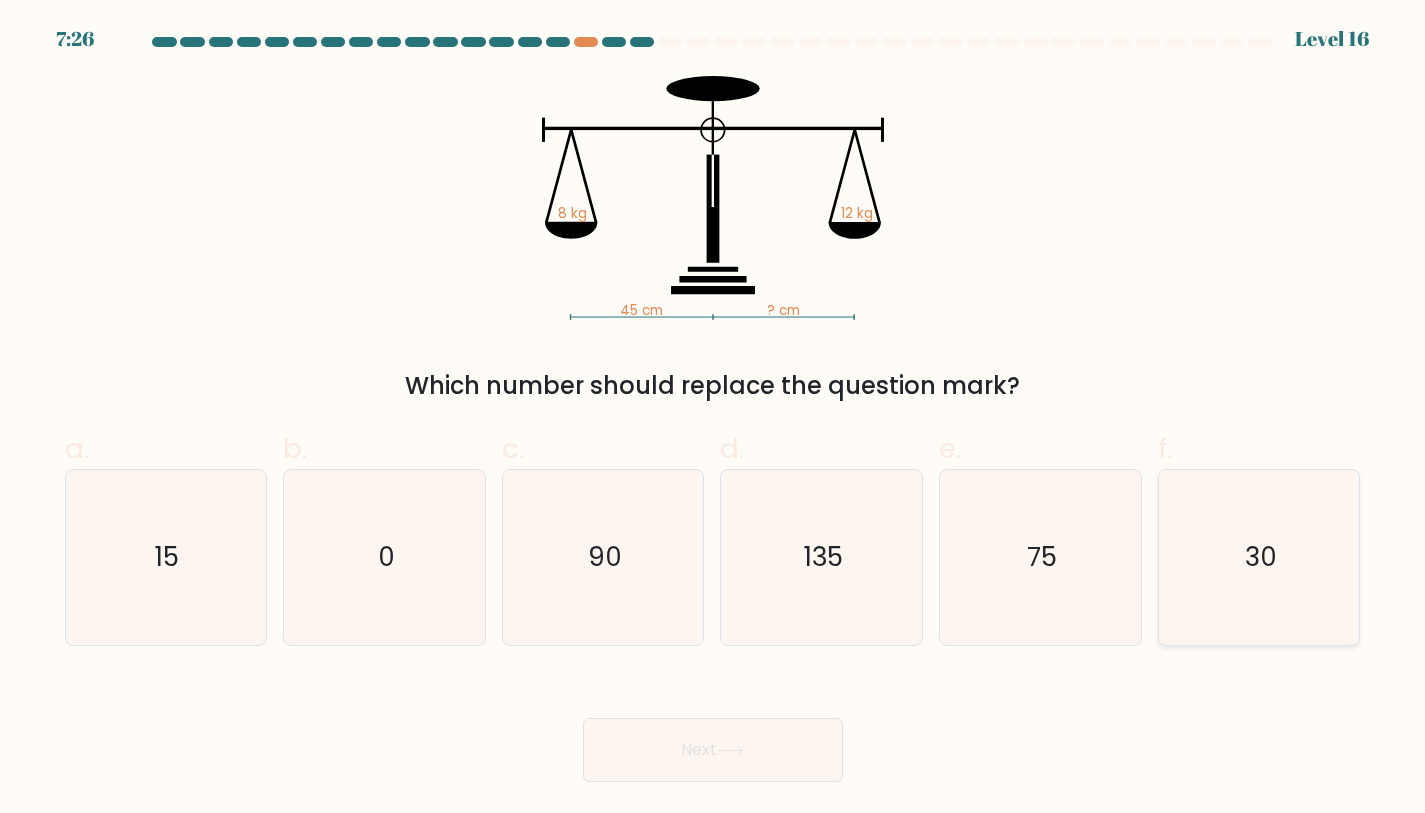 click on "30" 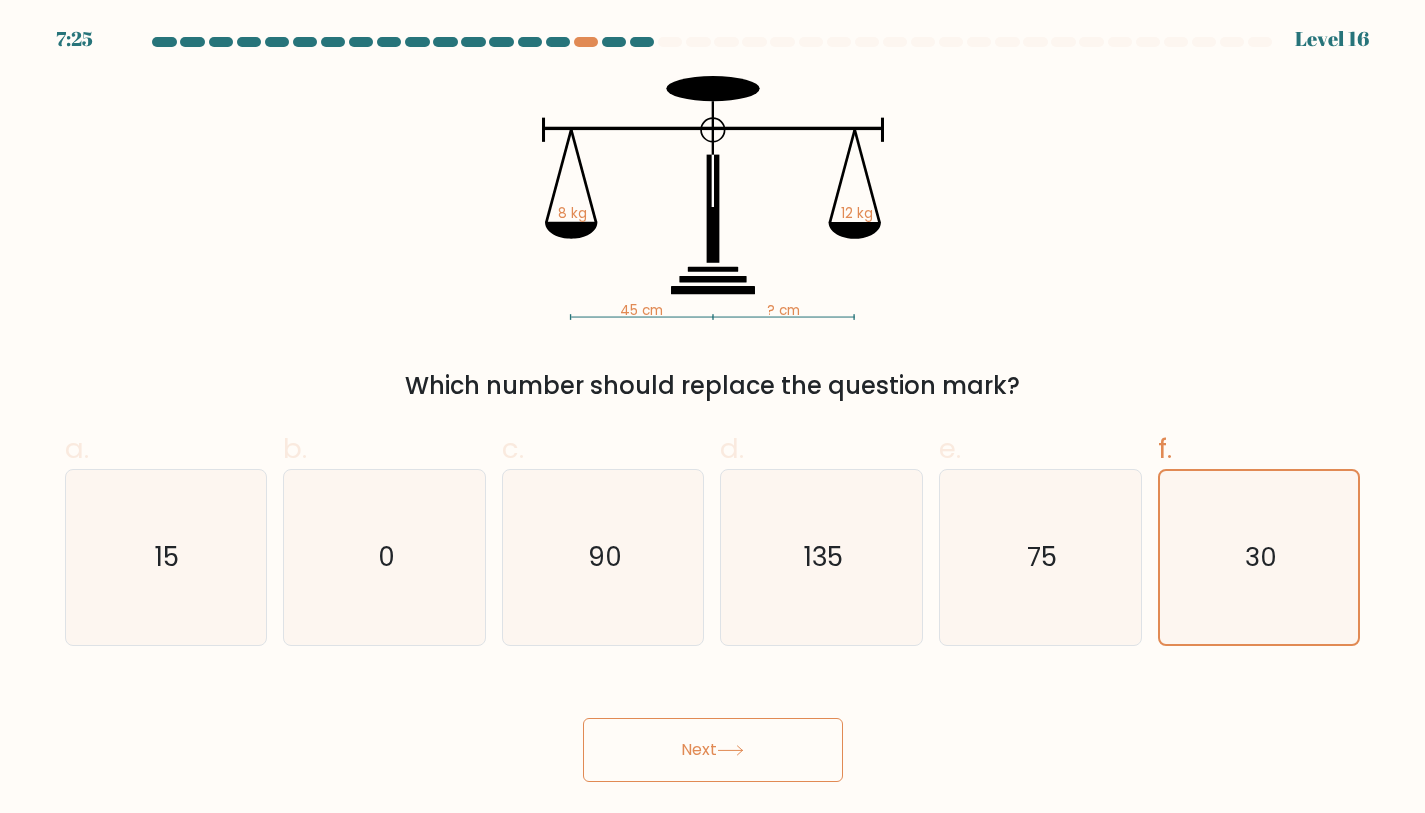 click on "Next" at bounding box center [713, 750] 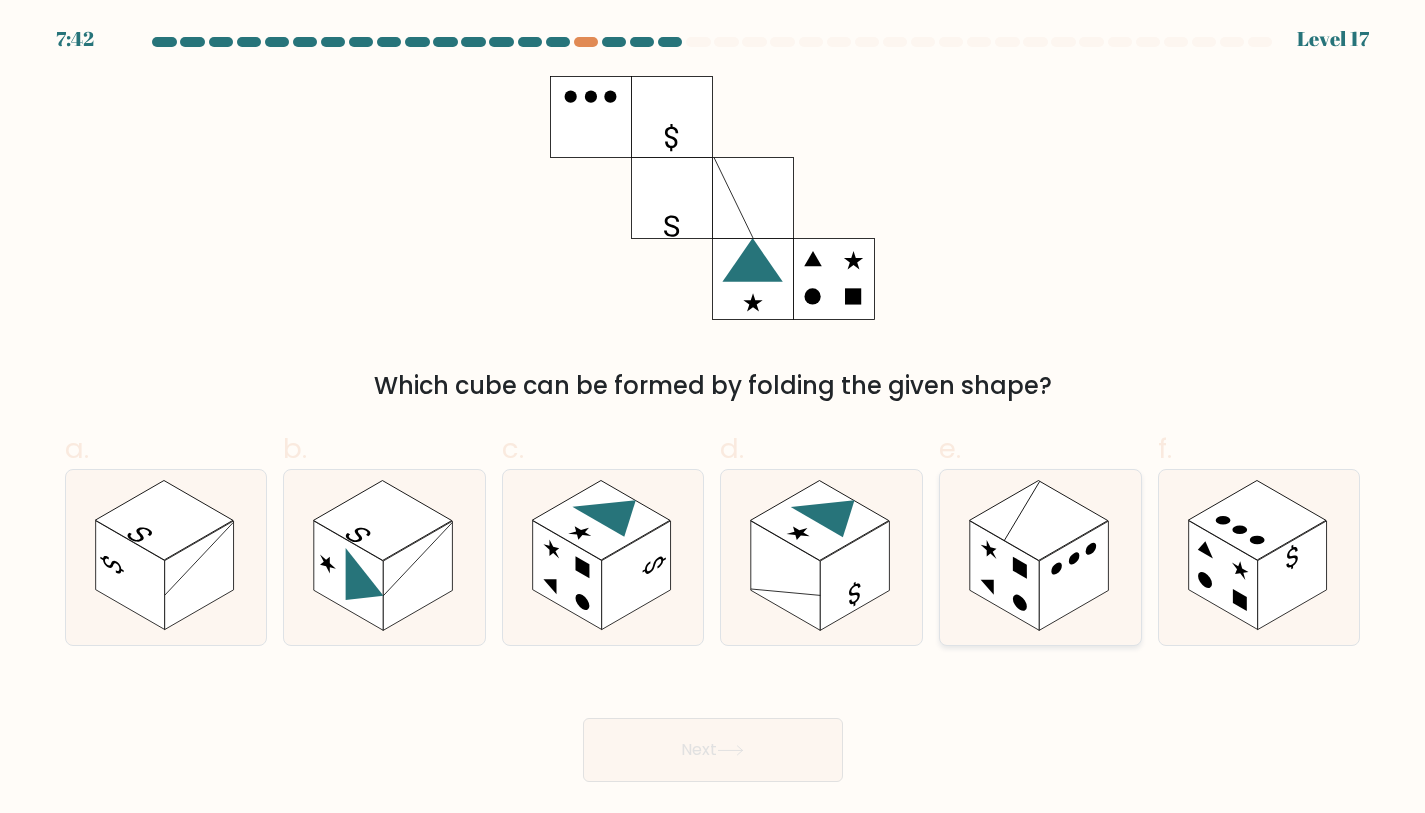 click 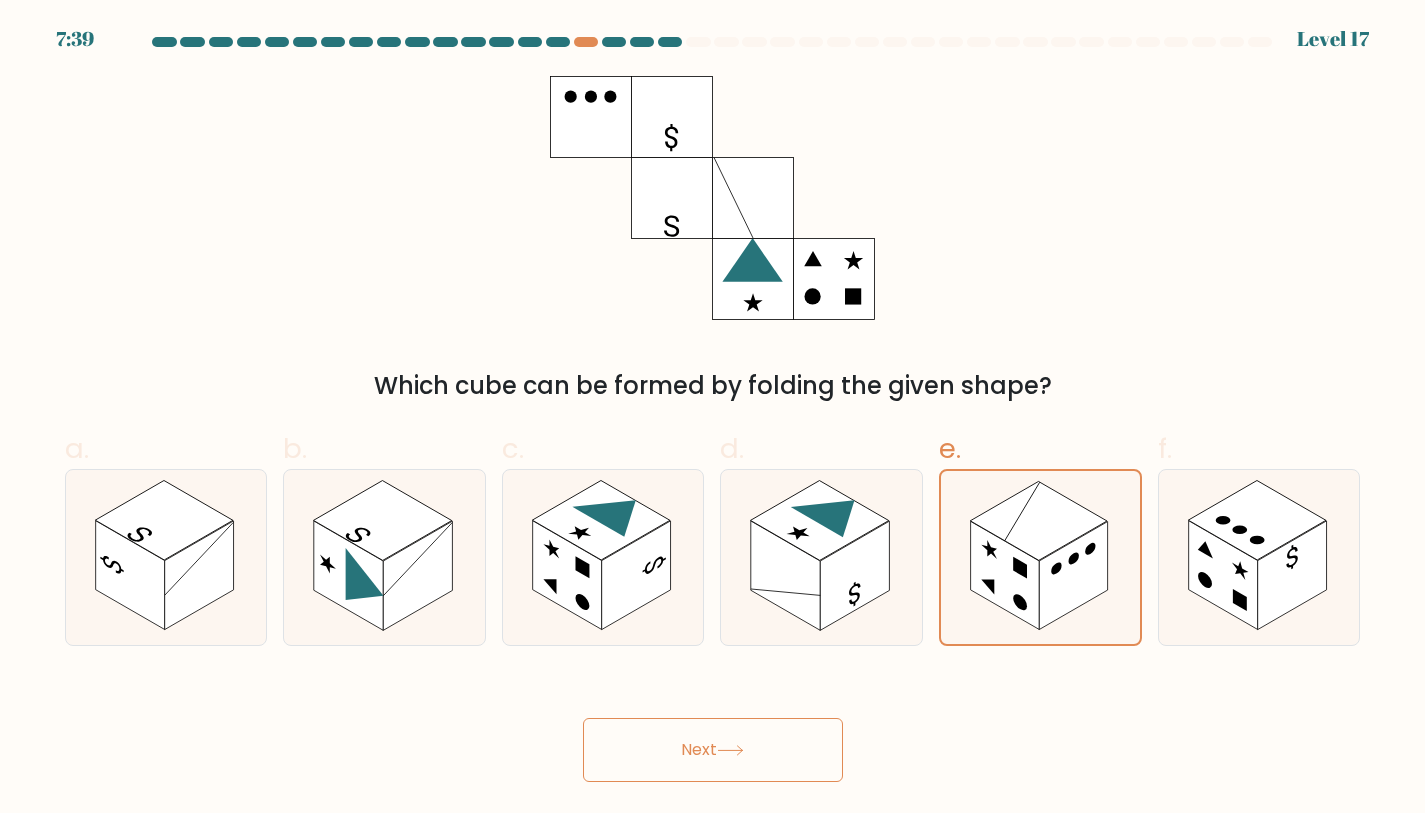 click on "Next" at bounding box center (713, 750) 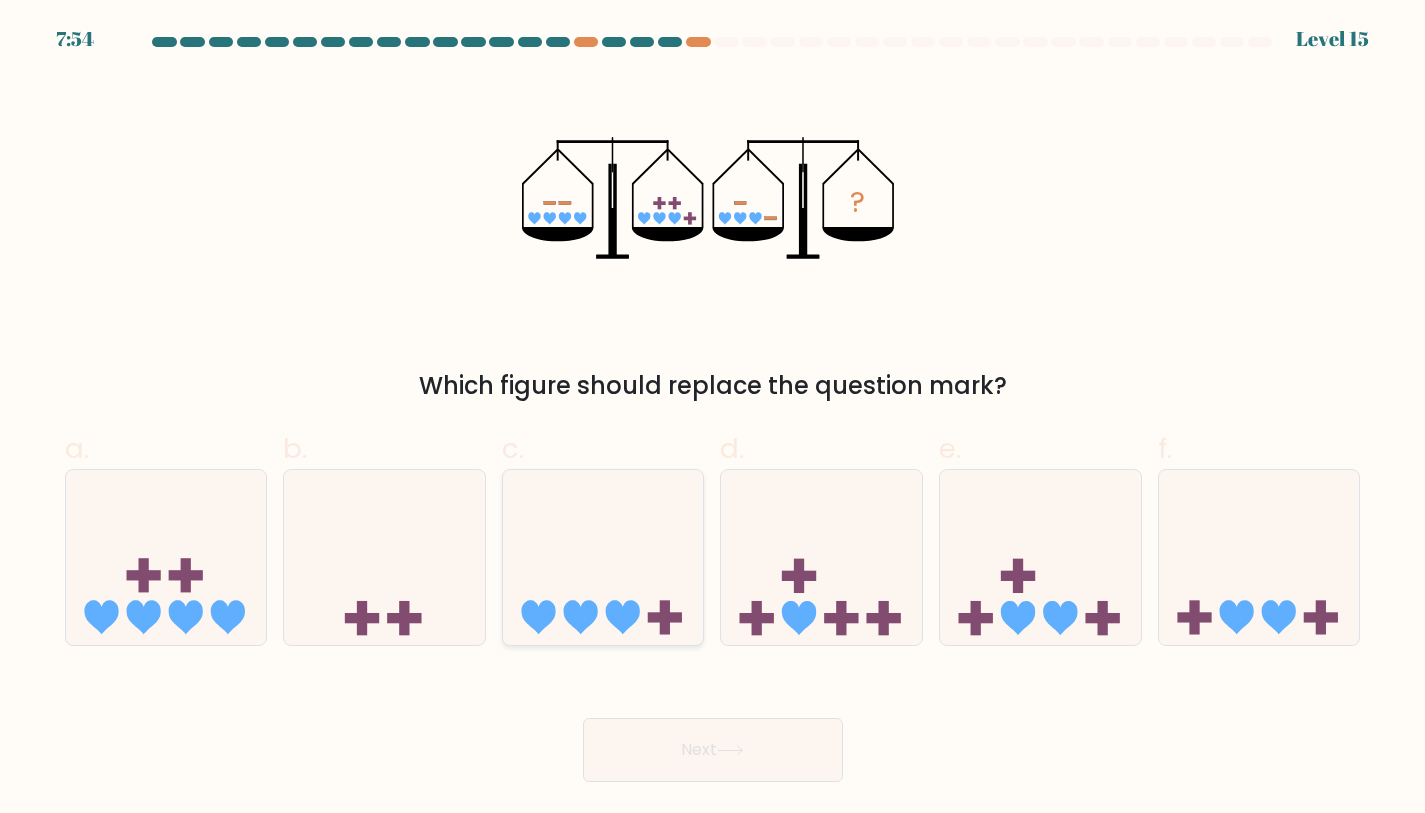 click 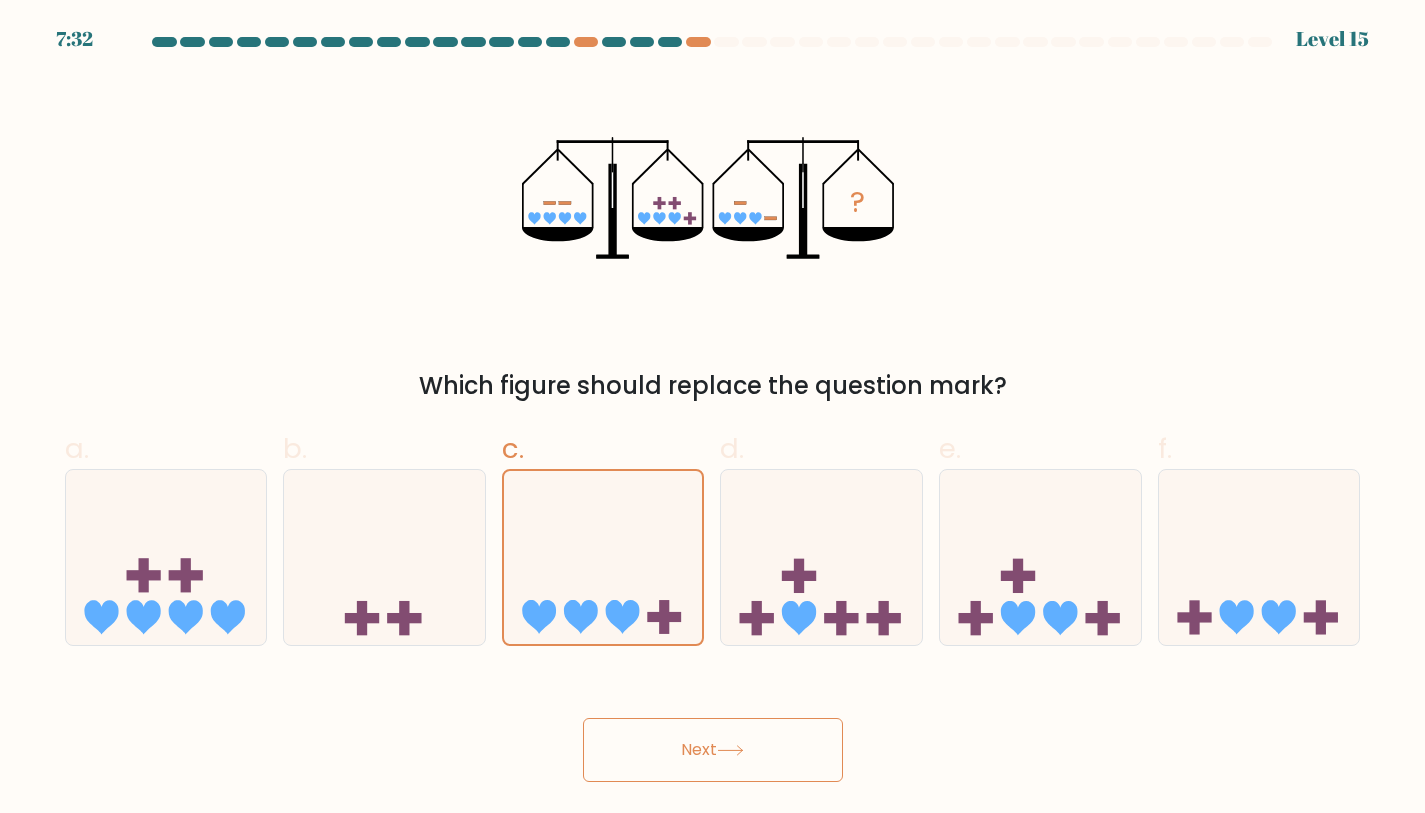click on "Next" at bounding box center (713, 750) 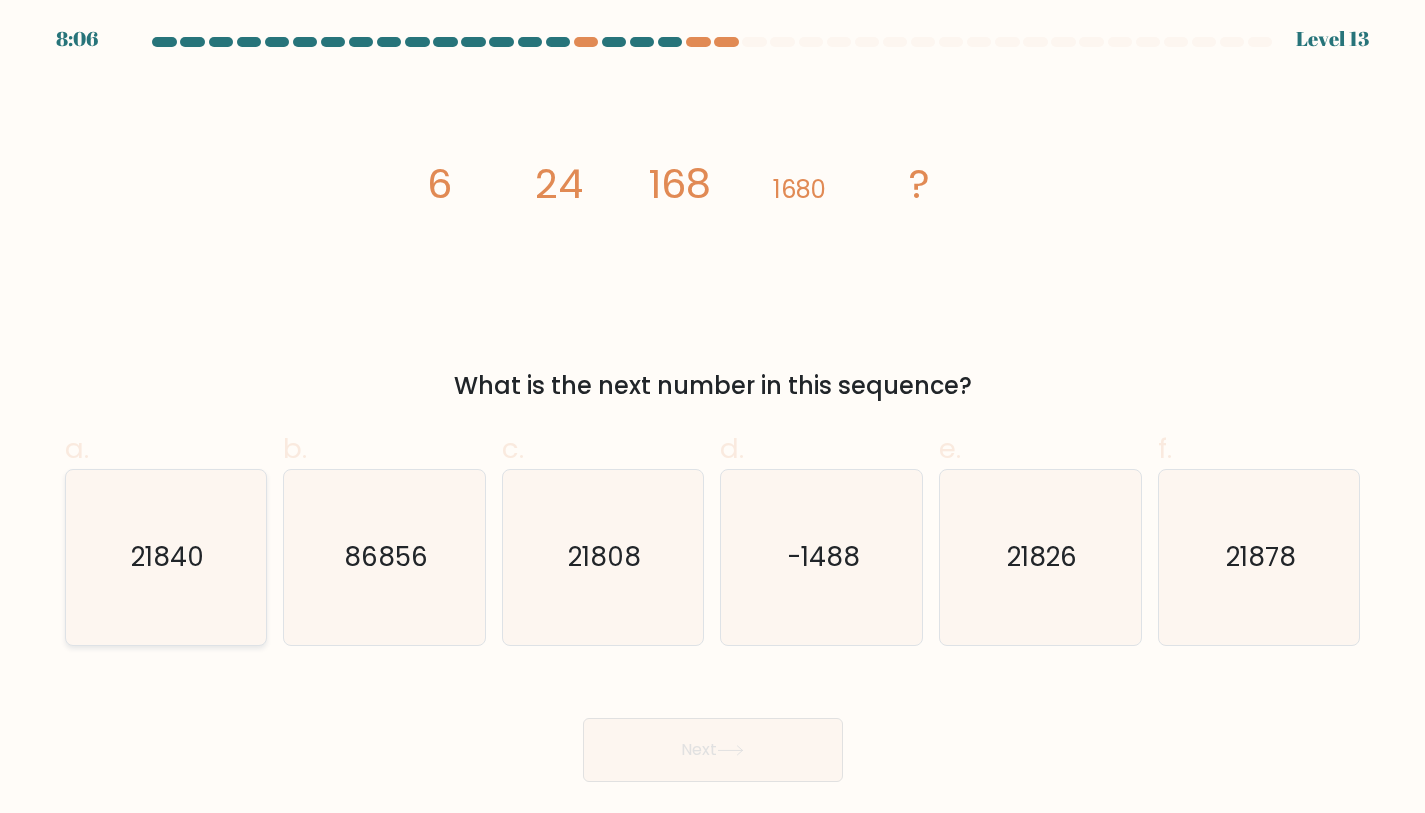 click on "21840" 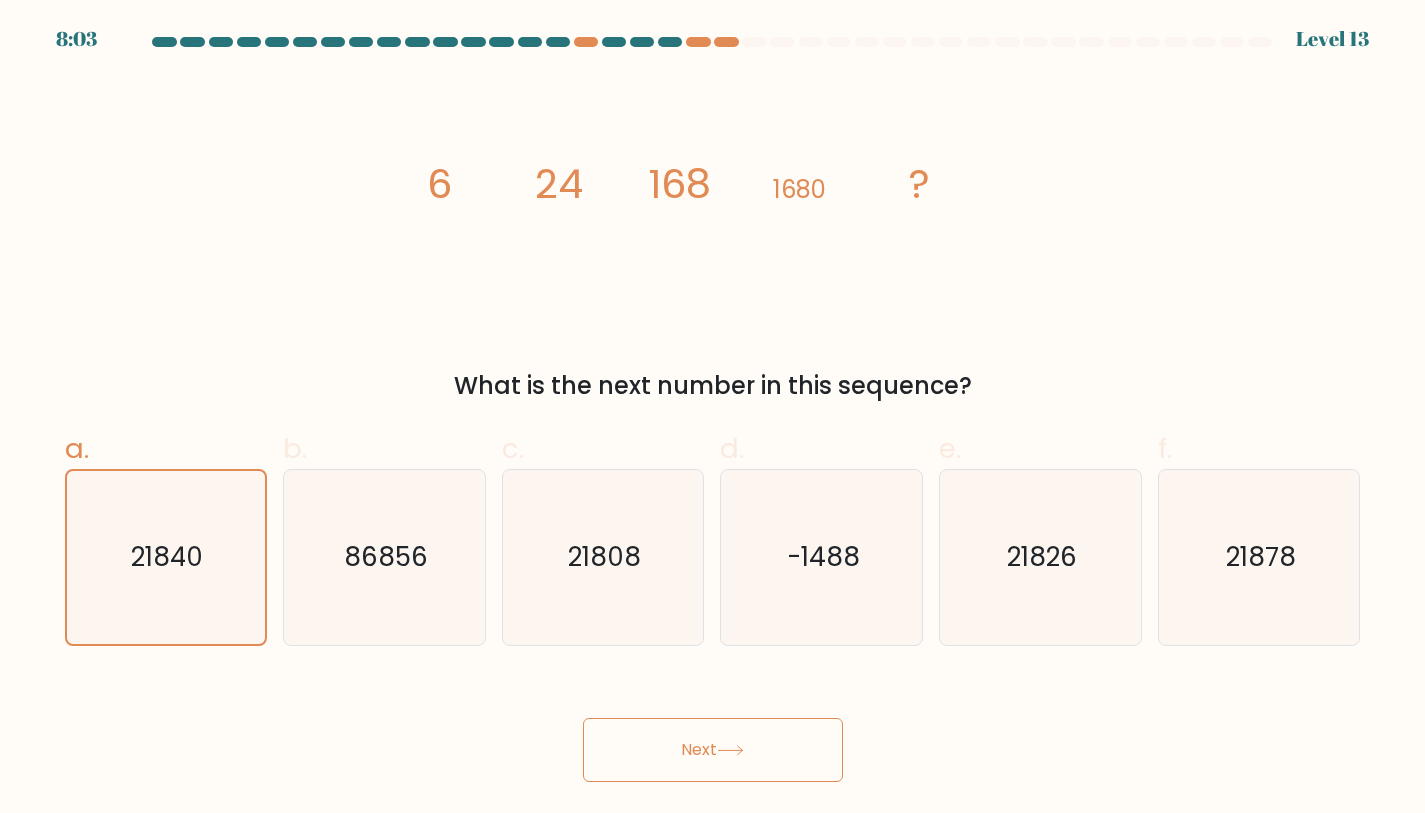 click on "Next" at bounding box center [713, 750] 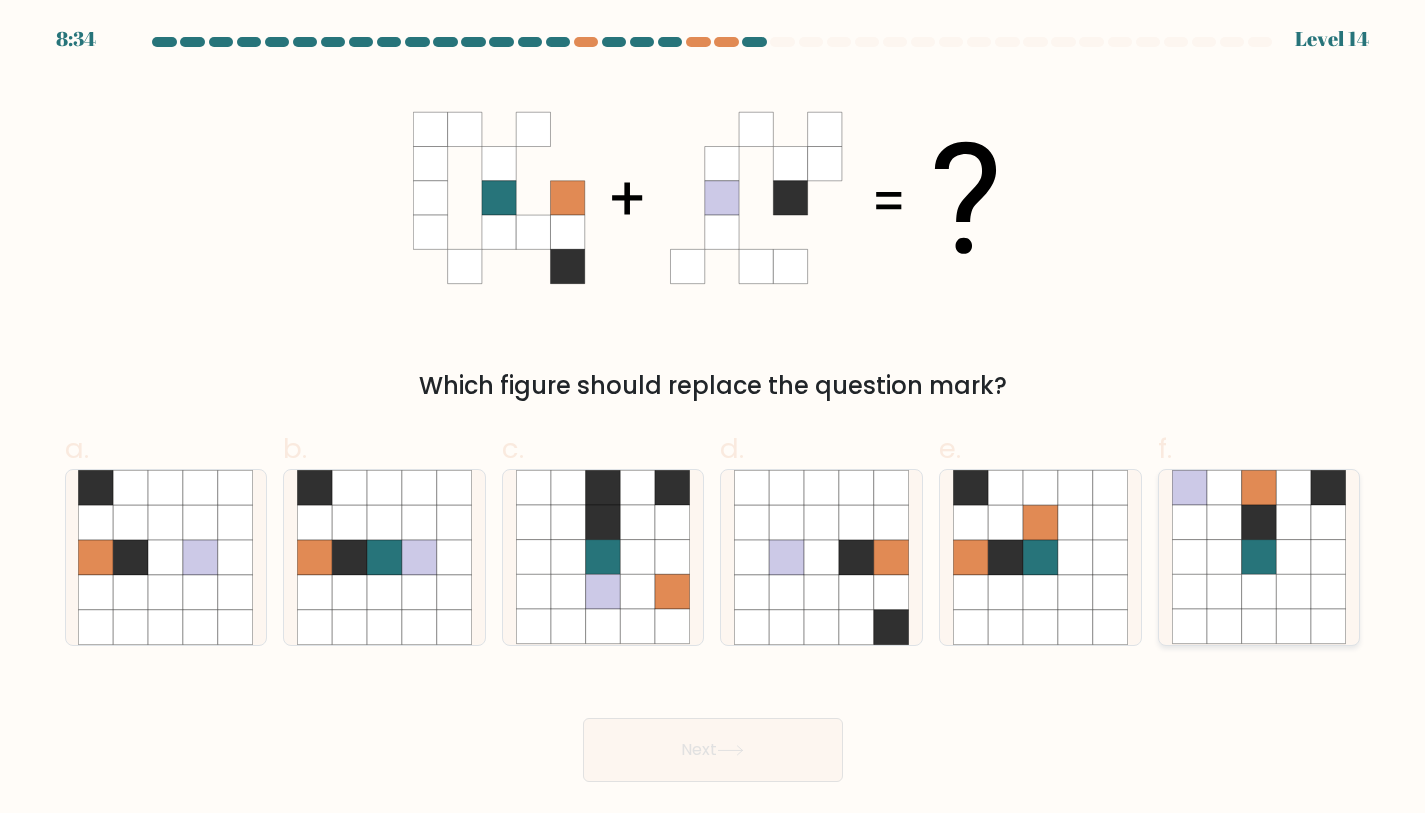 click 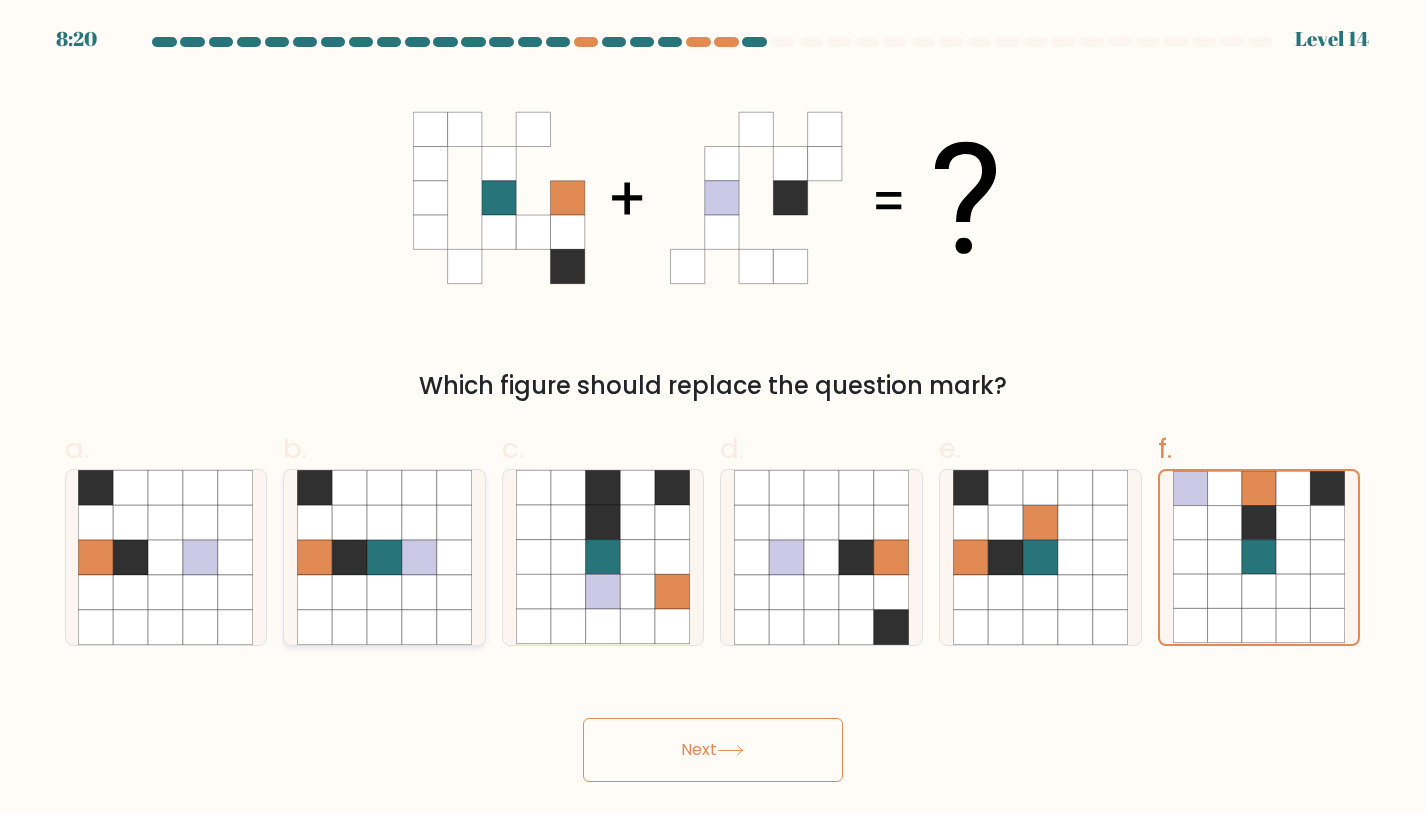 click 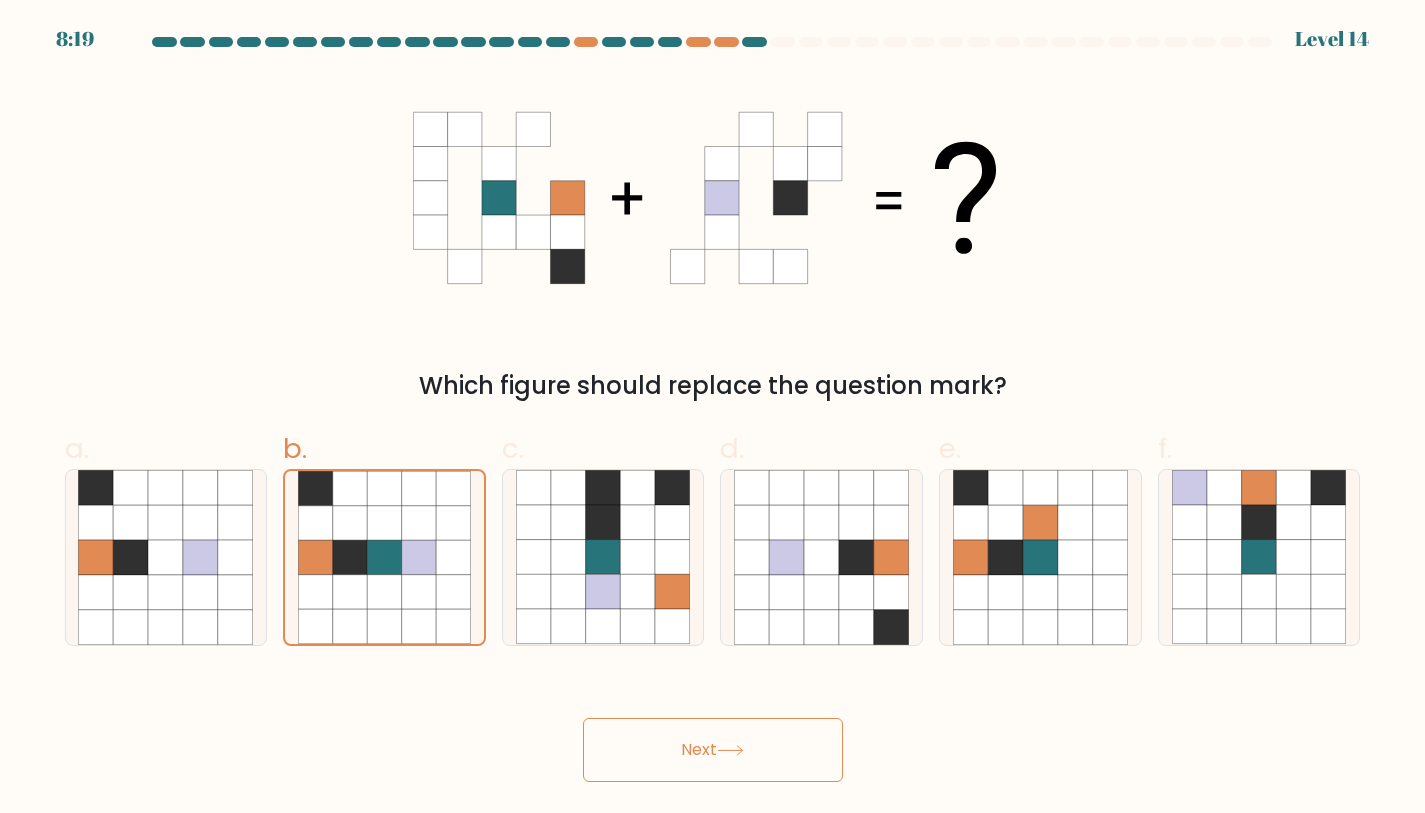click on "Next" at bounding box center [713, 750] 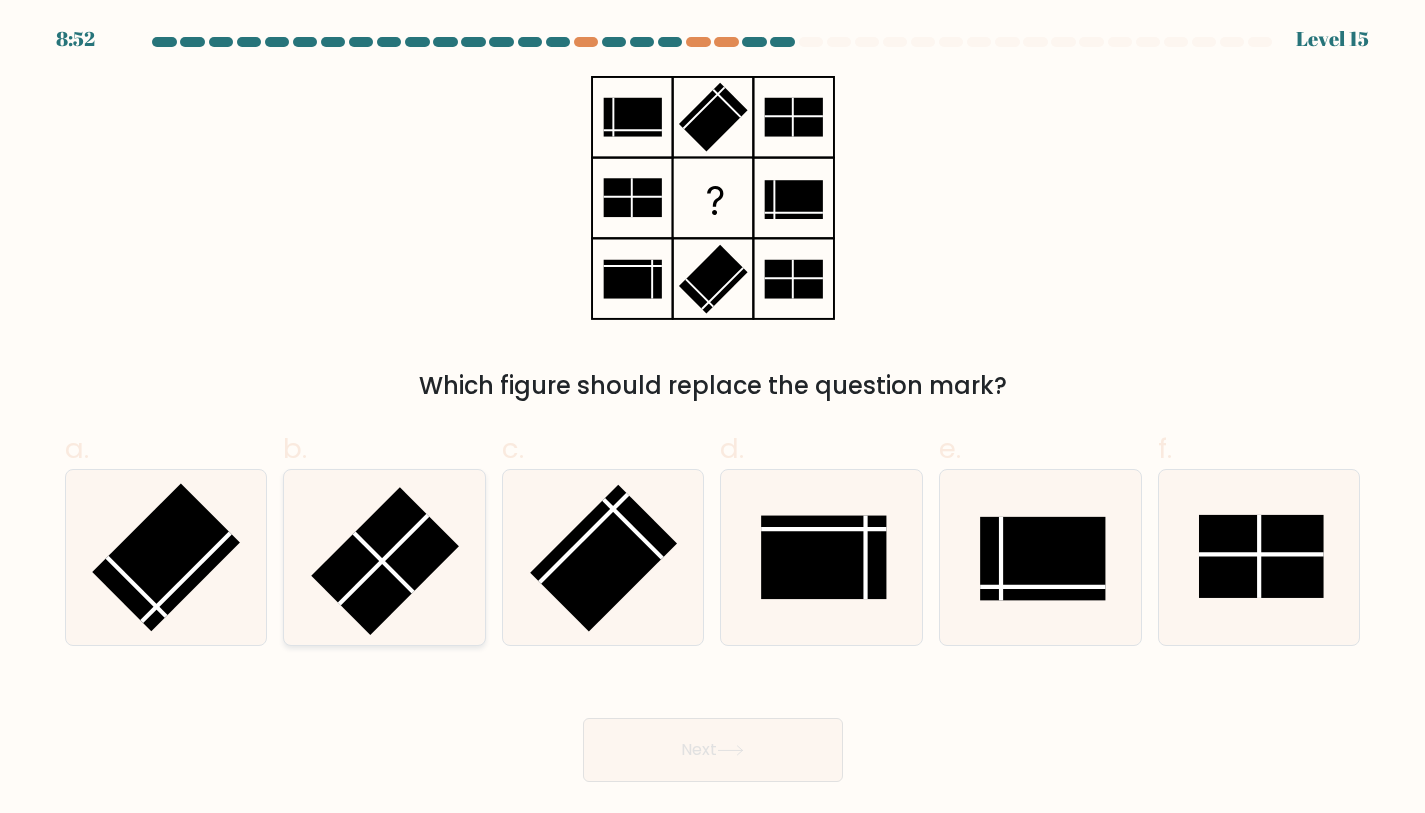 click 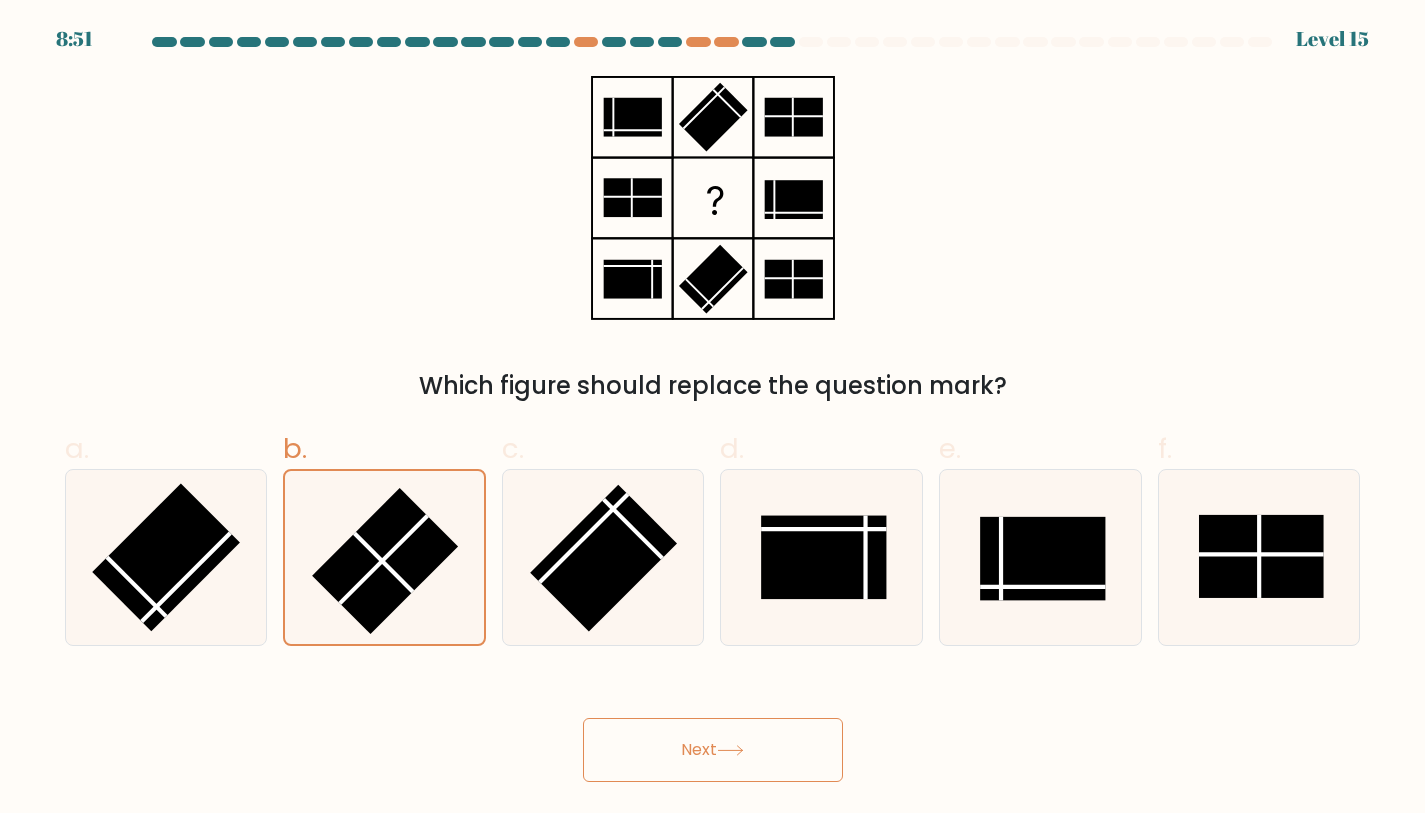 click on "Next" at bounding box center (713, 750) 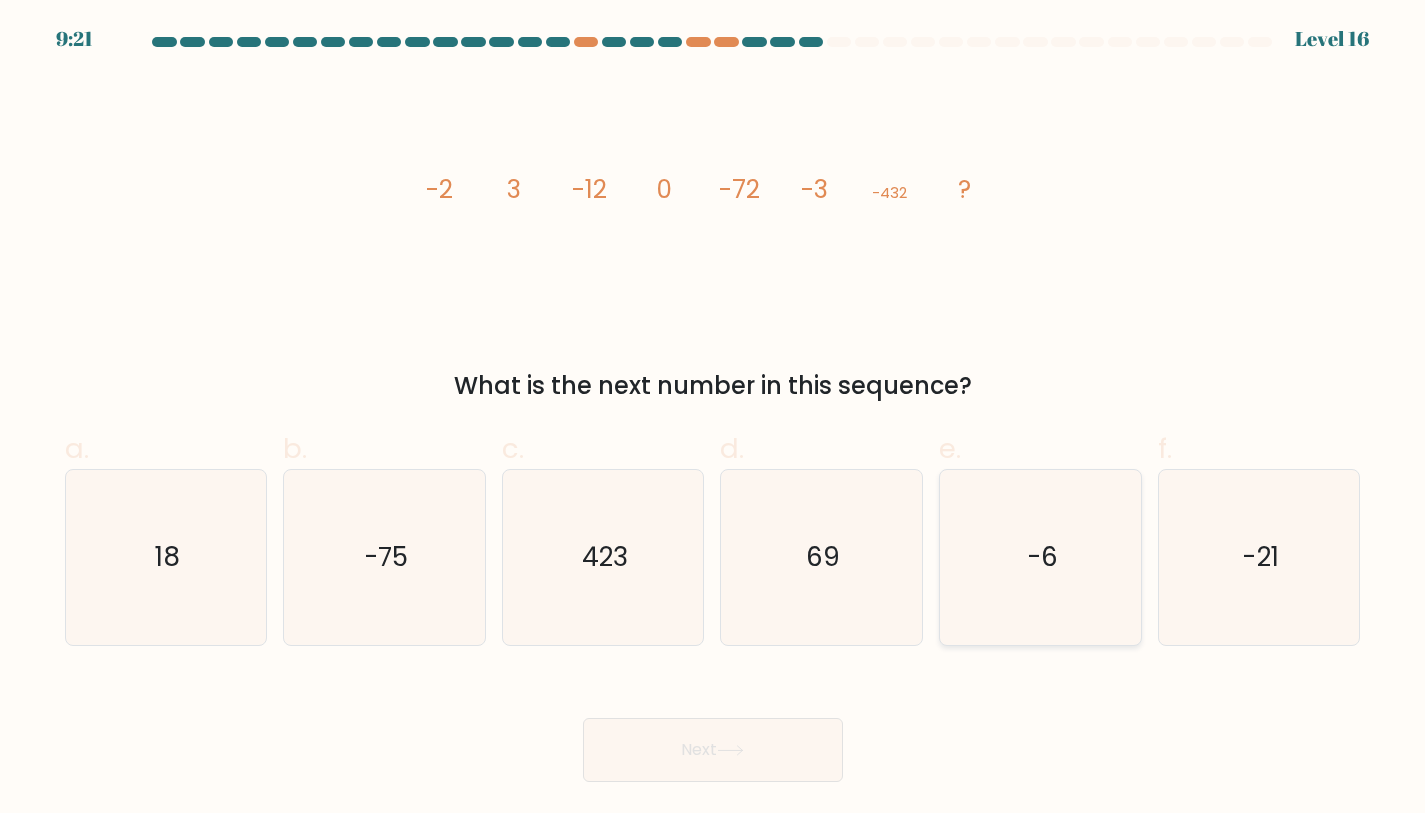 click on "-6" 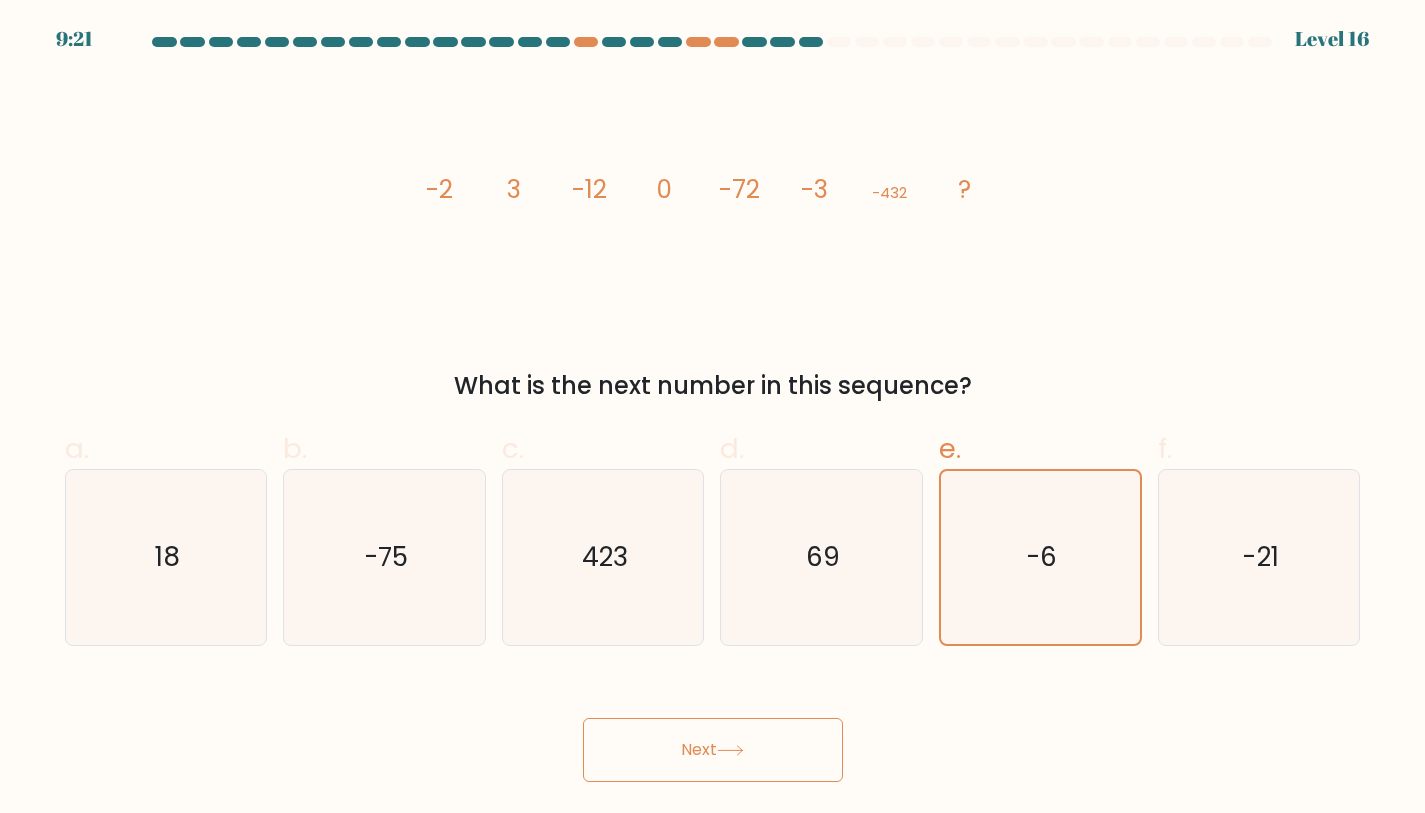 click on "Next" at bounding box center [713, 750] 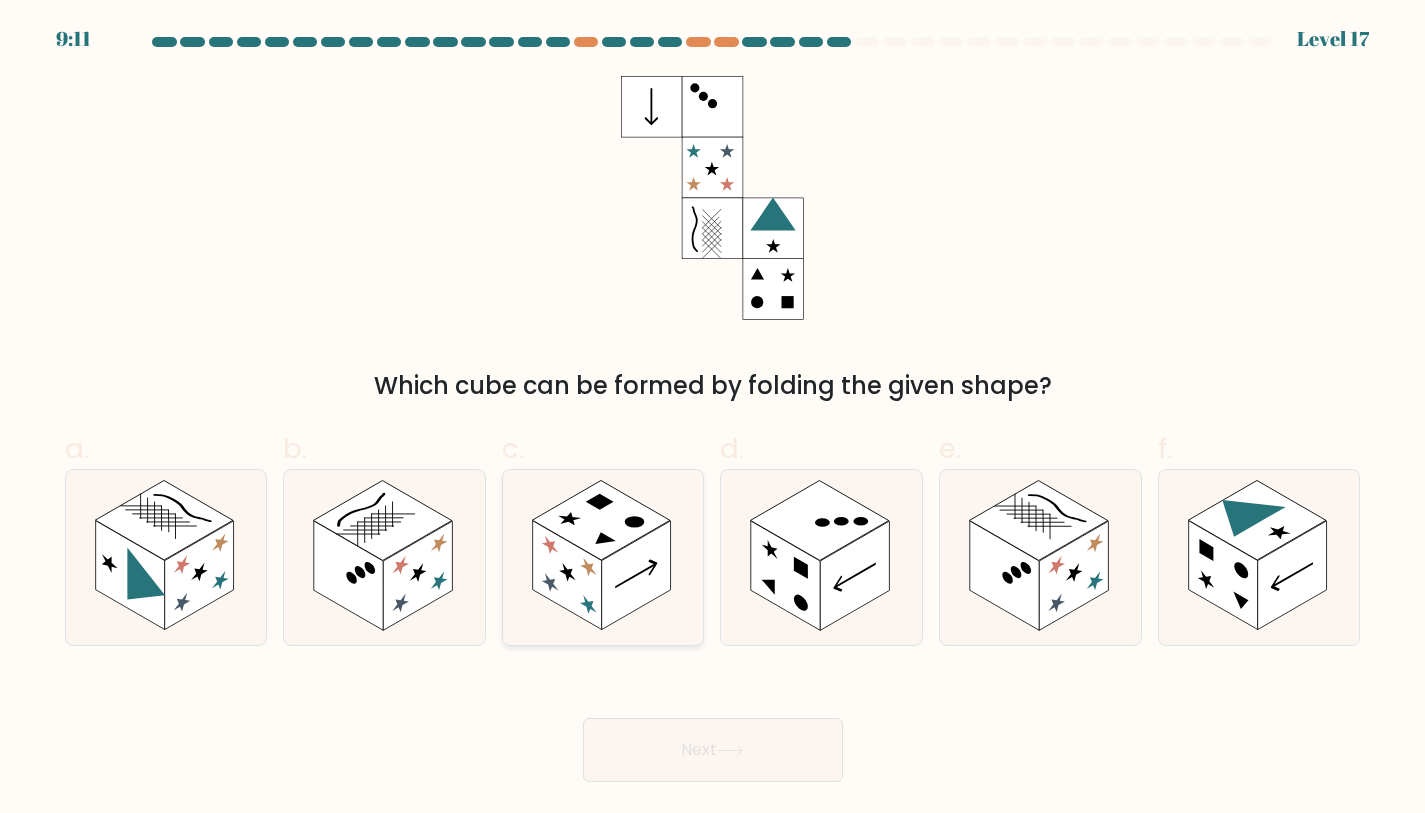 click 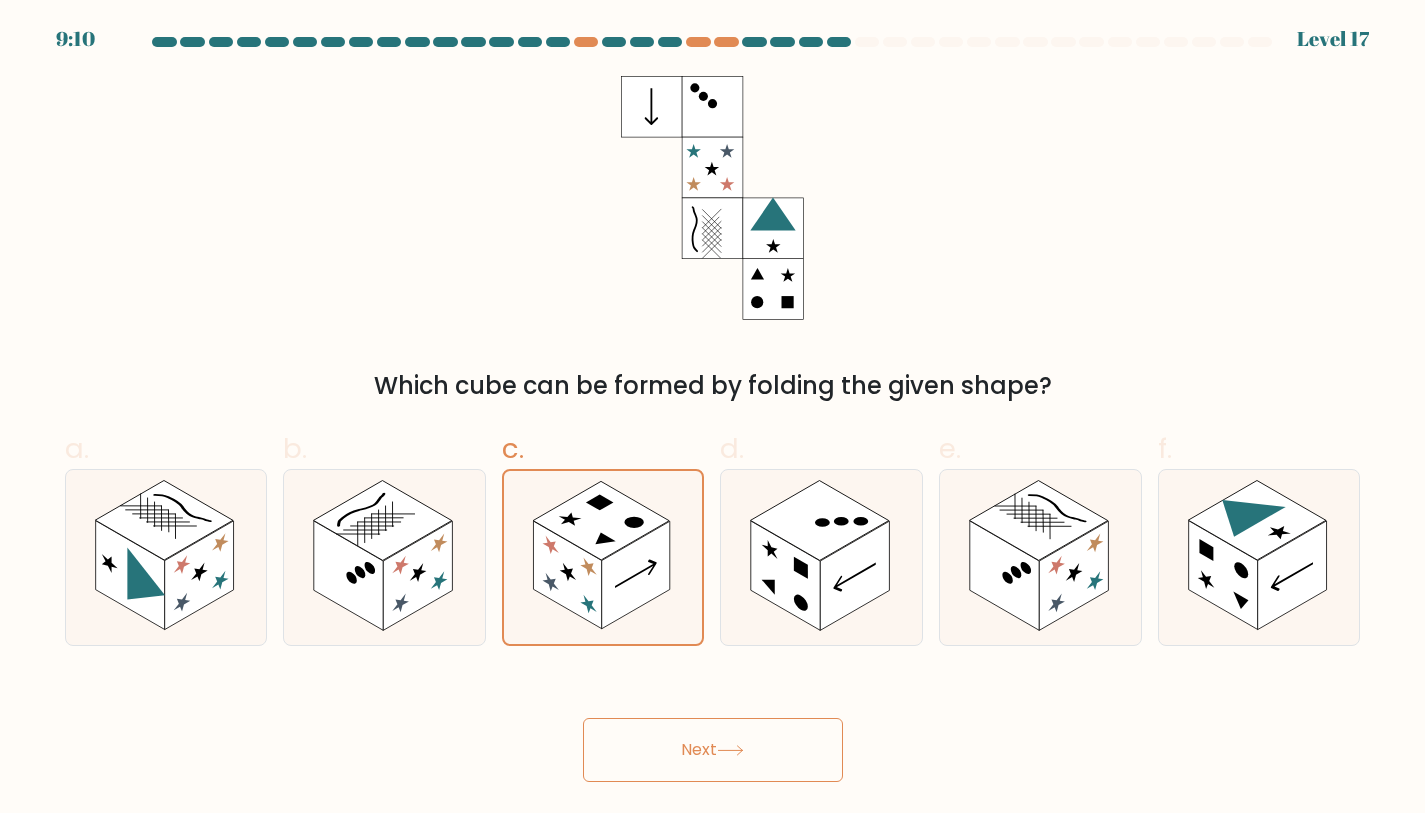 click on "Next" at bounding box center [713, 750] 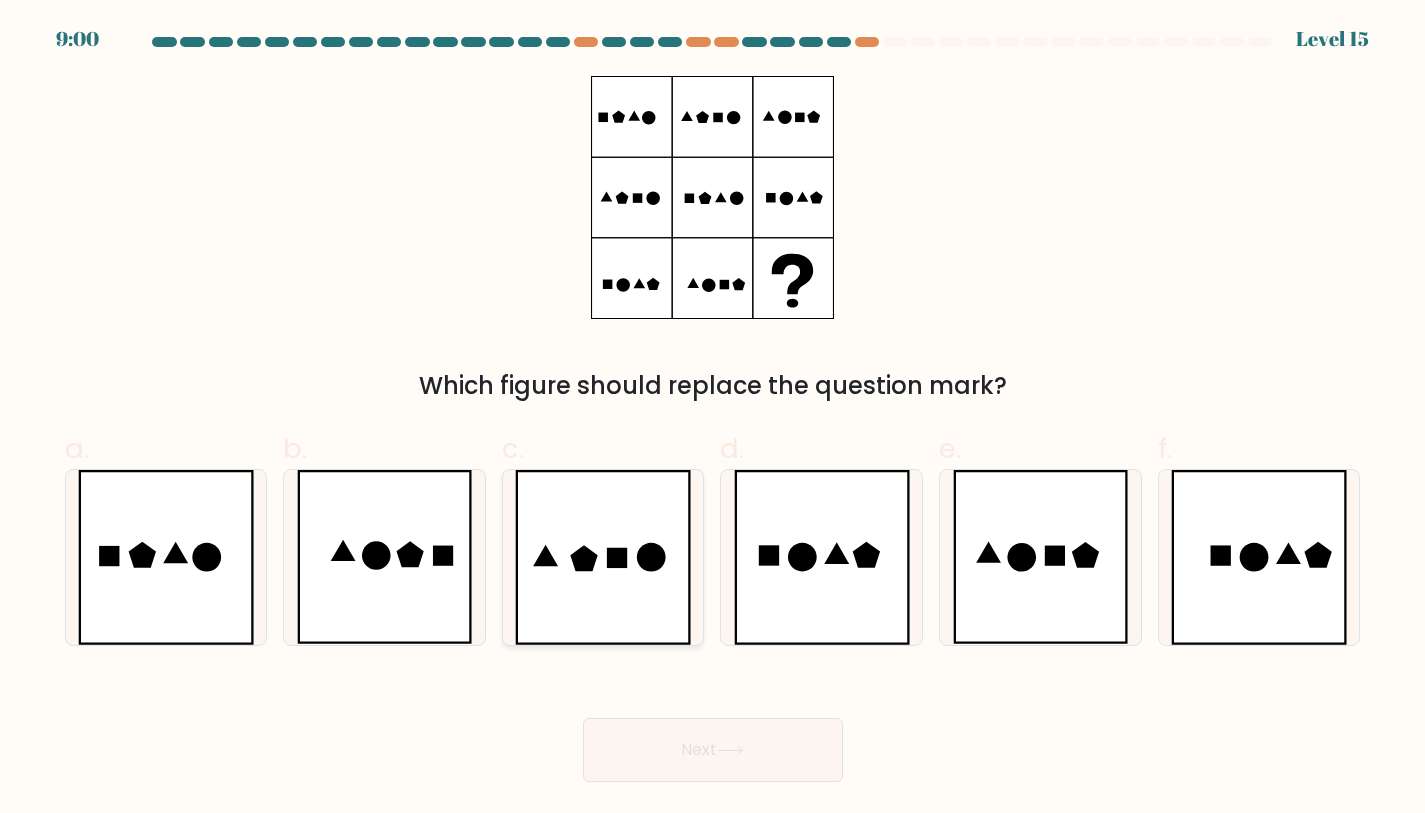 click 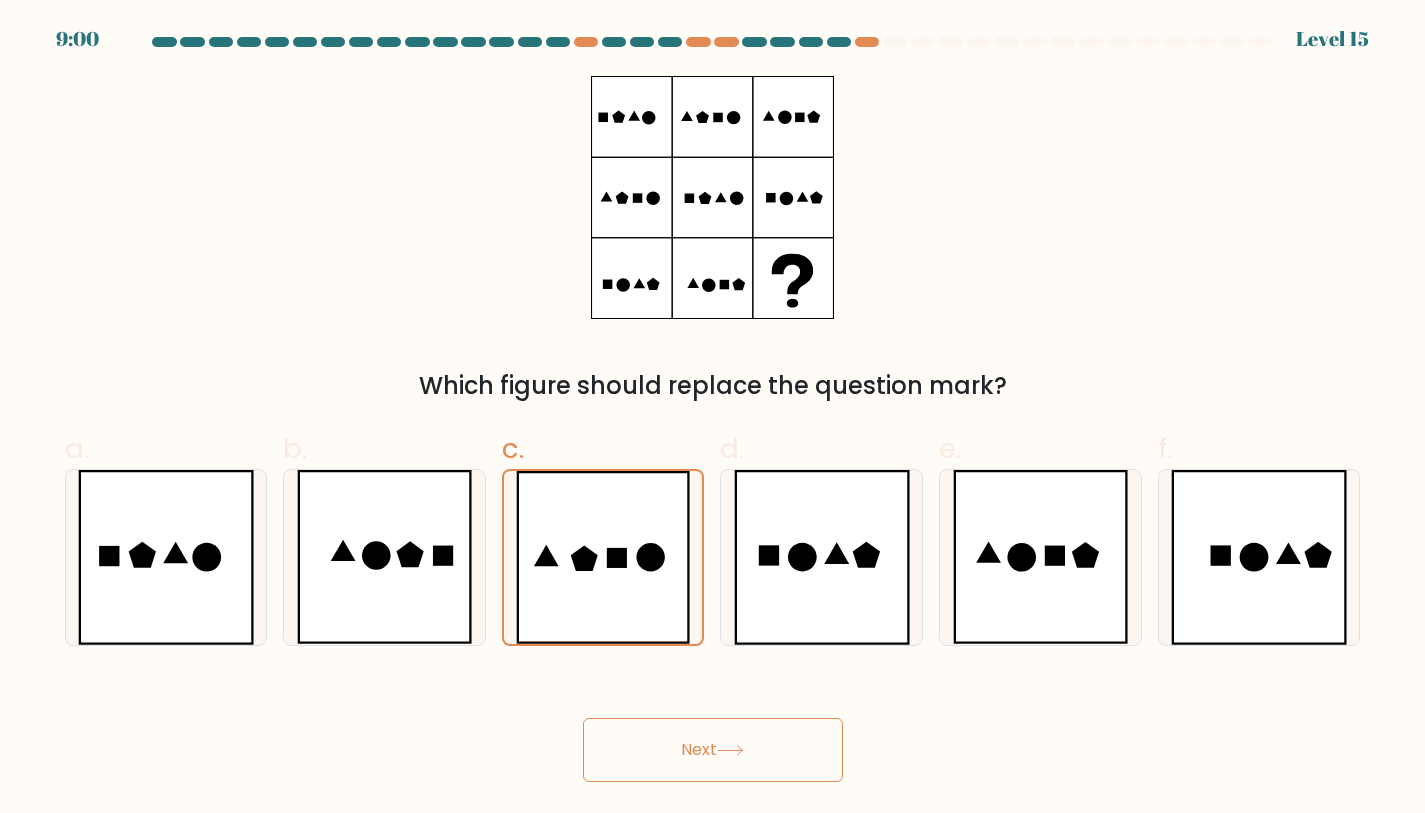 click on "Next" at bounding box center [713, 750] 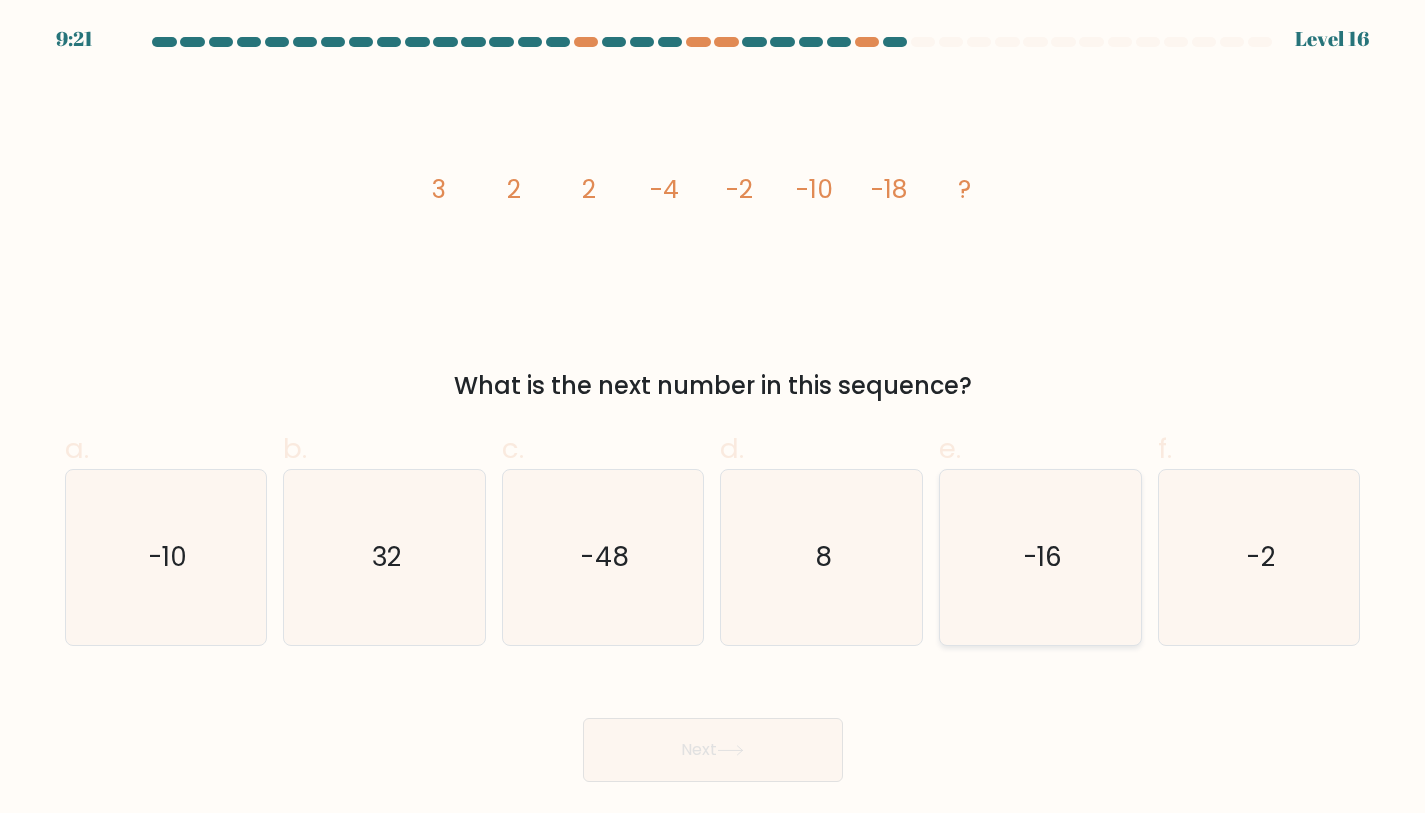 click on "-16" 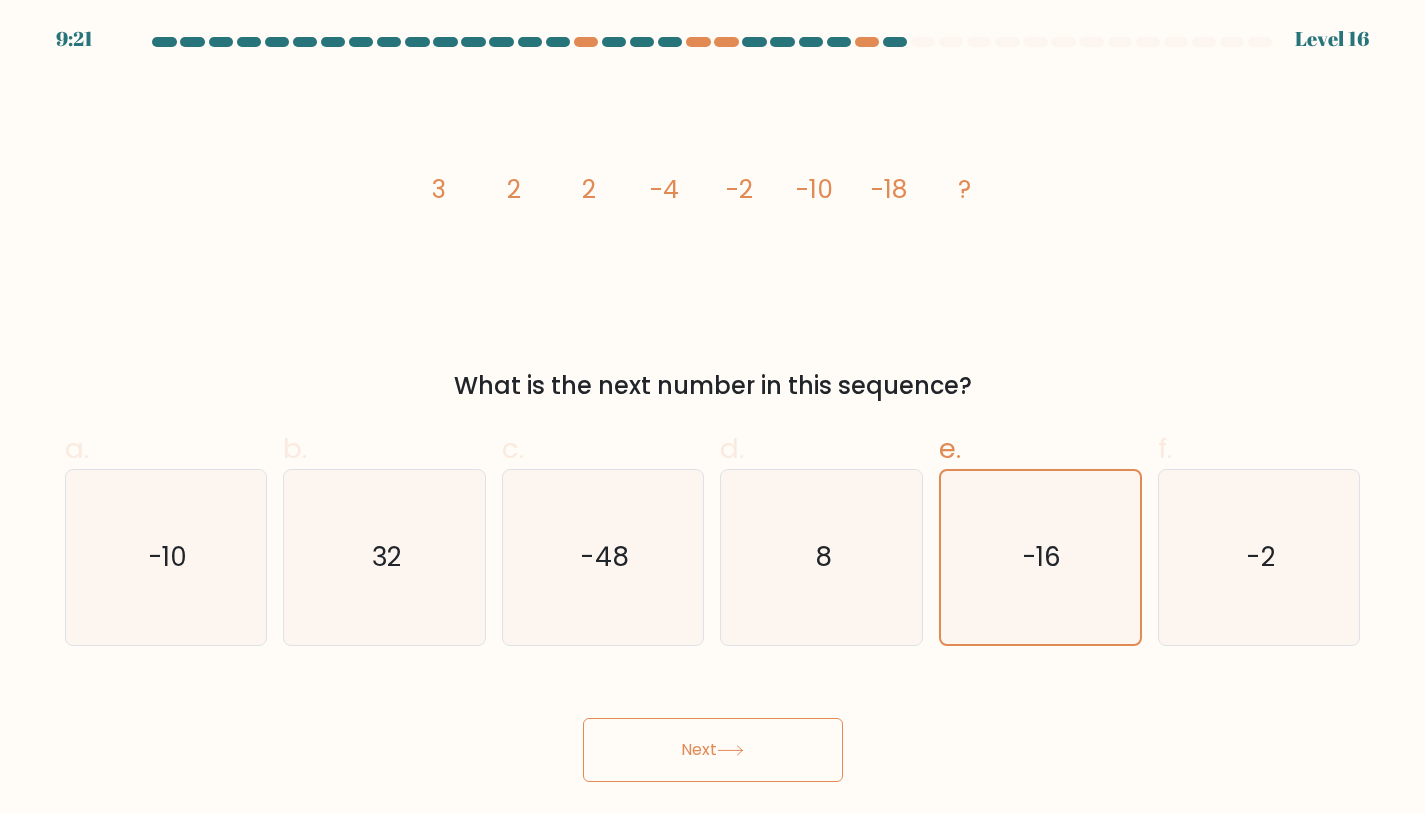 click 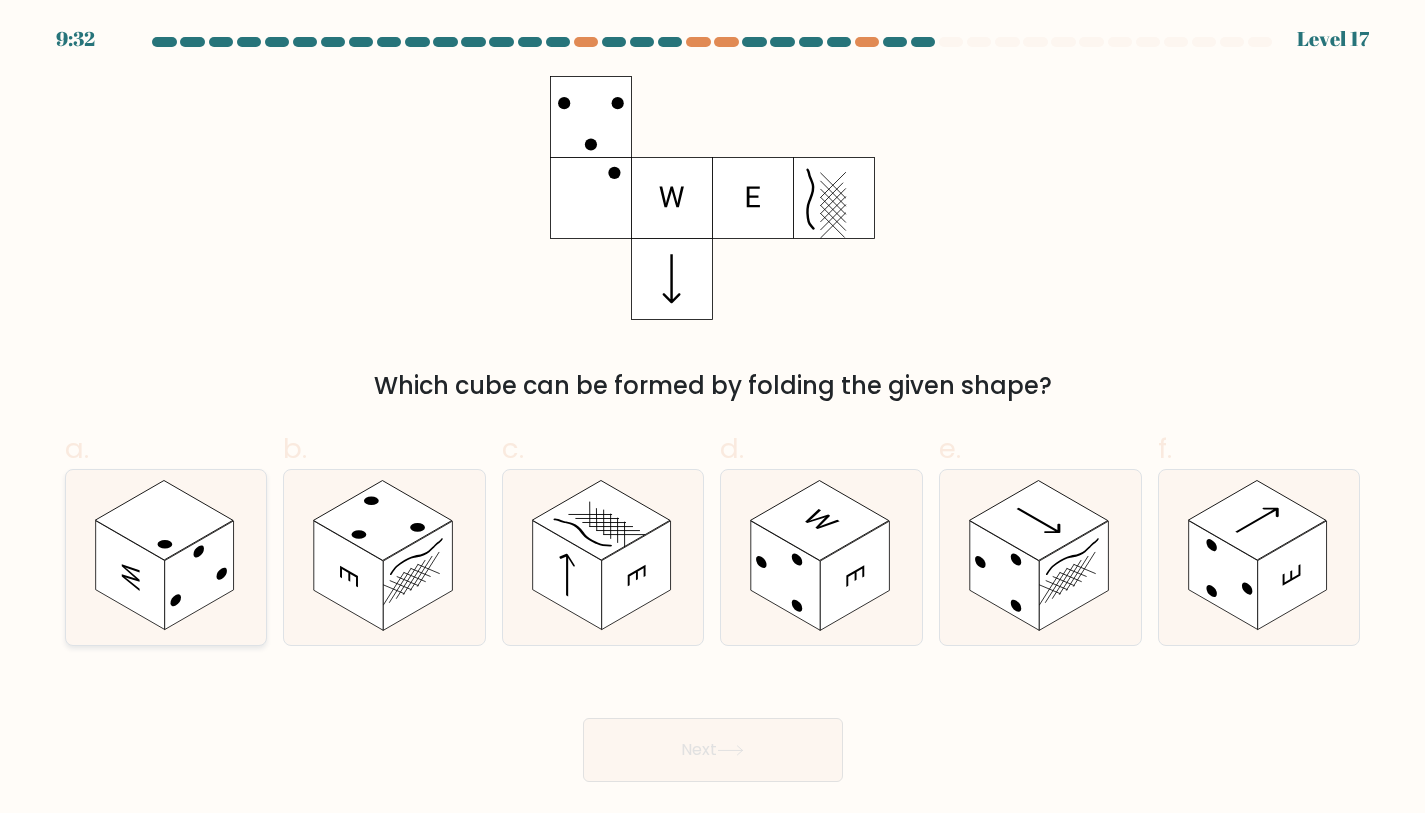 click 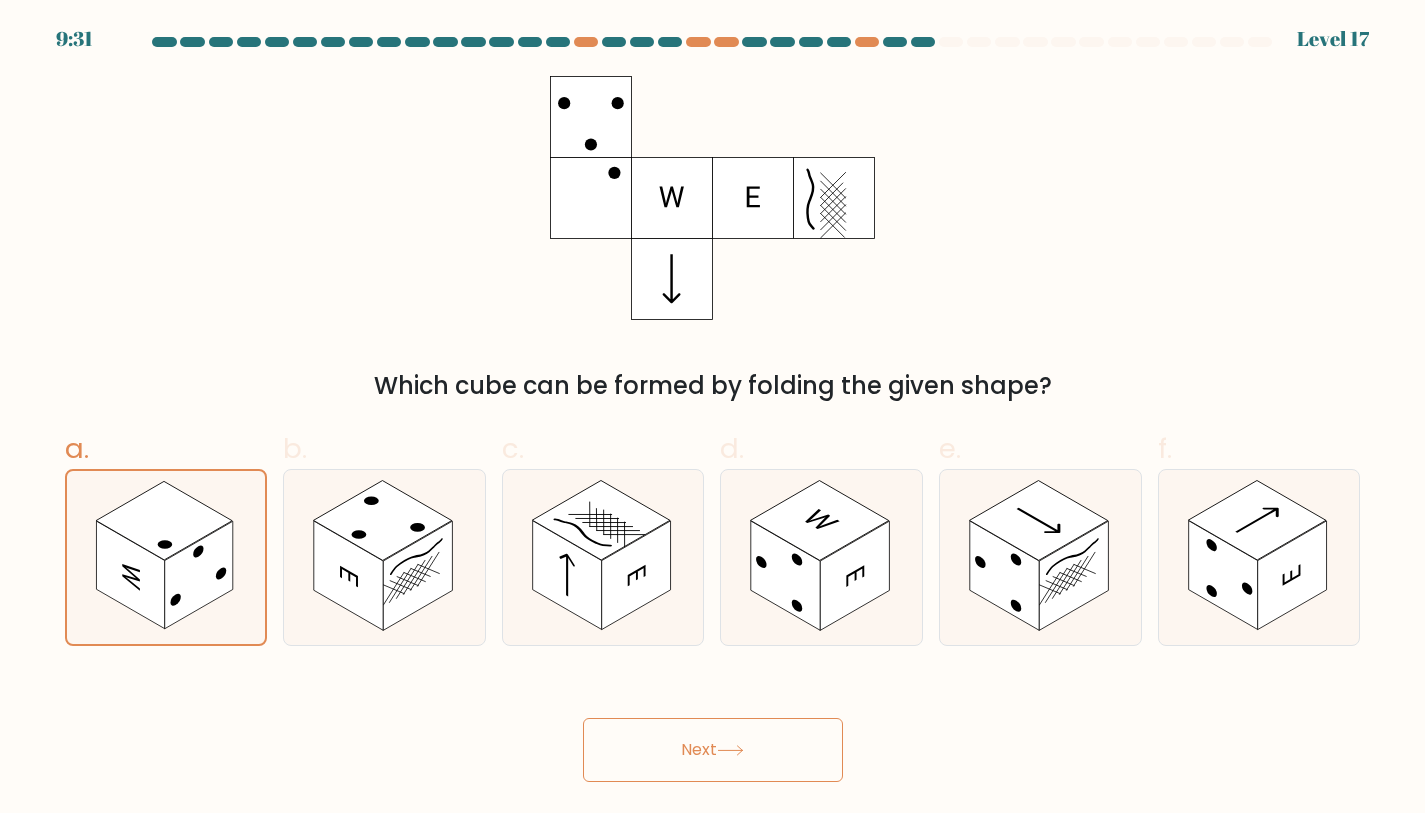 click on "Next" at bounding box center (713, 750) 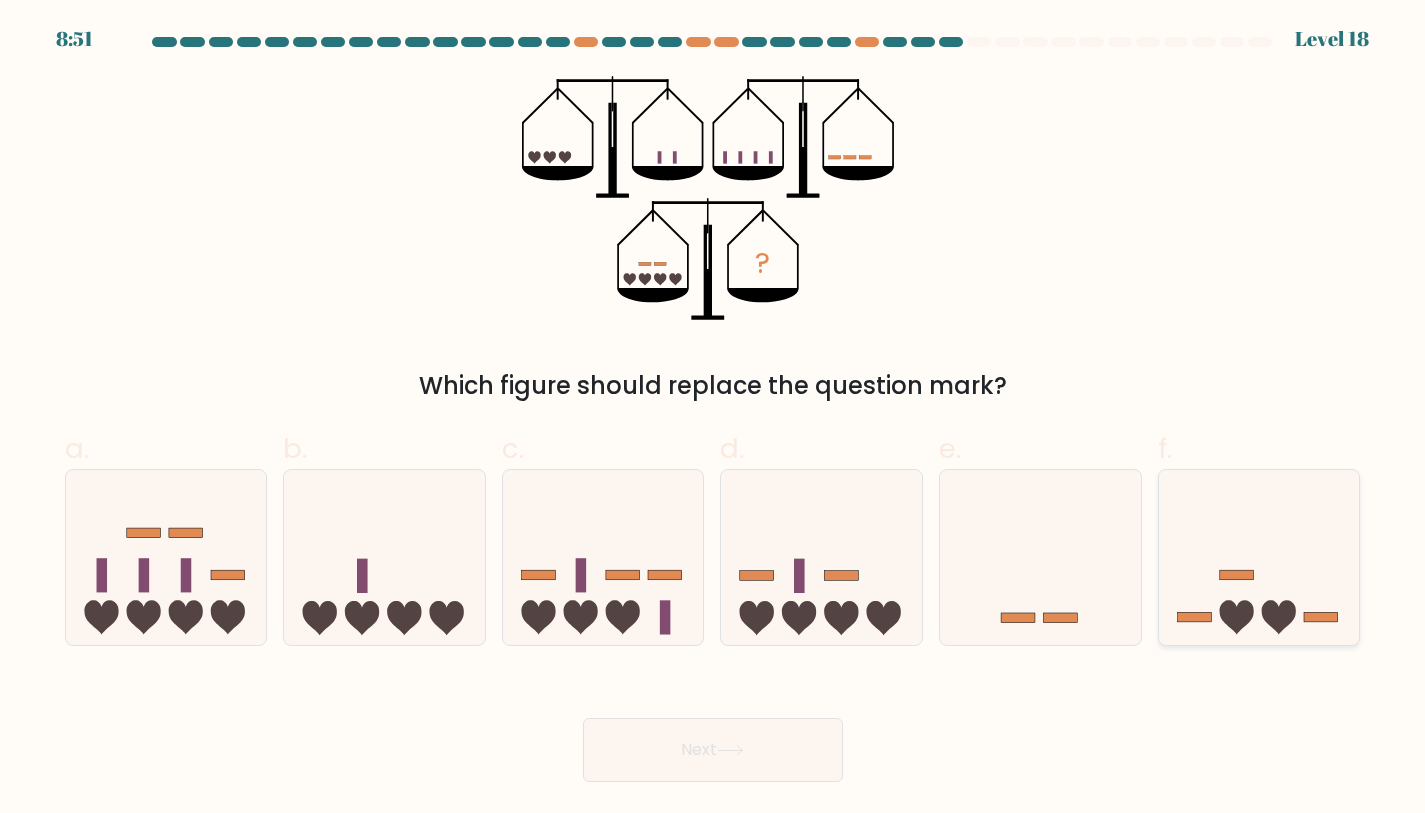 click 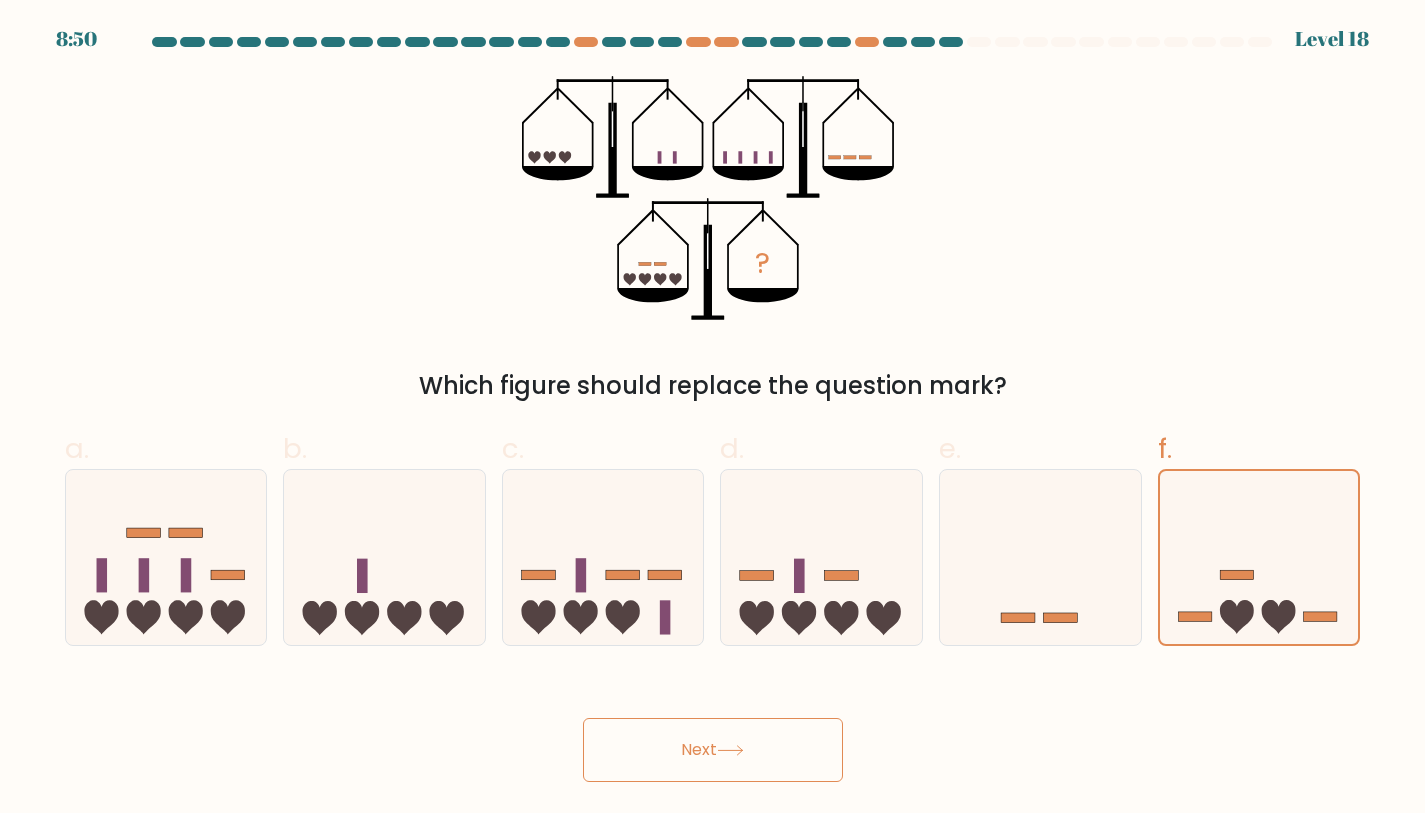click 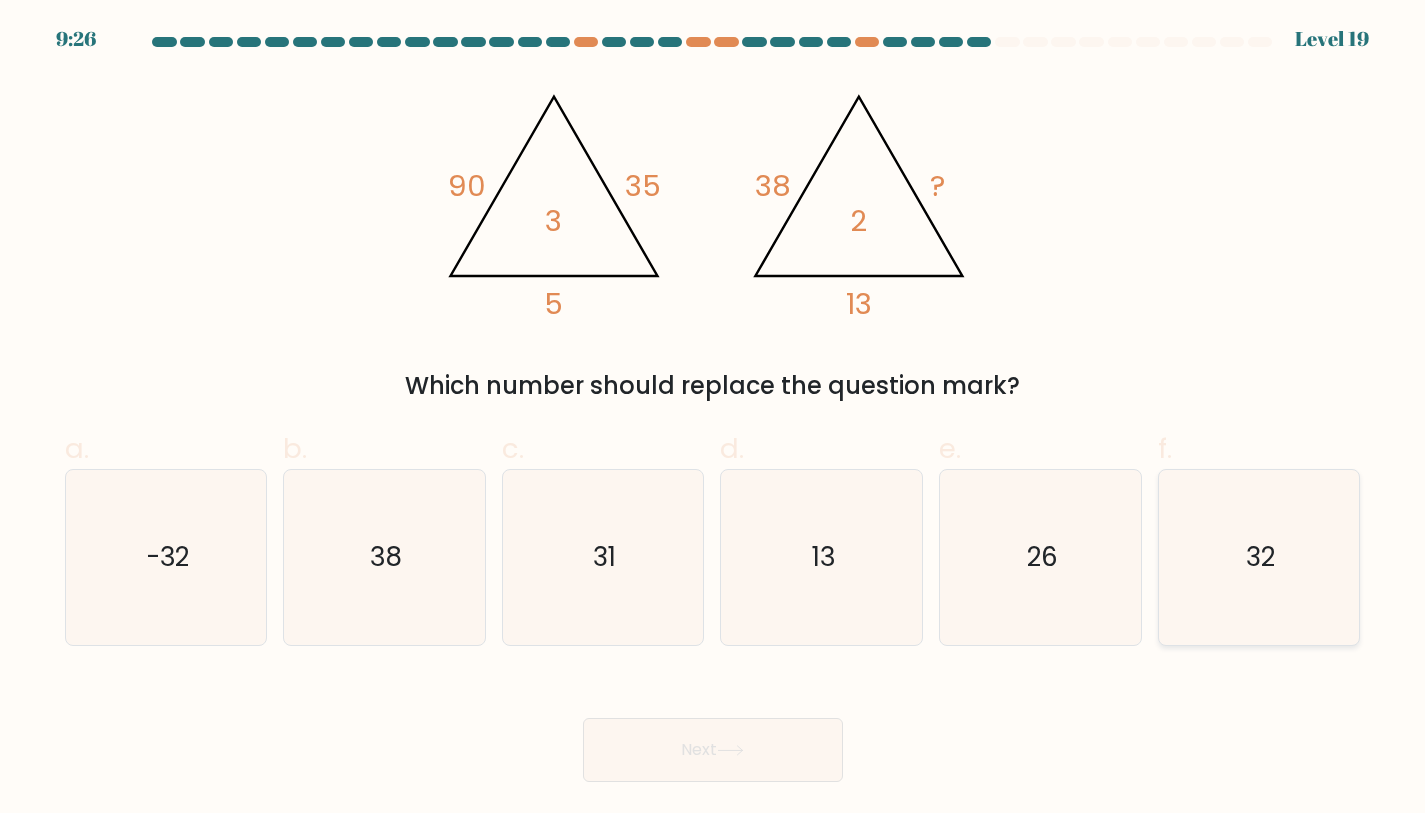 click on "32" 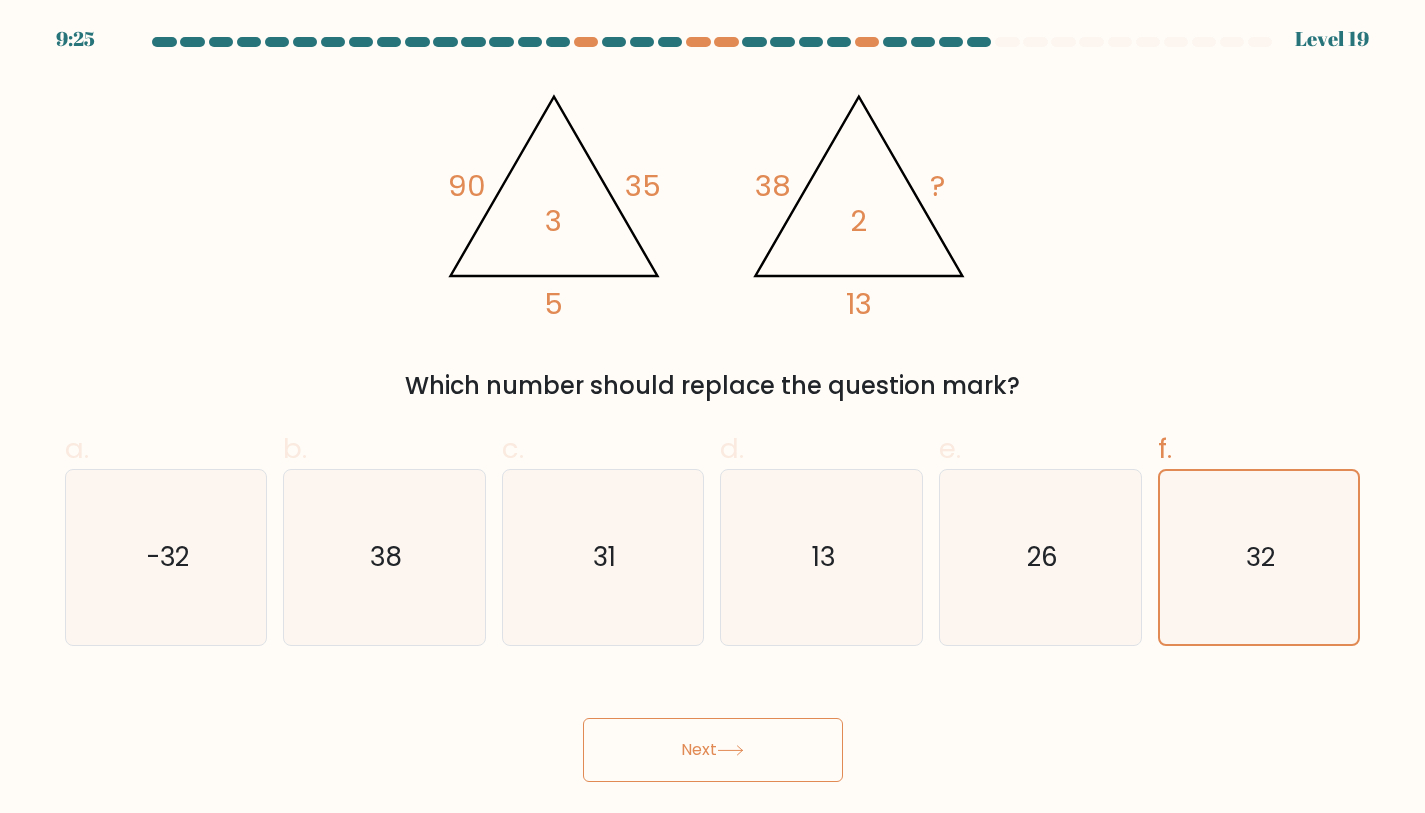 click on "Next" at bounding box center [713, 750] 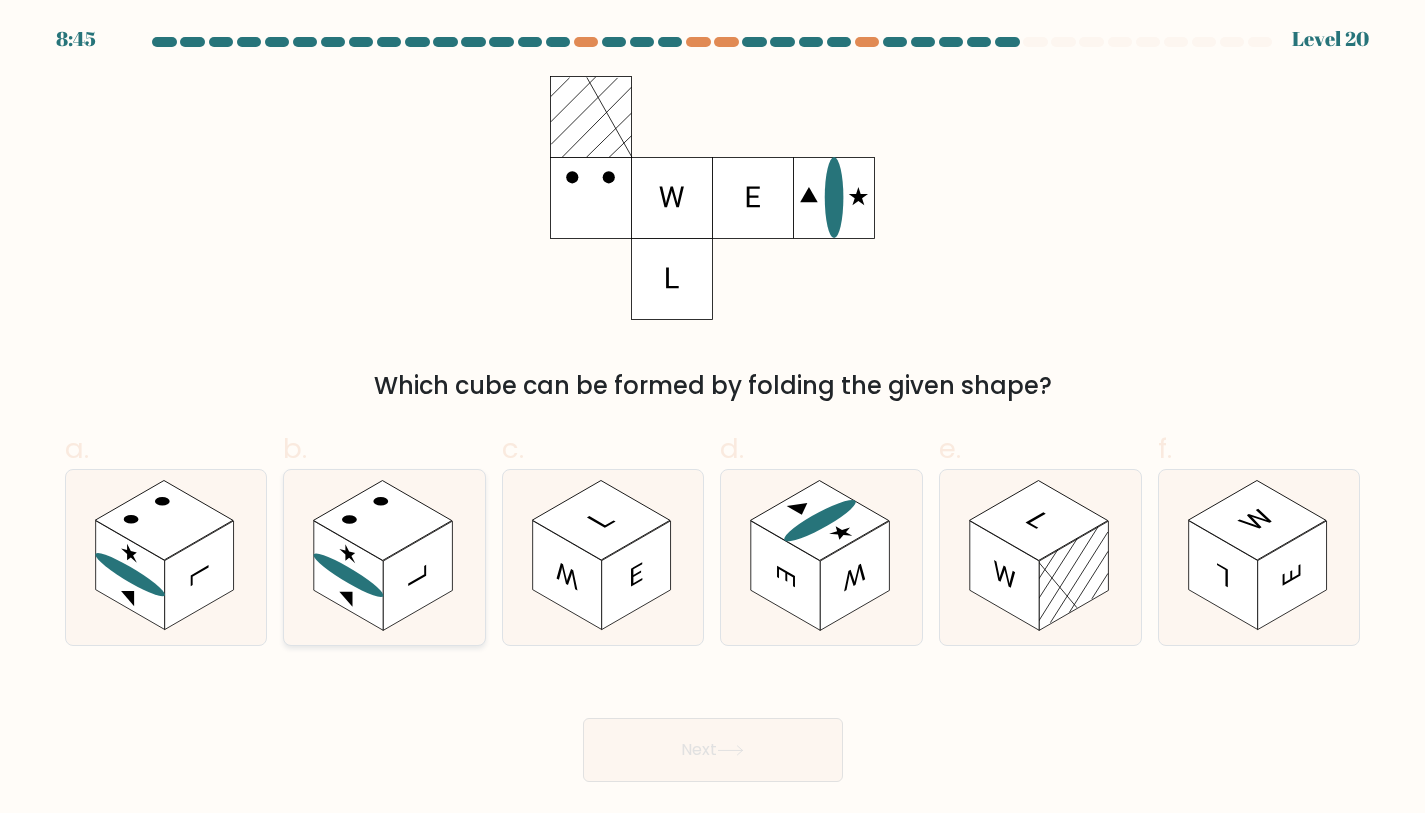 click 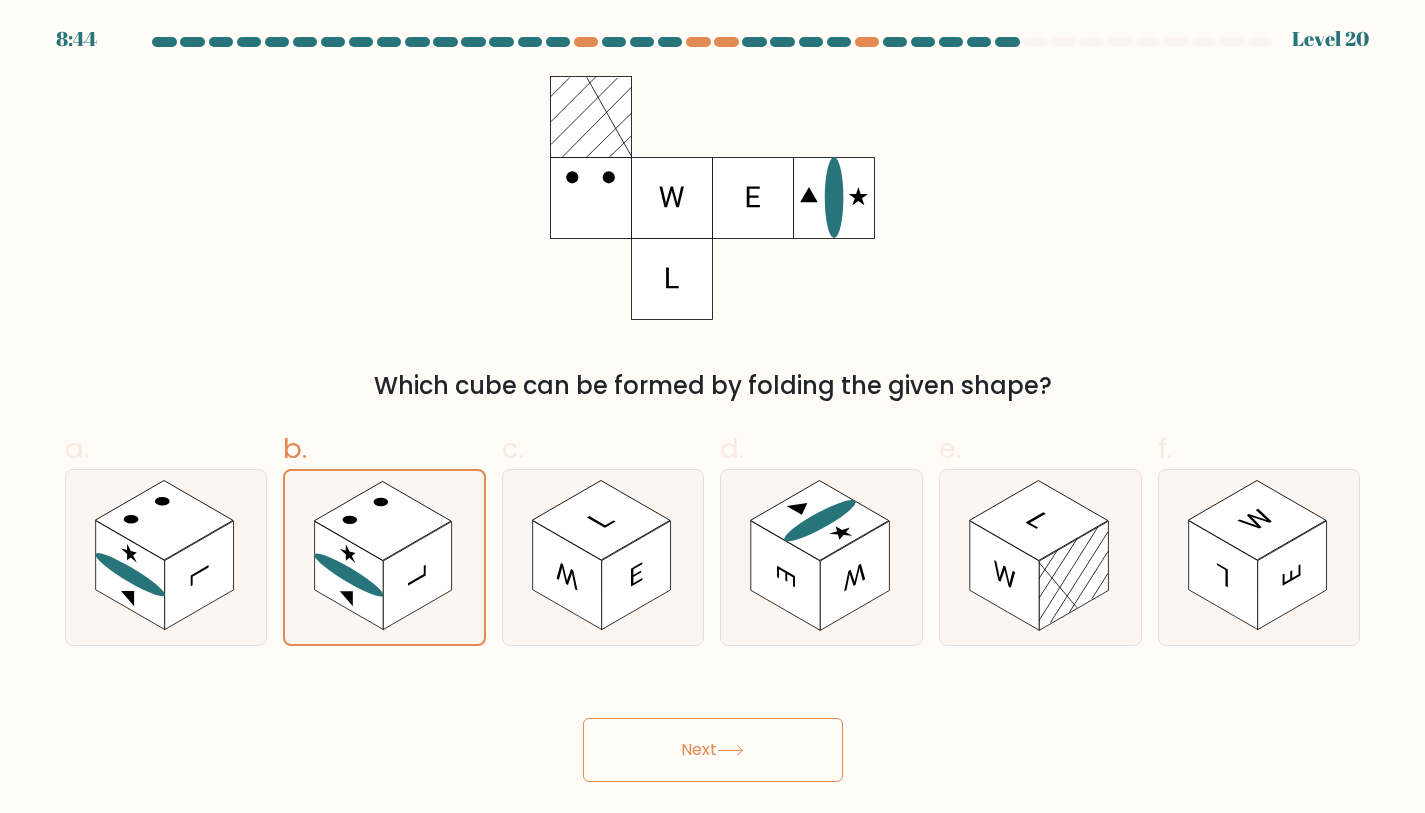 click on "Next" at bounding box center [713, 750] 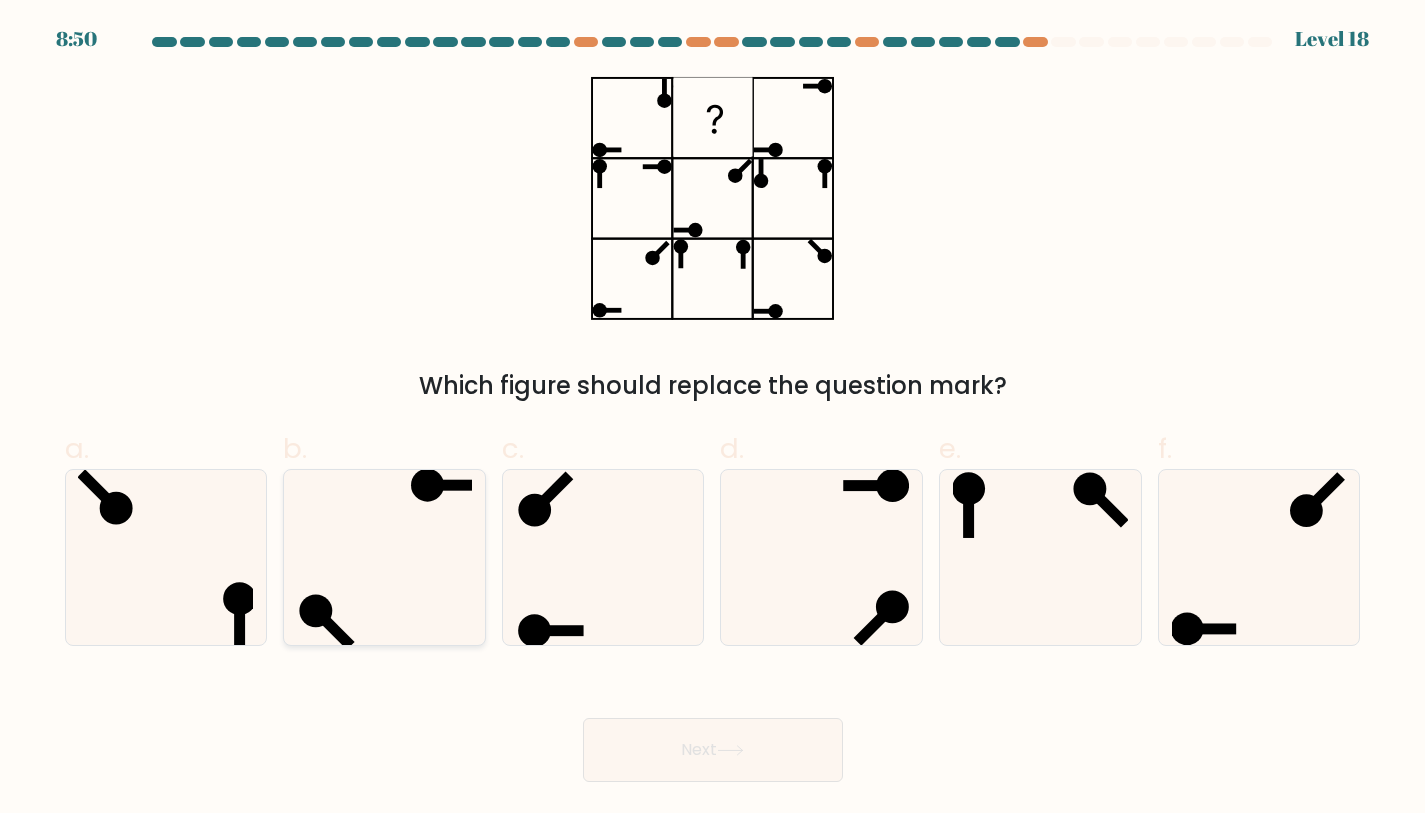 click 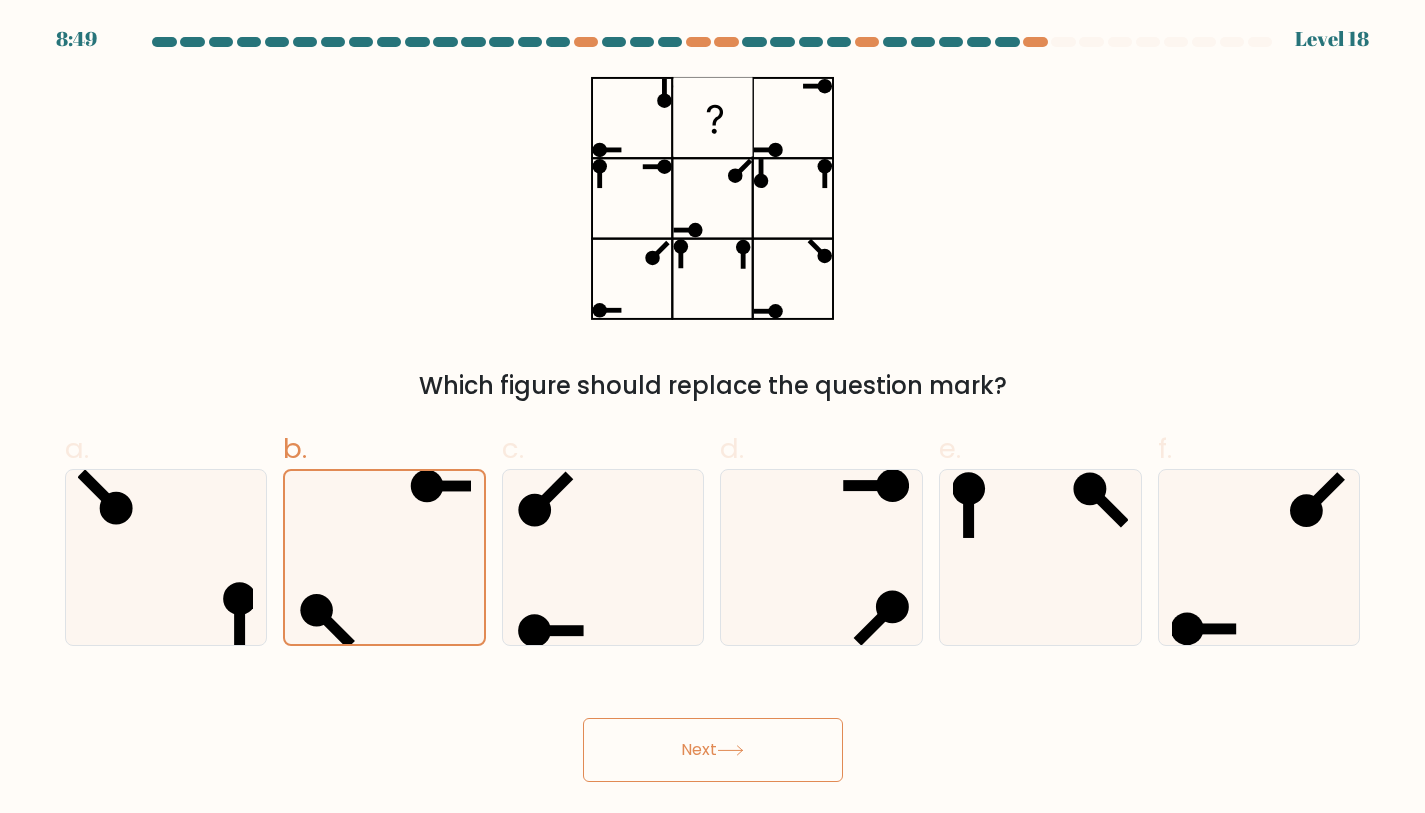 click on "Next" at bounding box center (713, 750) 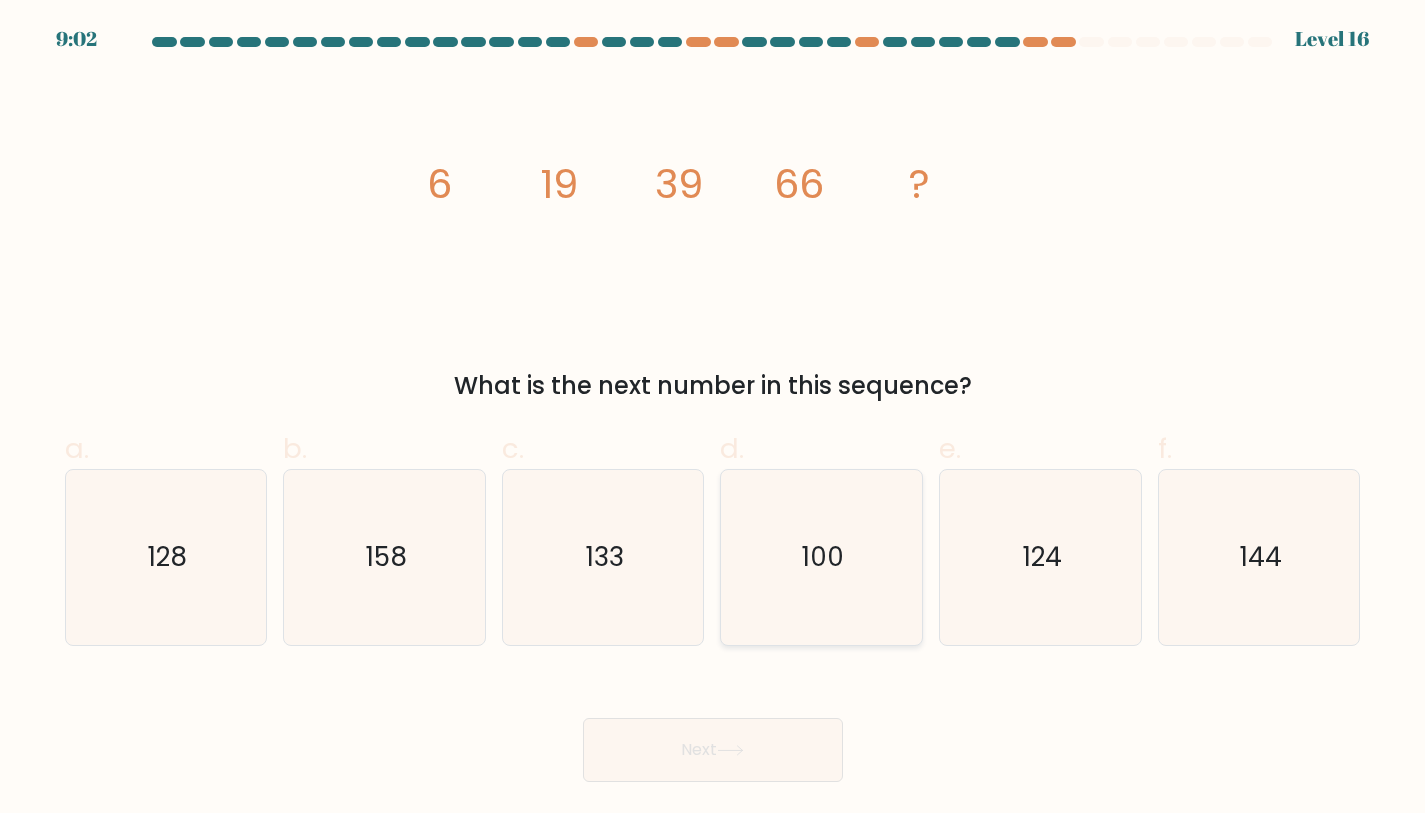 click on "100" 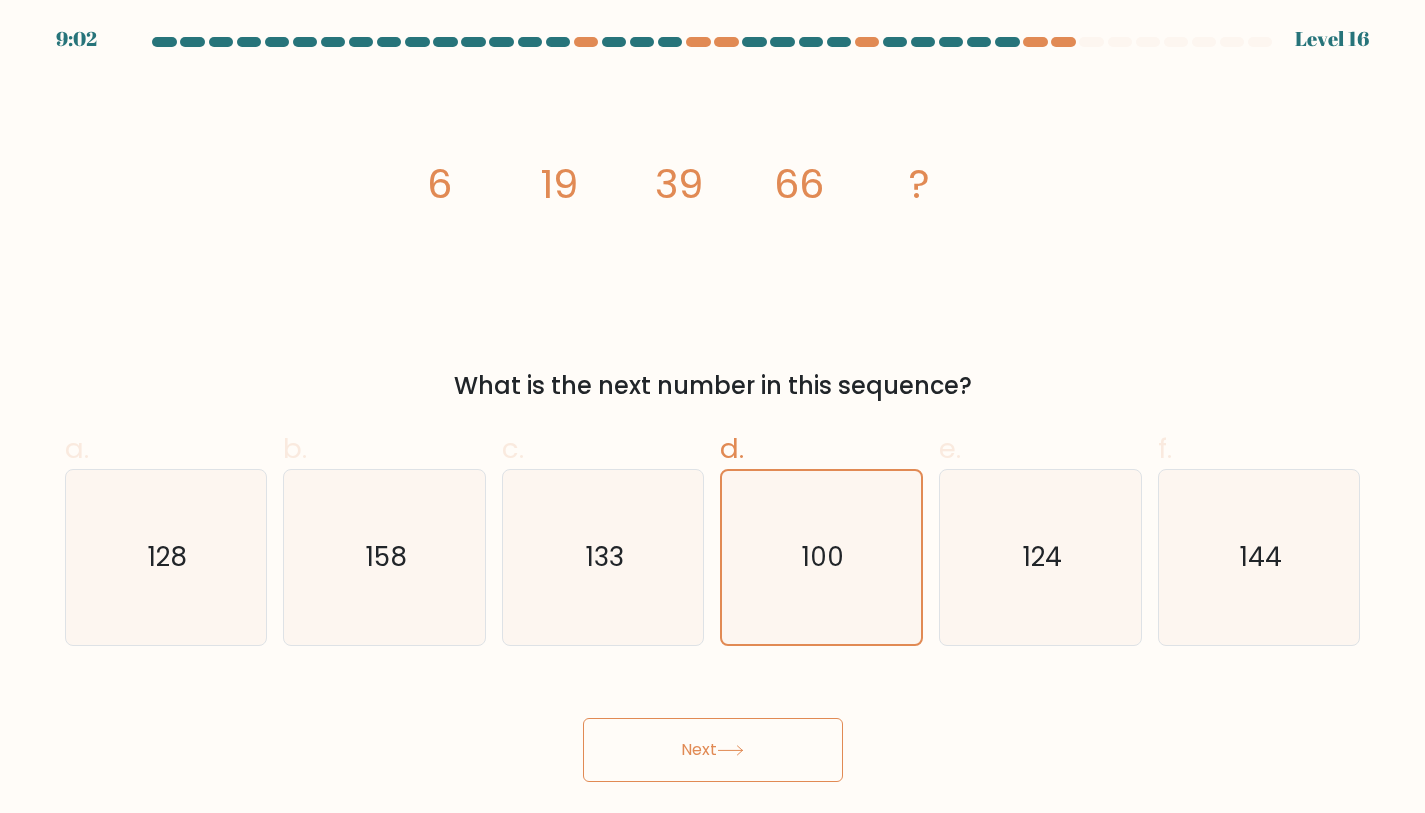 click on "Next" at bounding box center (713, 750) 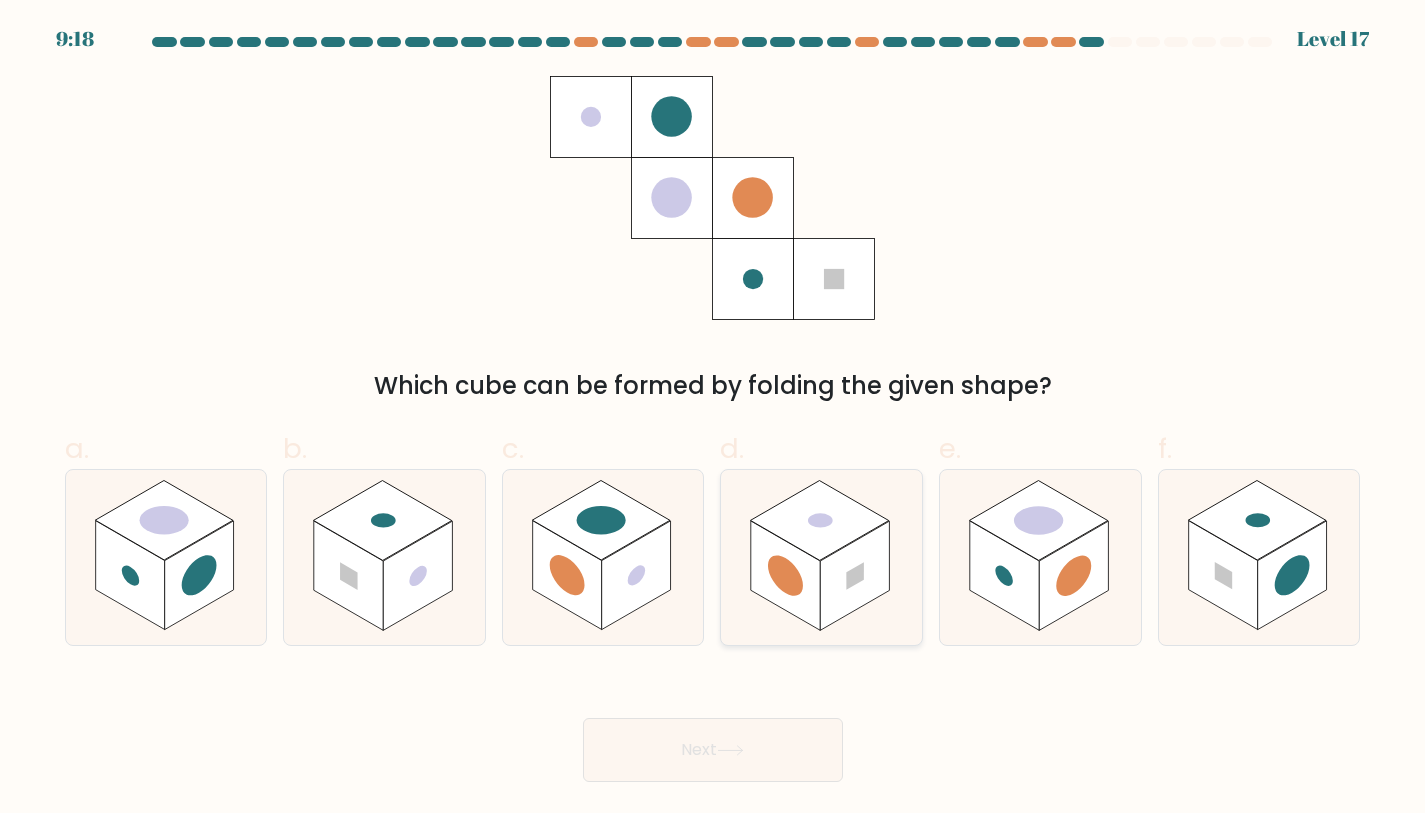 click 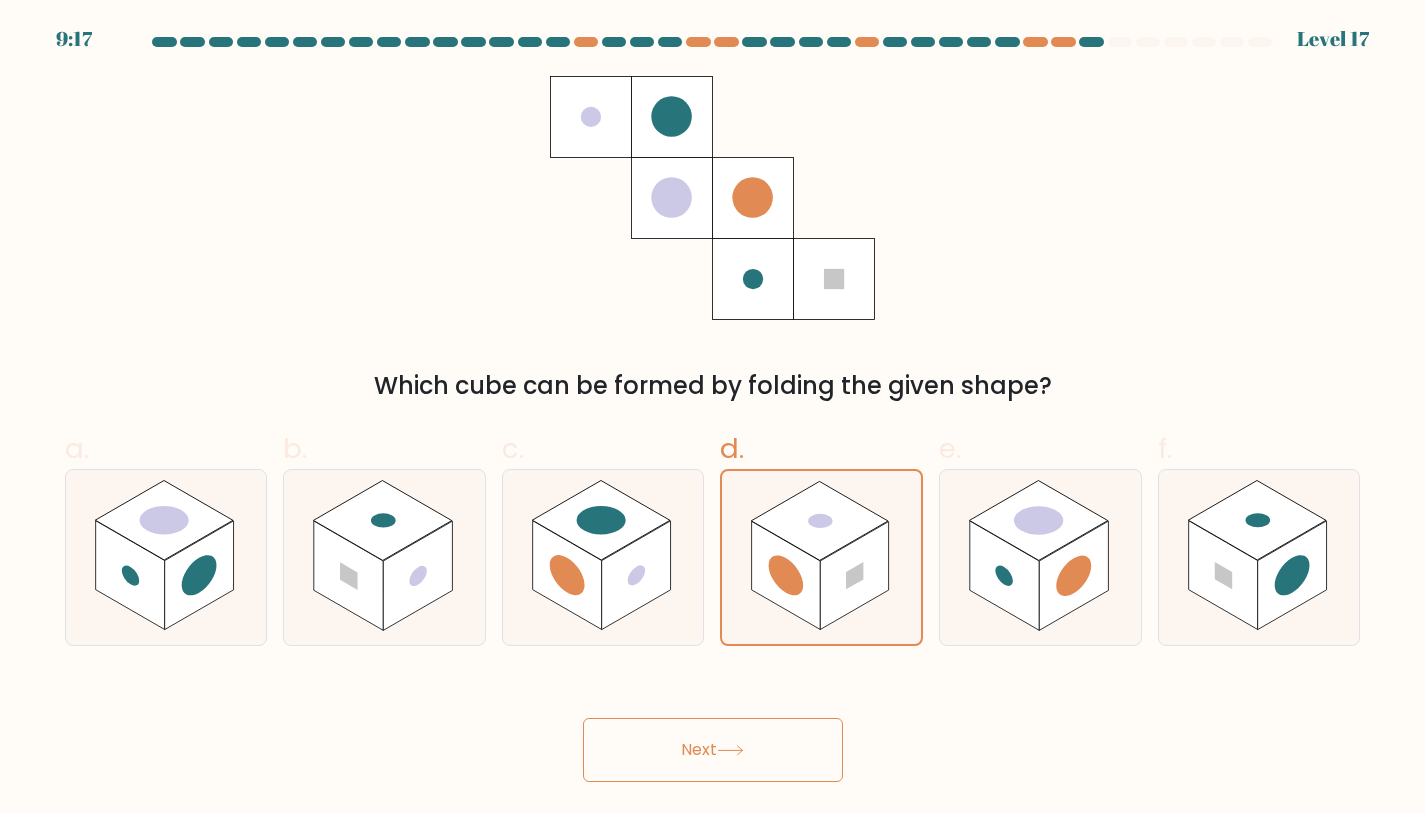 click 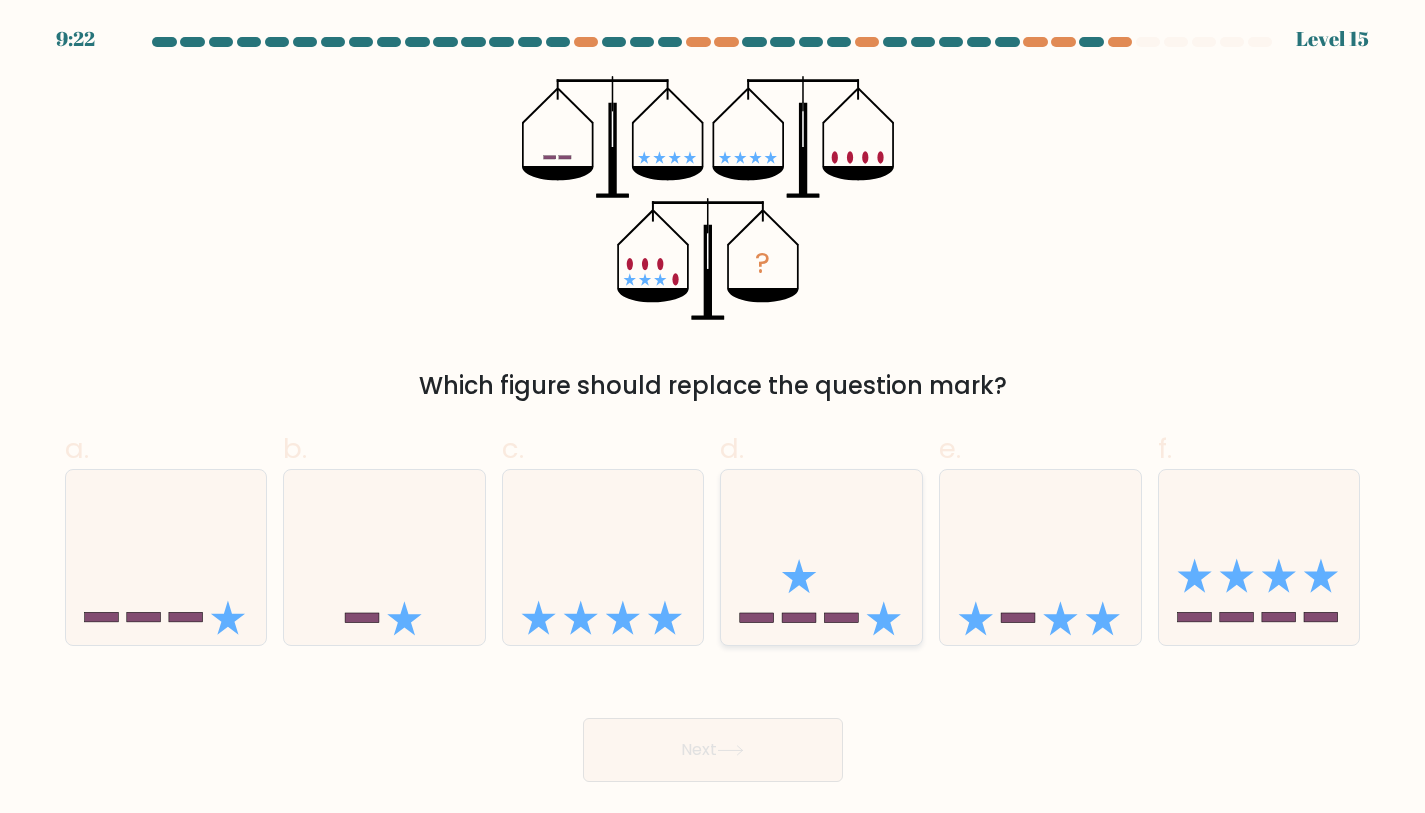 click 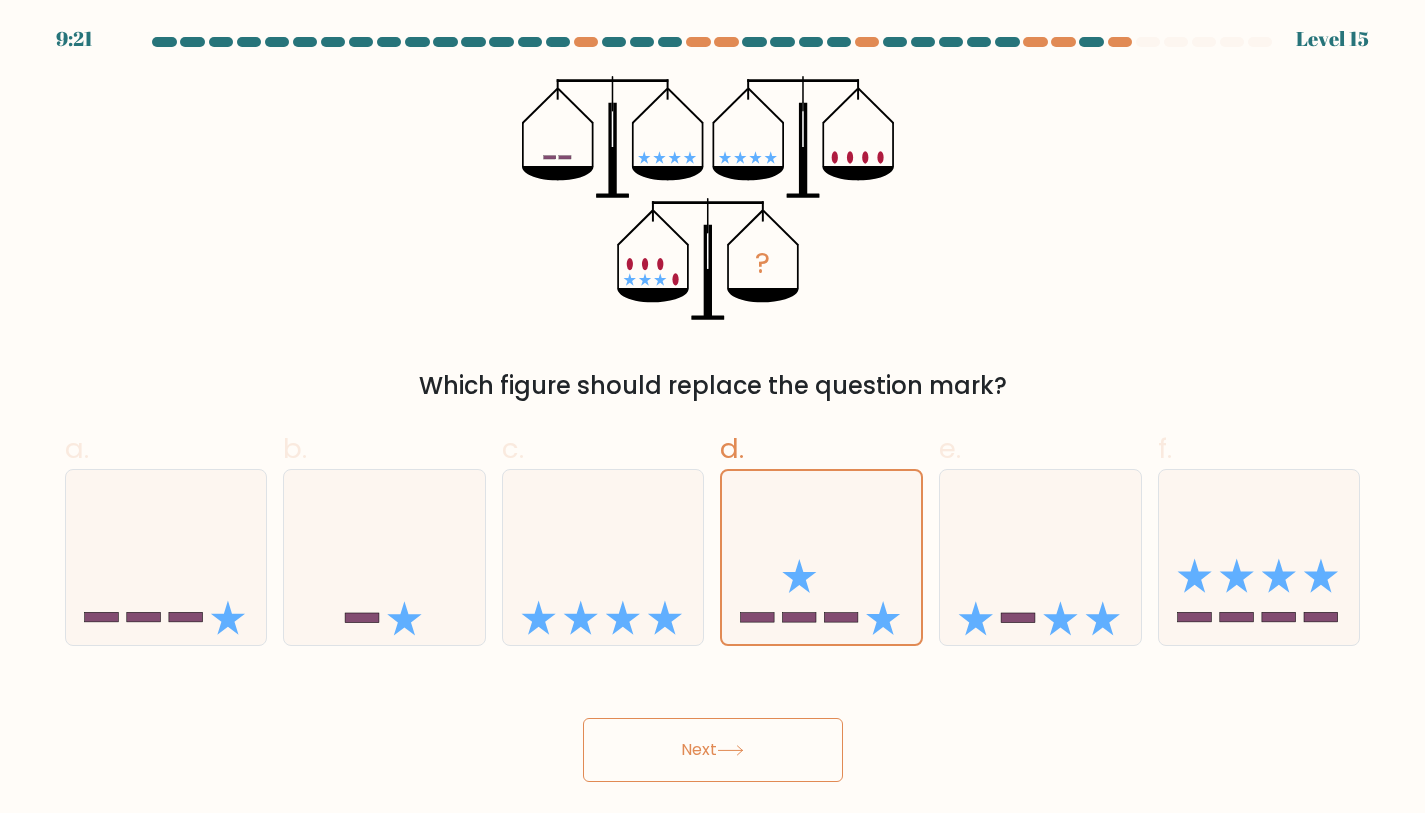 click 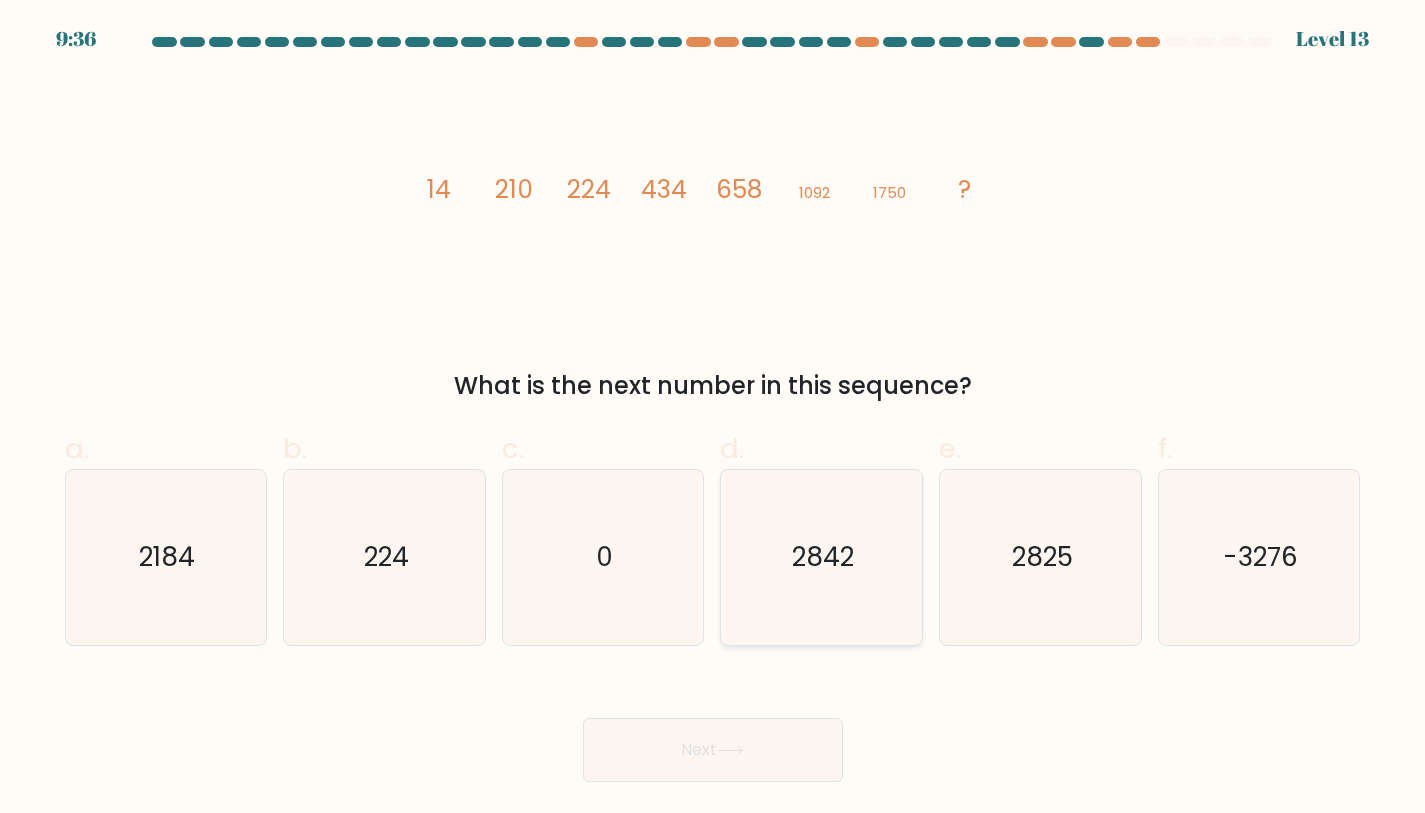 click on "2842" 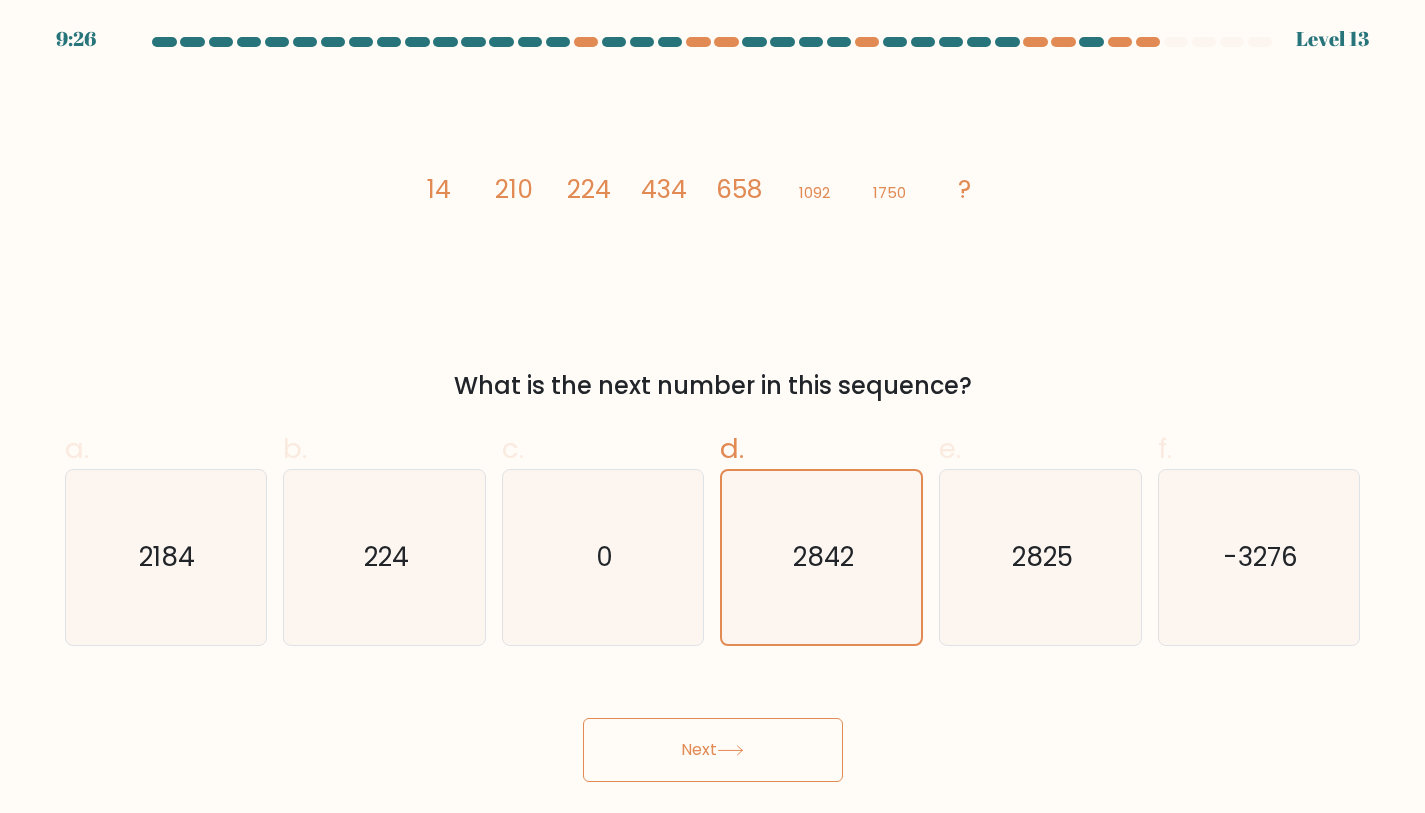 click on "Next" at bounding box center (713, 750) 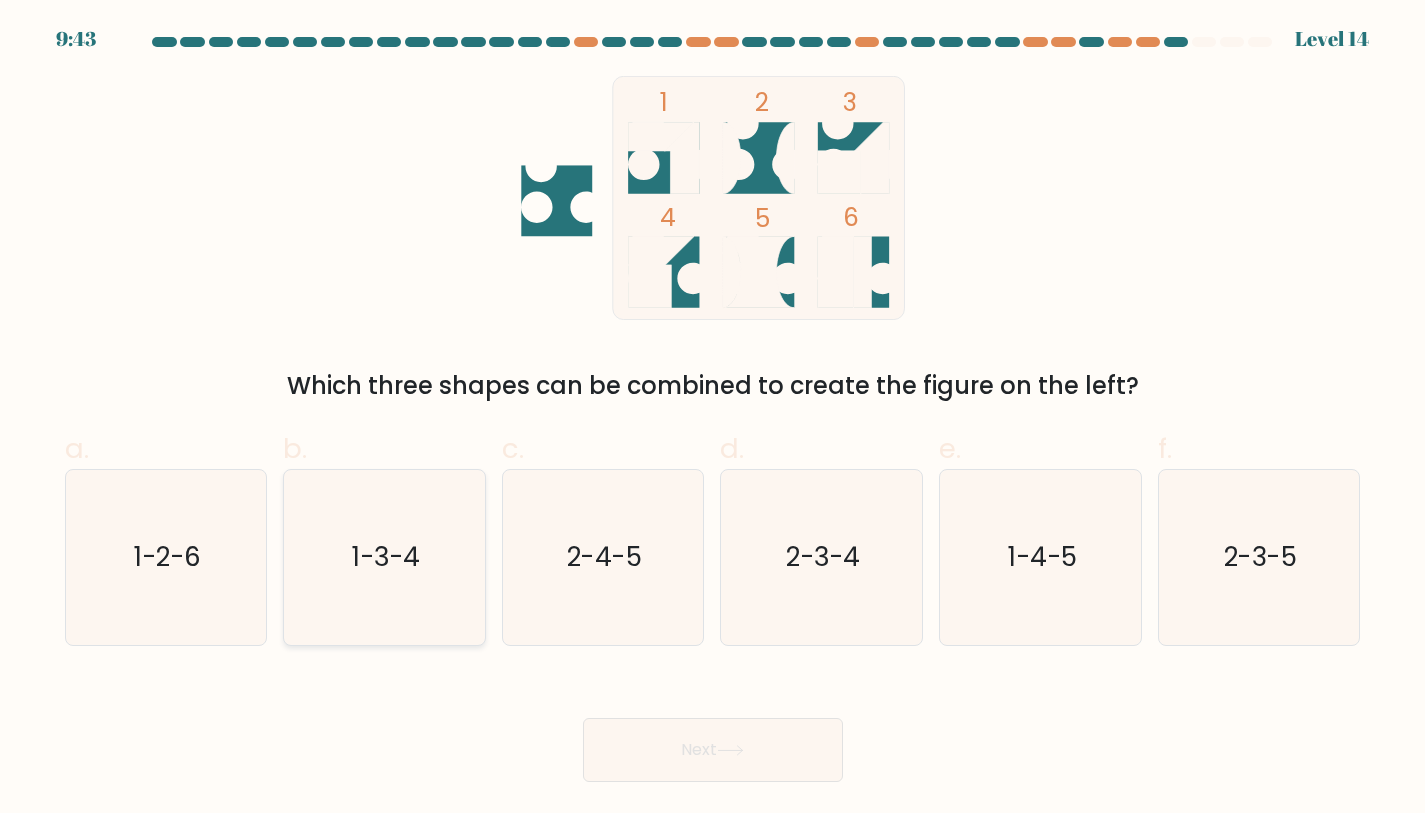 click on "1-3-4" 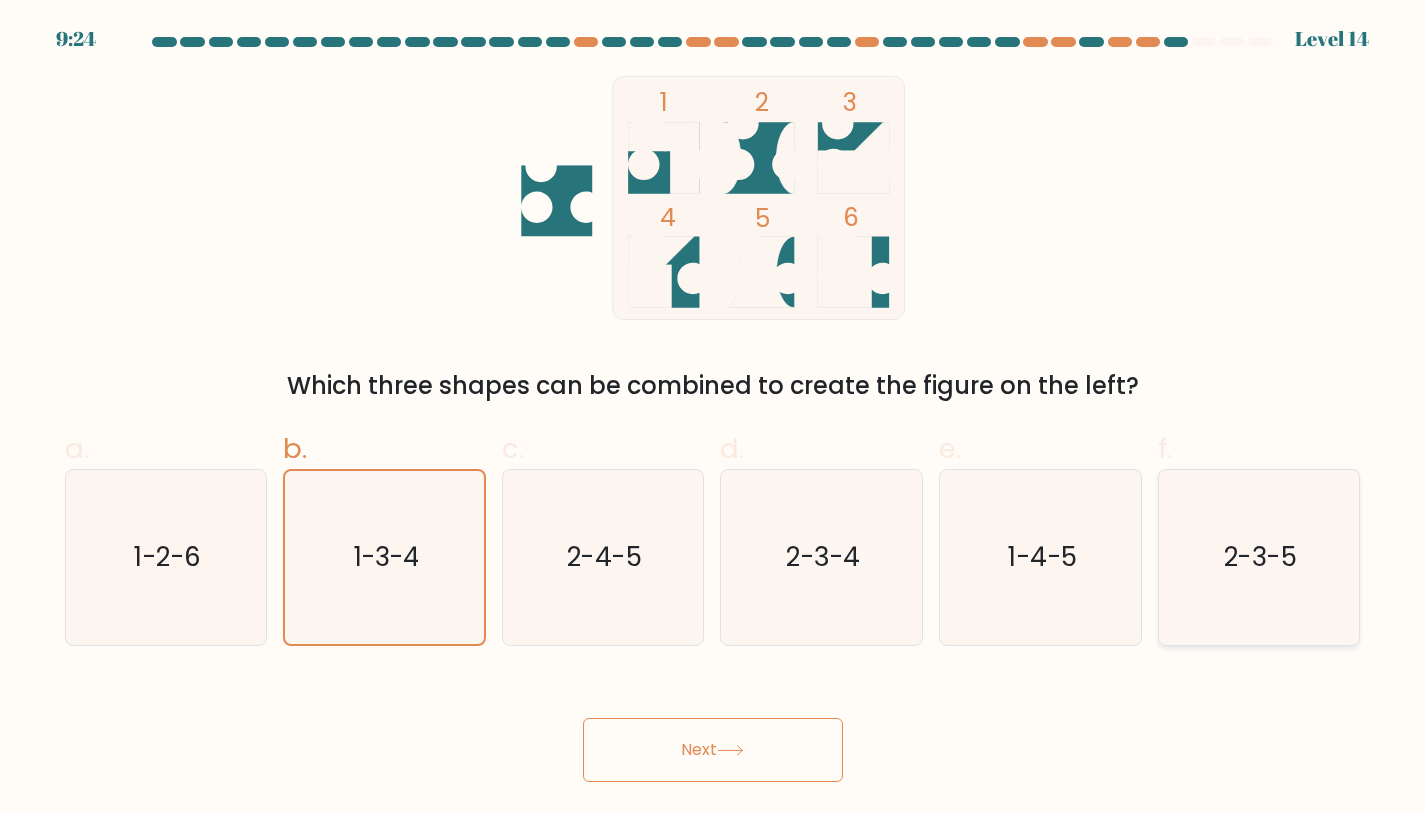 click on "2-3-5" 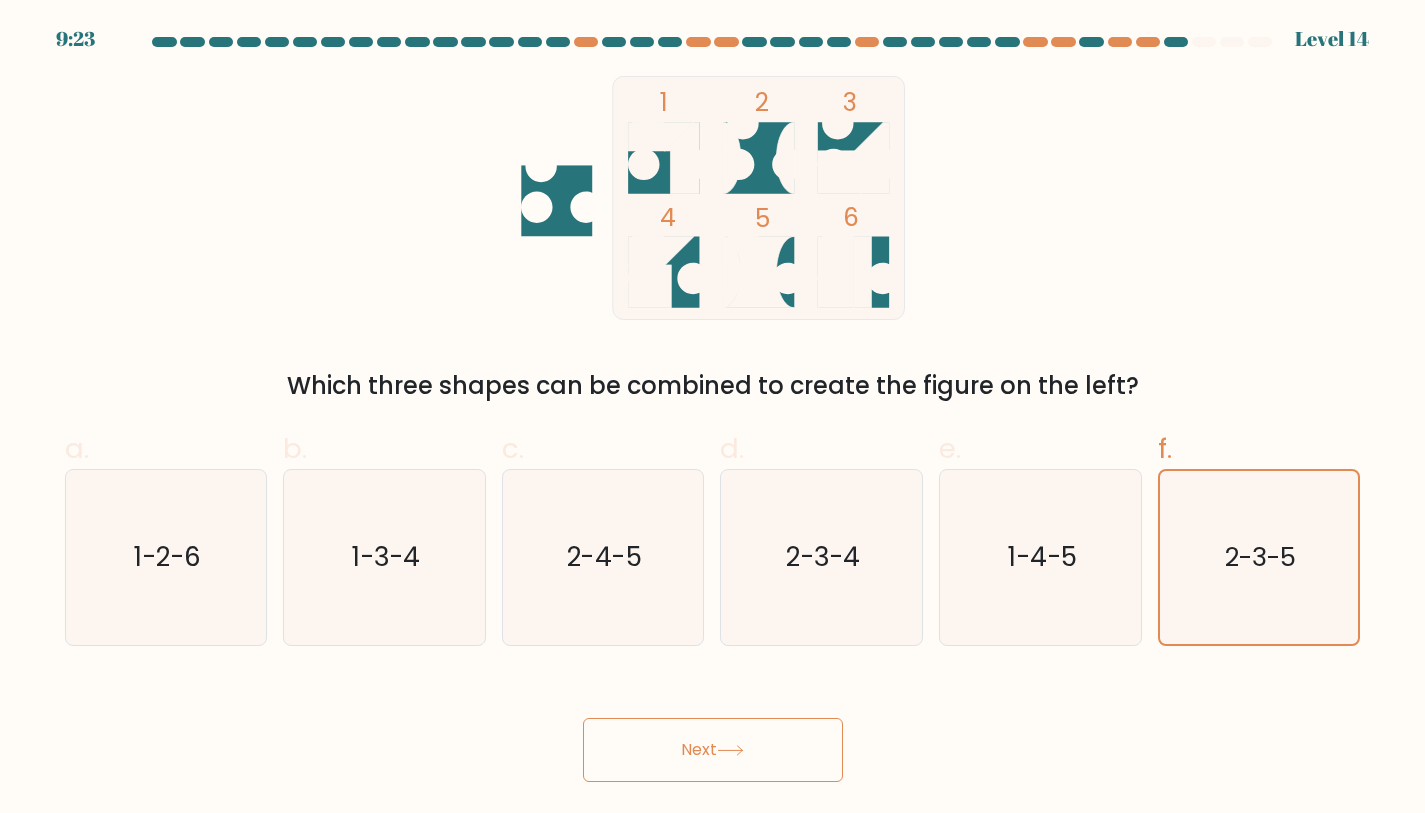 click 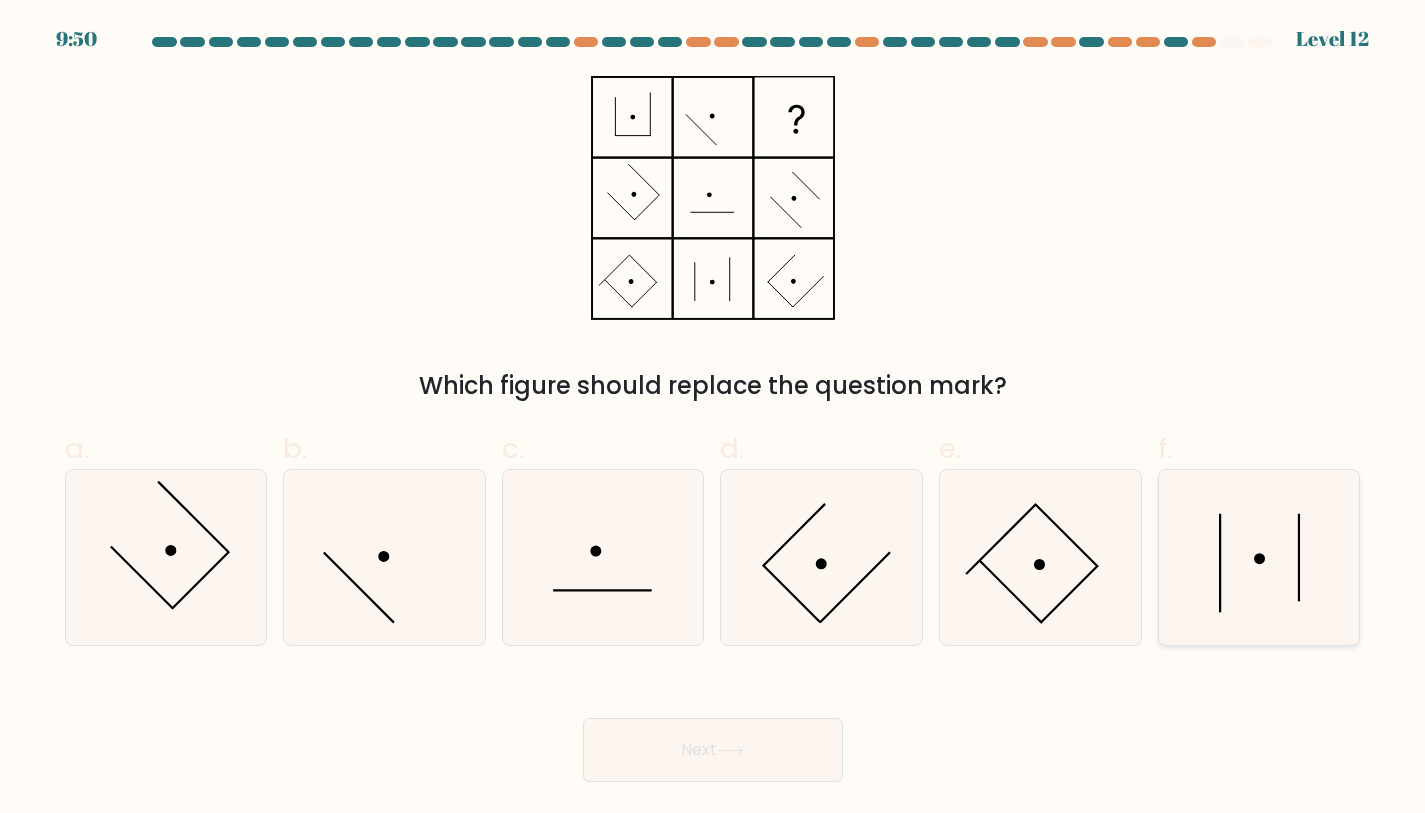 click 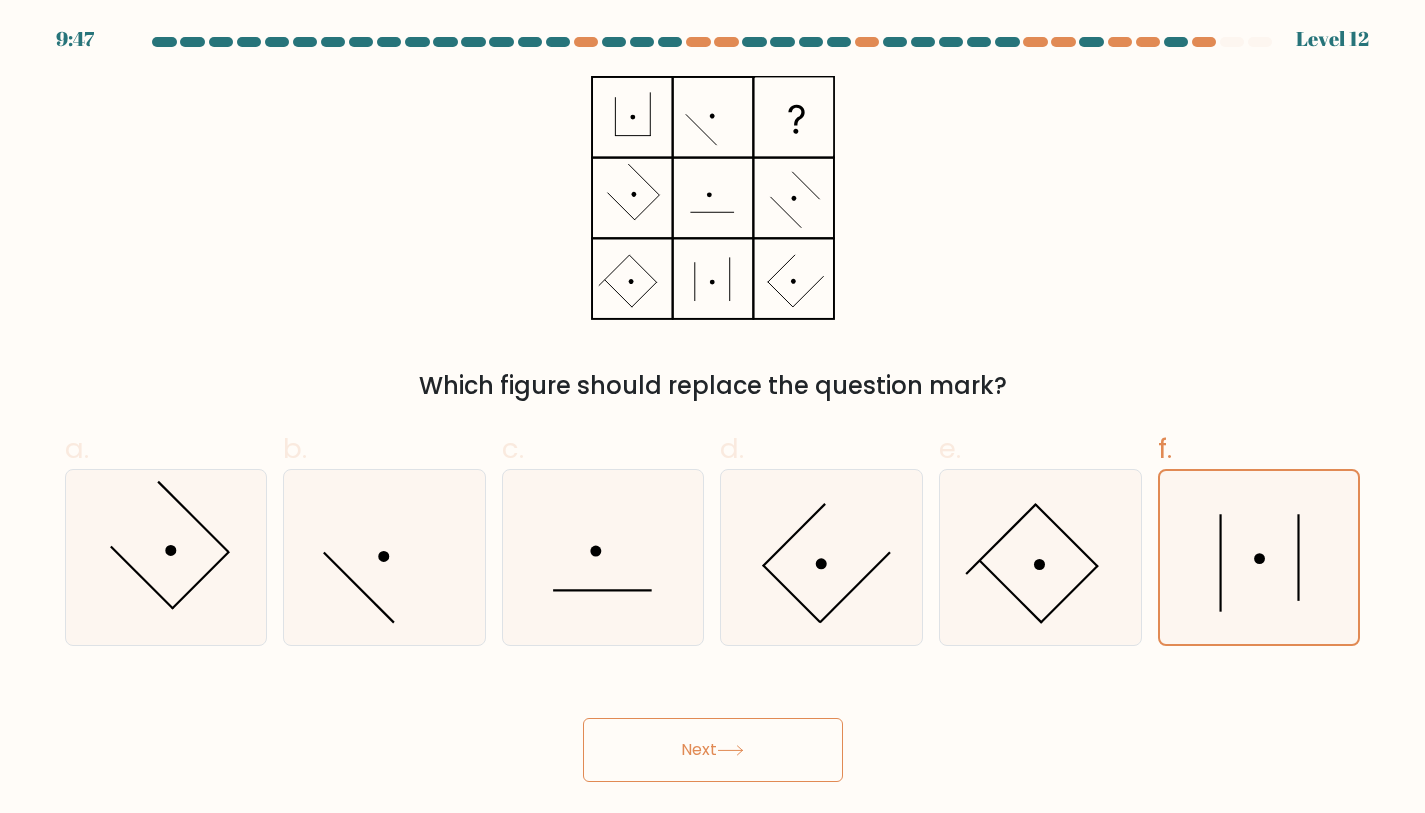 click 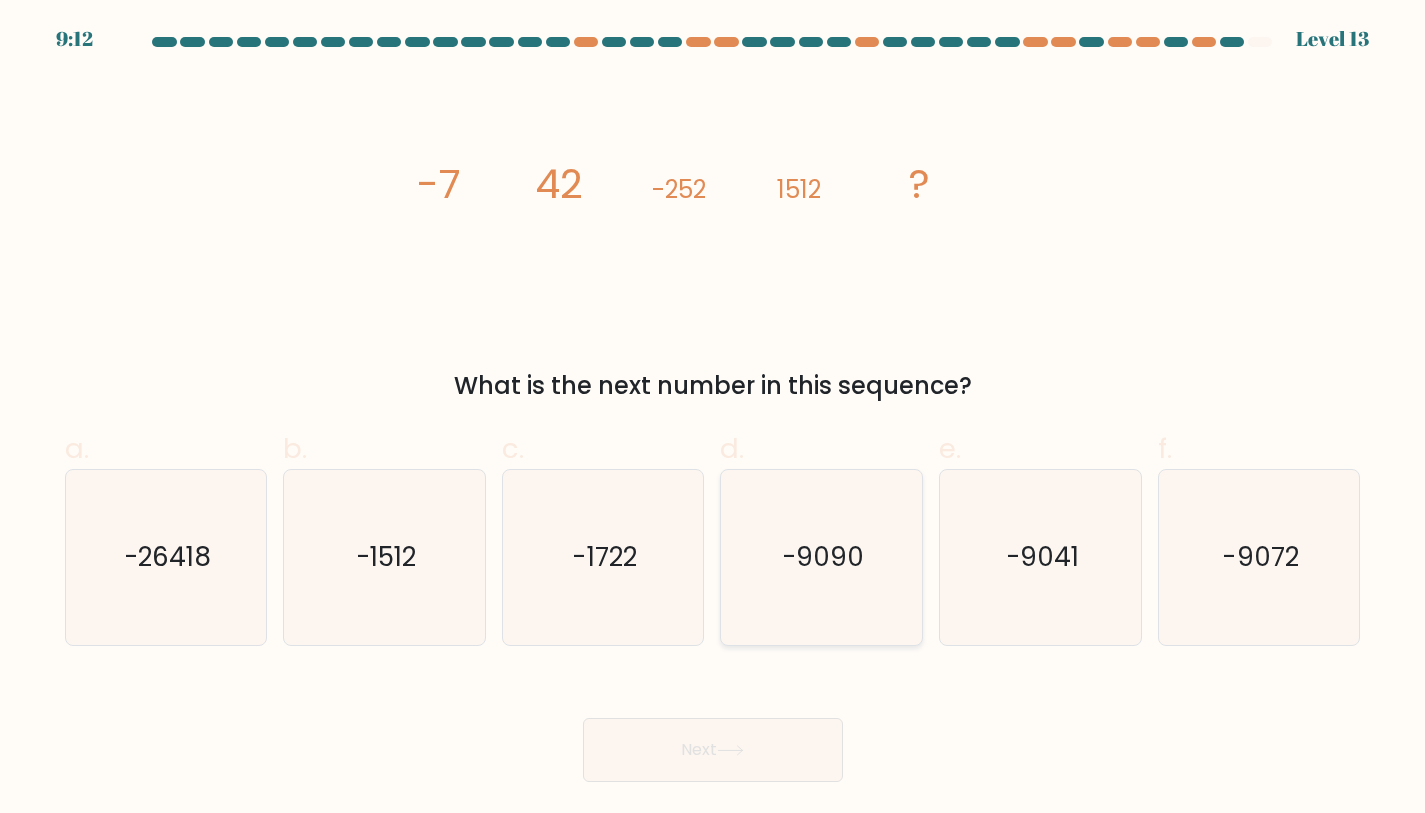 click on "-9090" 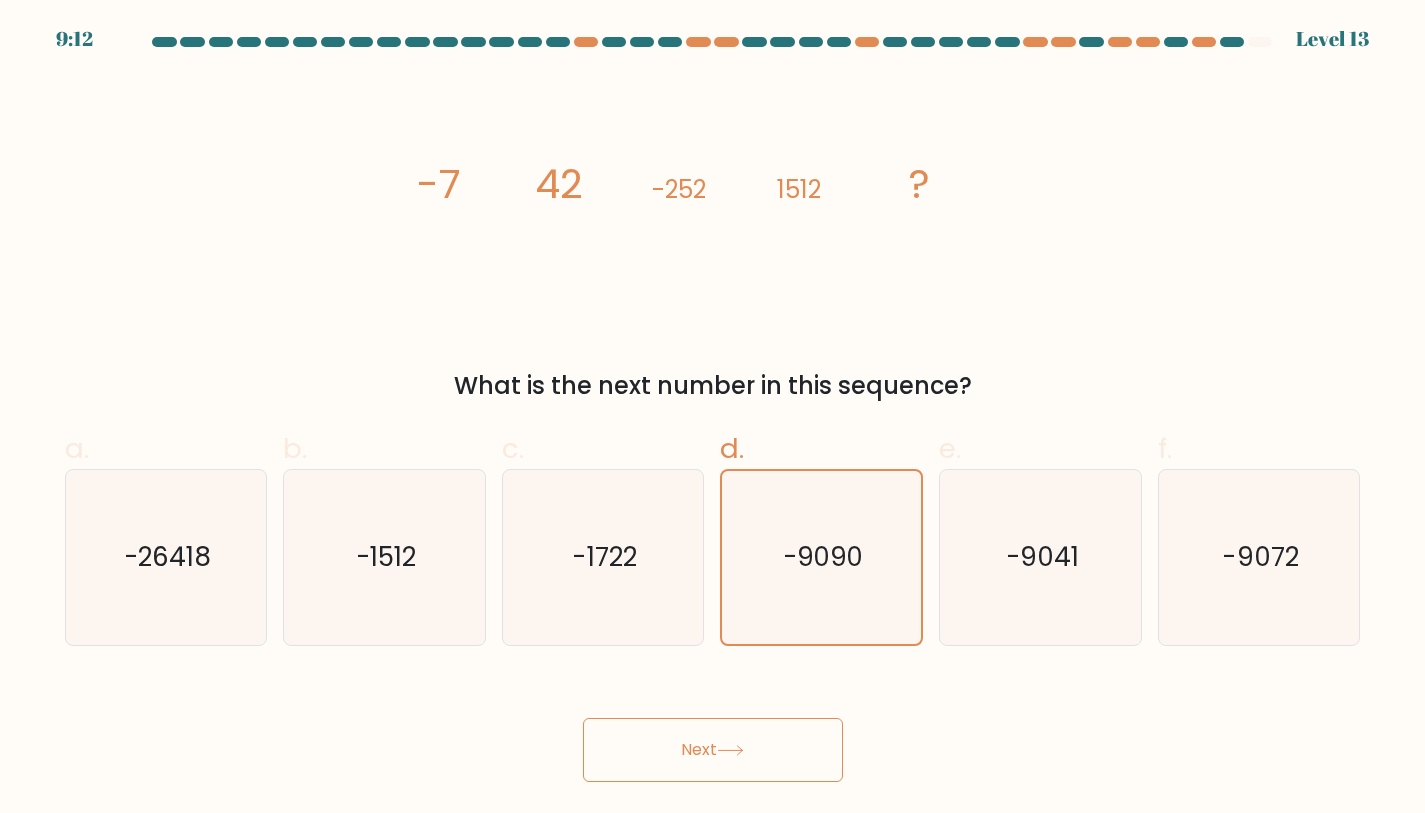click on "Next" at bounding box center [713, 750] 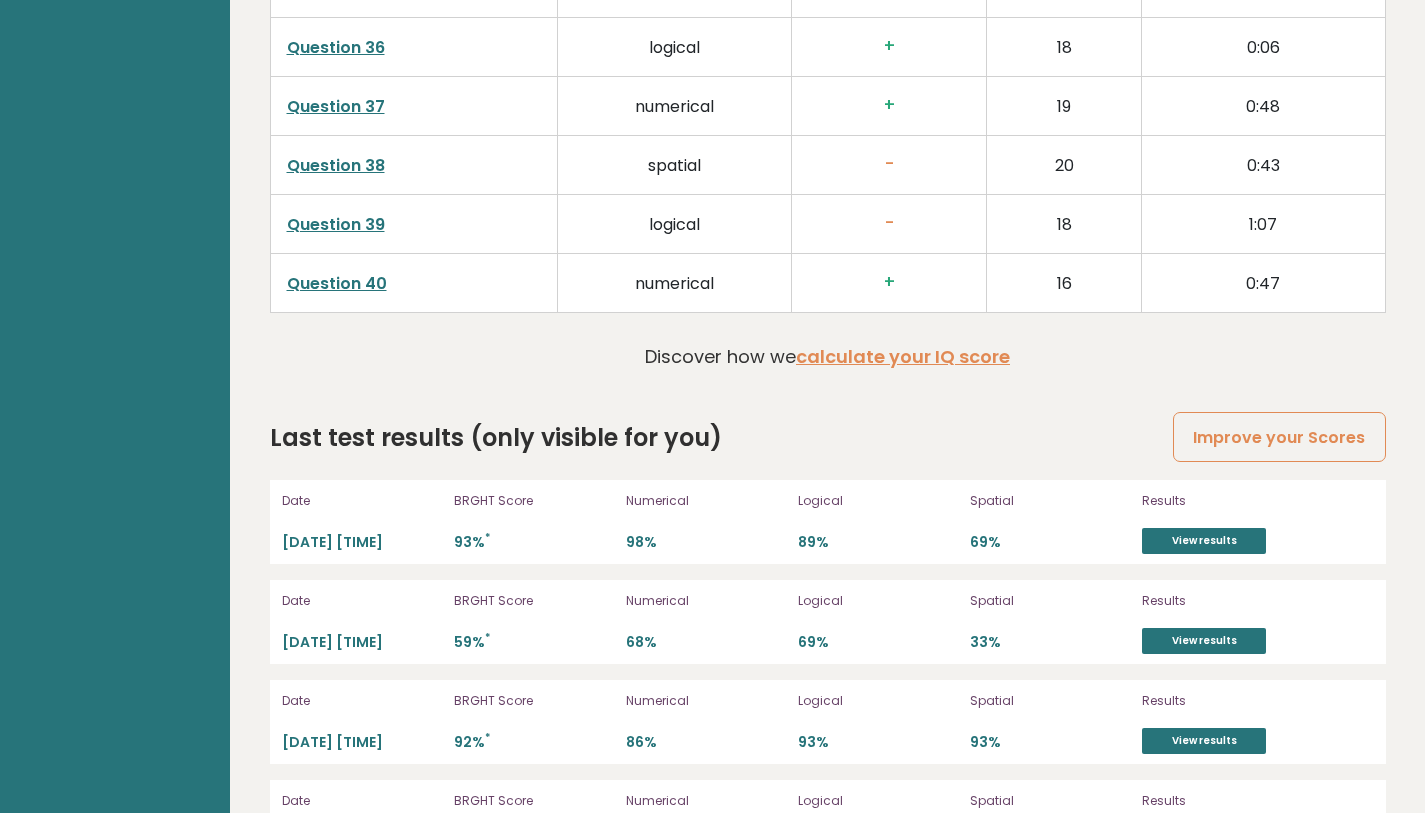 scroll, scrollTop: 5221, scrollLeft: 0, axis: vertical 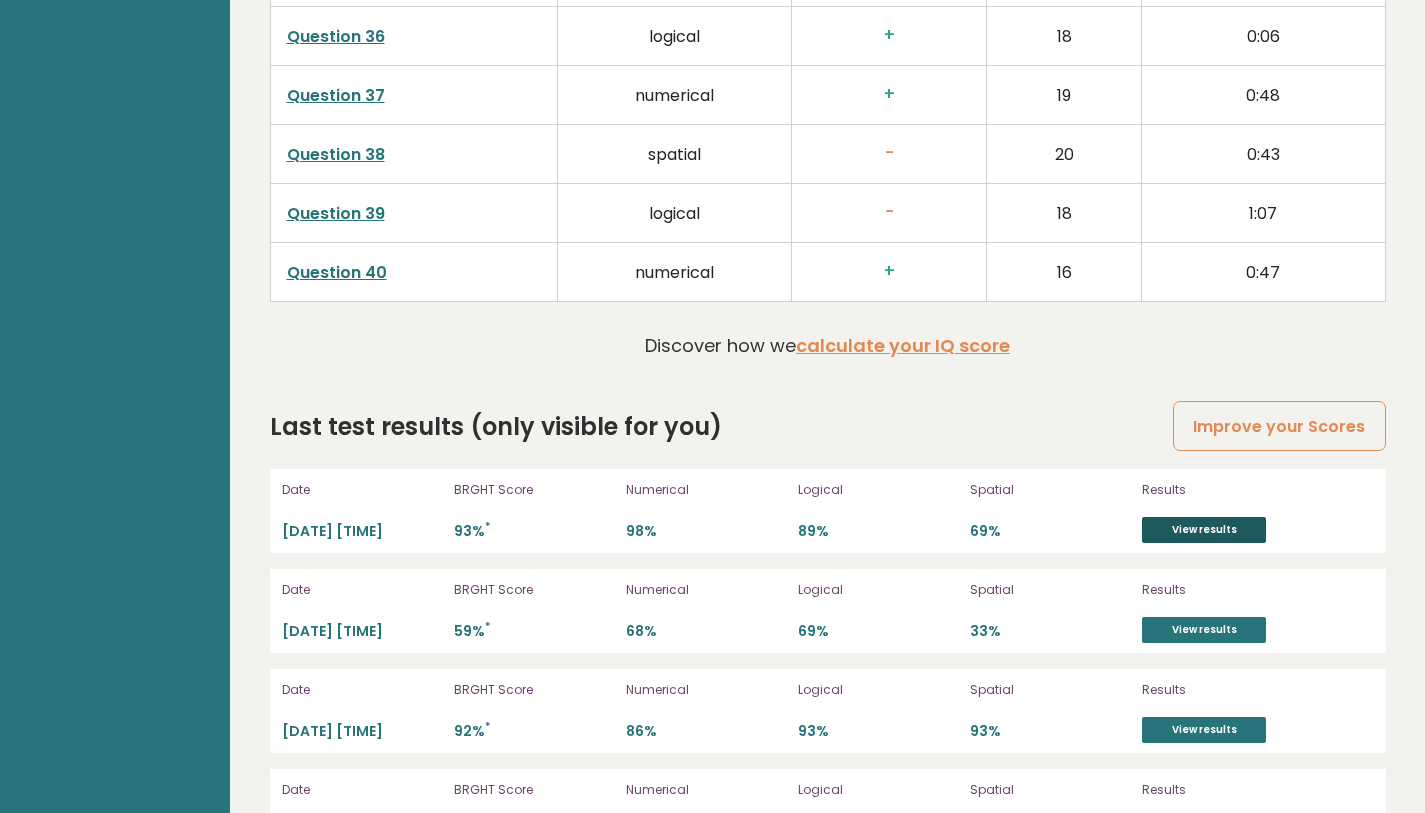 click on "View results" at bounding box center [1204, 530] 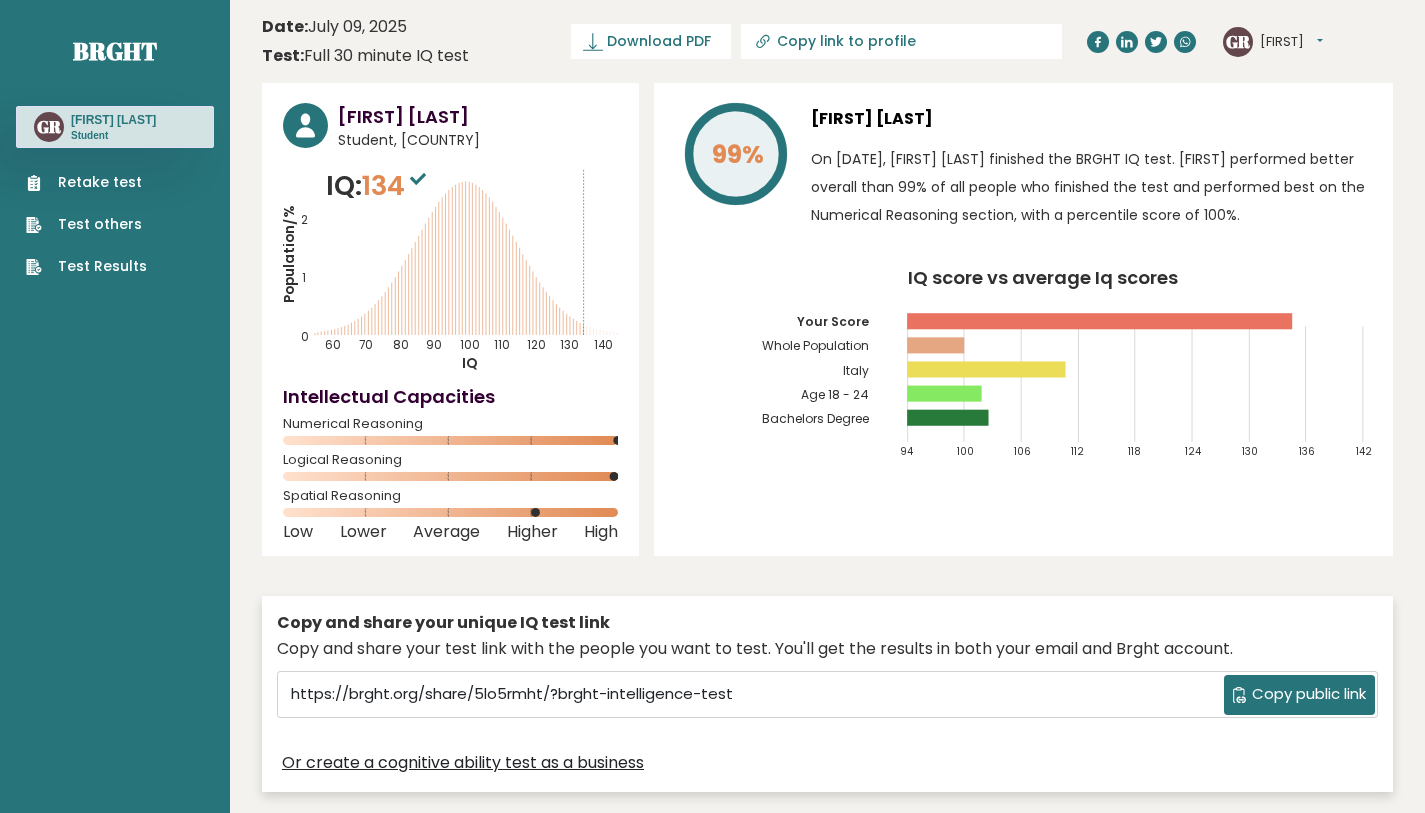 scroll, scrollTop: 0, scrollLeft: 0, axis: both 